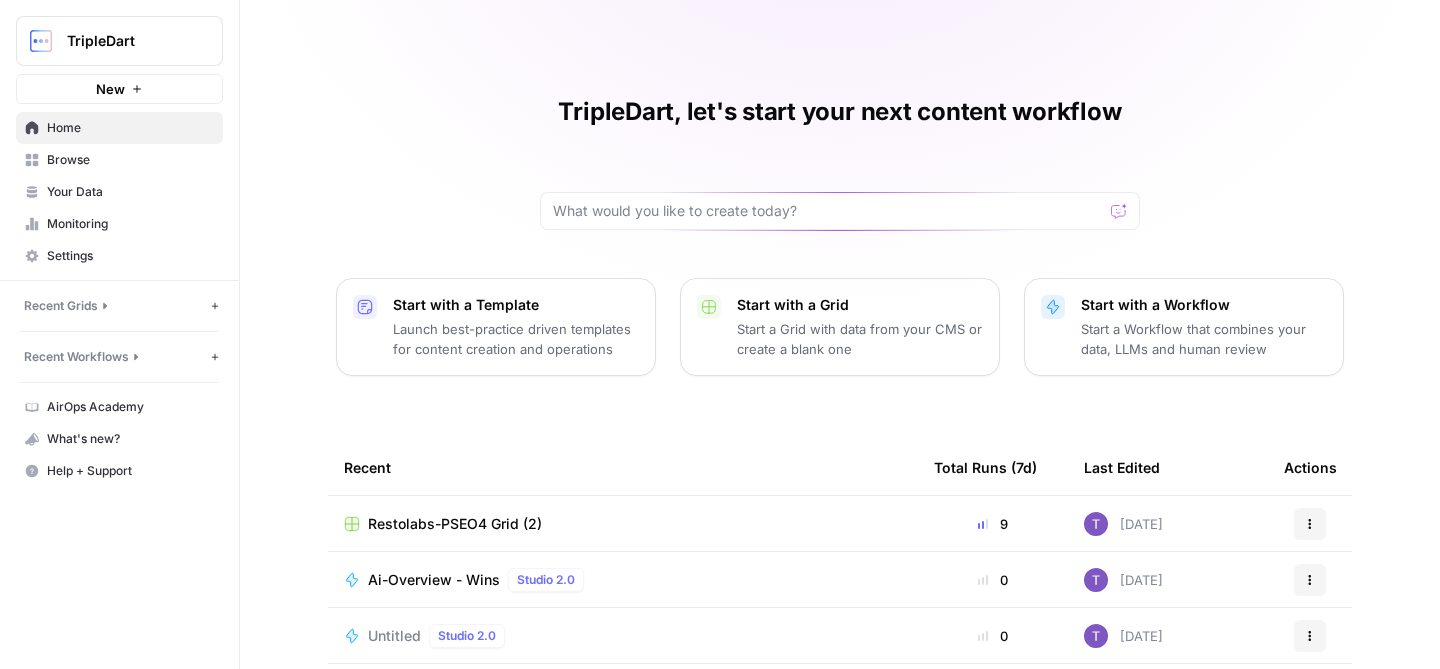 scroll, scrollTop: 0, scrollLeft: 0, axis: both 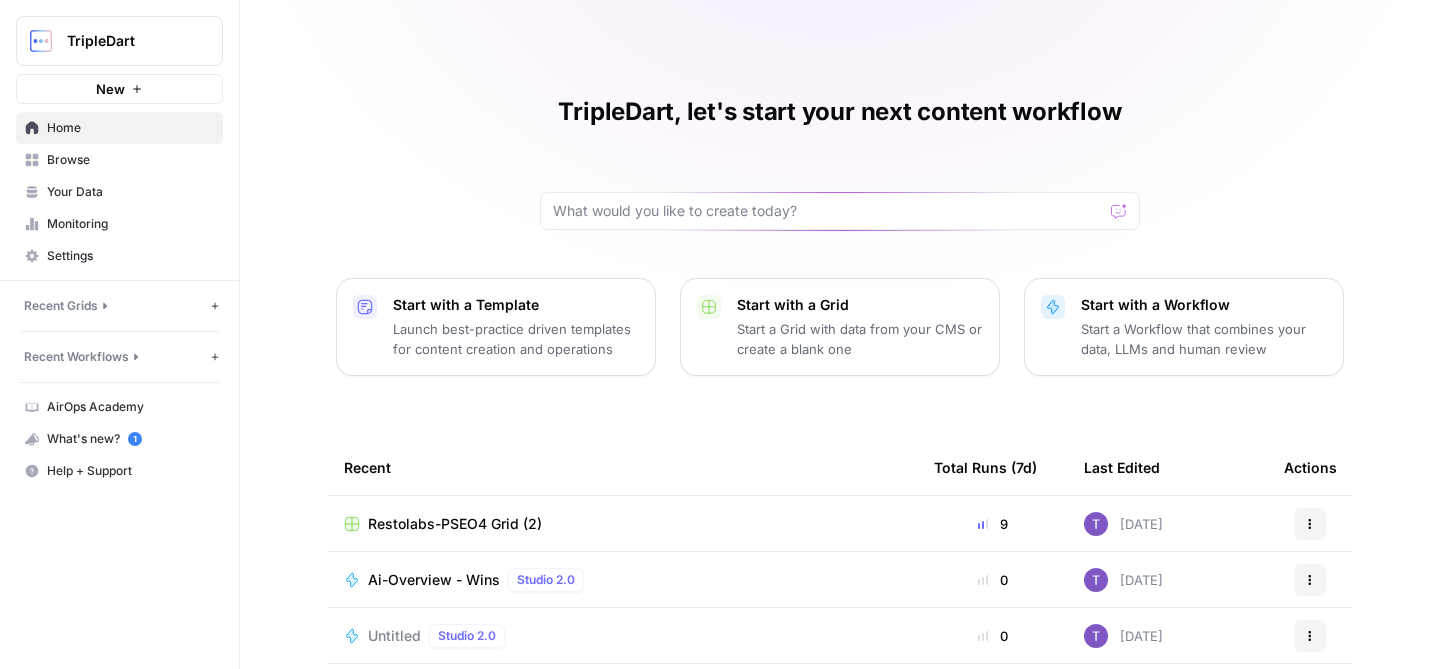 click on "TripleDart, let's start your next content workflow Start with a Template Launch best-practice driven templates for content creation and operations Start with a Grid Start a Grid with data from your CMS or create a blank one Start with a Workflow Start a Workflow that combines your data, LLMs and human review Recent Total Runs (7d) Last Edited Actions Restolabs-PSEO4 Grid (2) 9 Today Actions Ai-Overview - Wins Studio 2.0 0 Today Actions Untitled Studio 2.0 0 Today Actions Helpshift - Key Take aways  Studio 2.0 0 Today Actions Restolabs-PSEO4 Studio 2.0 0 Today Actions Restolabs - Key Take aways & FAQs Studio 2.0 0 Today Actions Restolabs-PSEO4 Grid (1) 9 Today Actions" at bounding box center [840, 460] 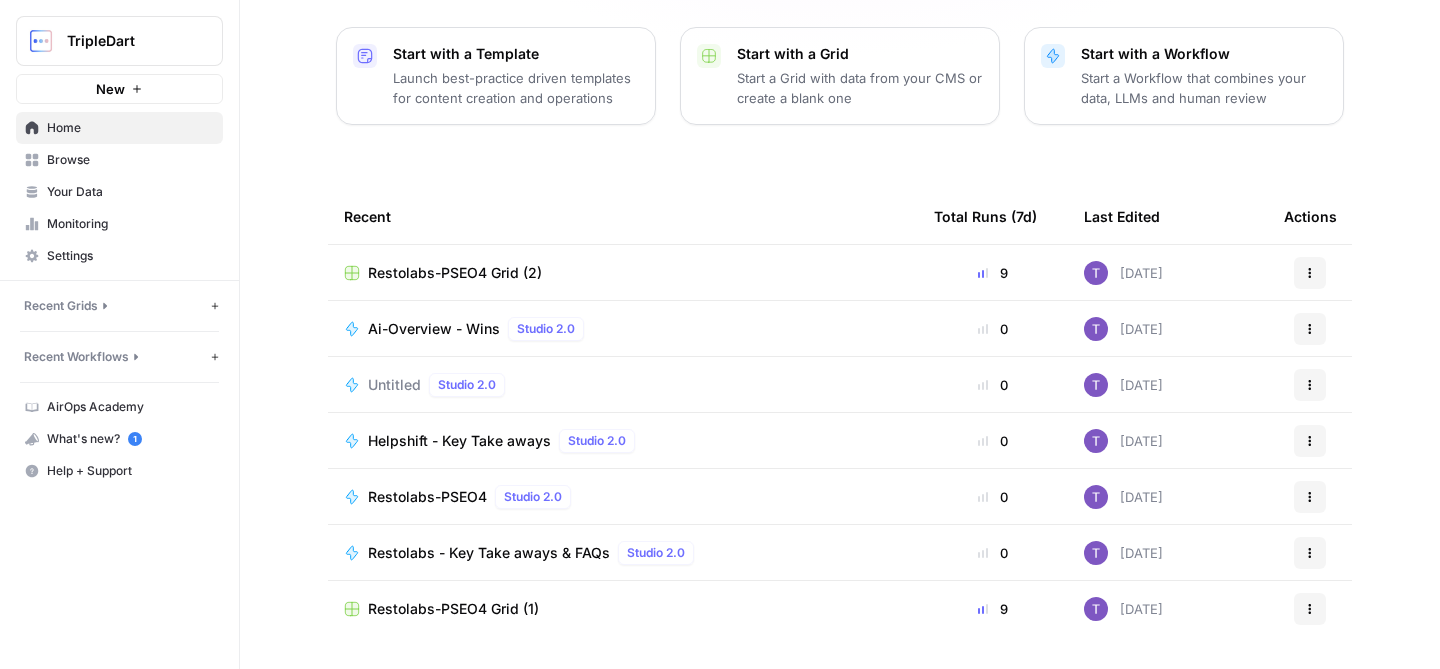scroll, scrollTop: 0, scrollLeft: 0, axis: both 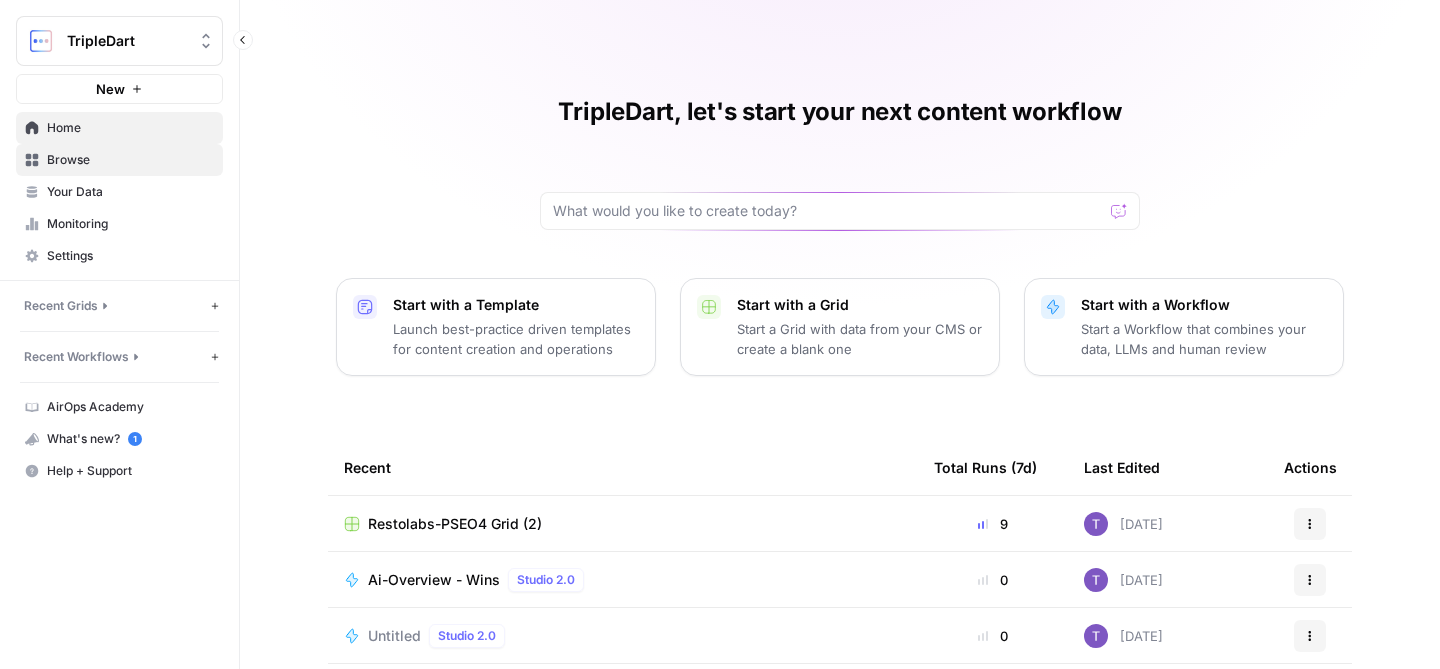 click on "Browse" at bounding box center [130, 160] 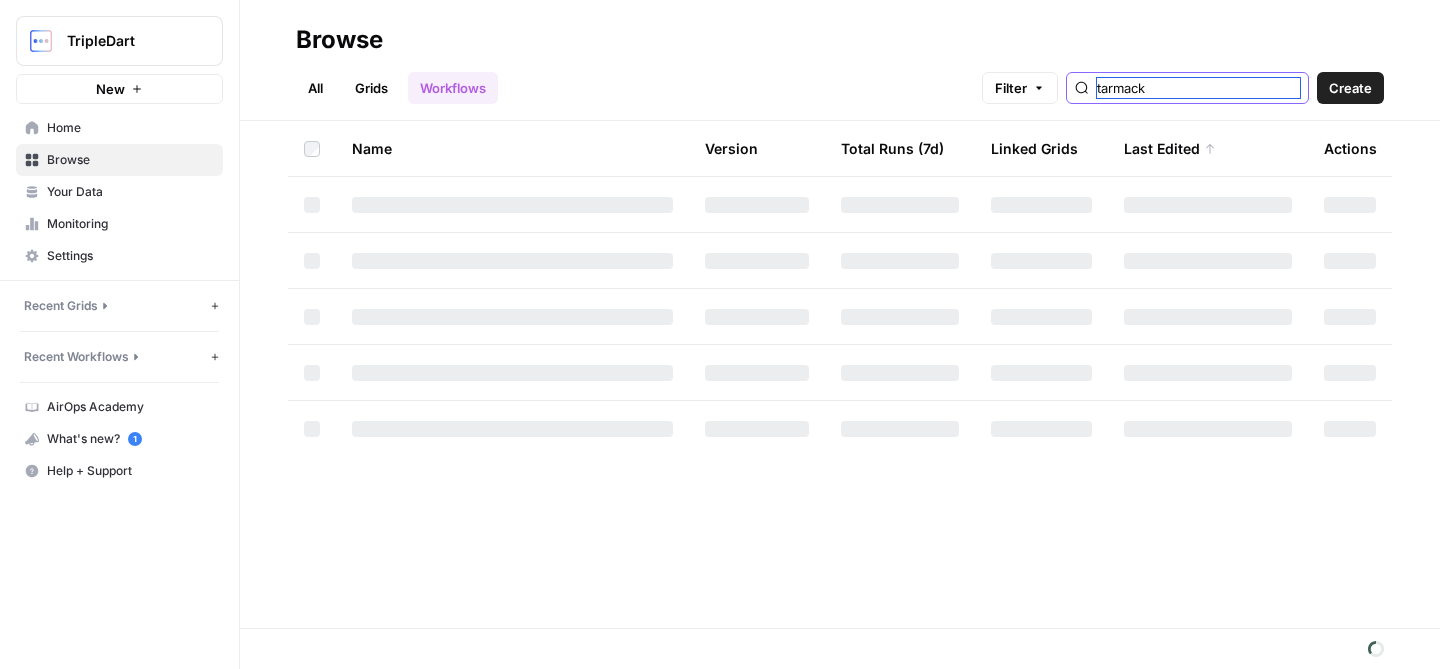 click on "tarmack" at bounding box center [1198, 88] 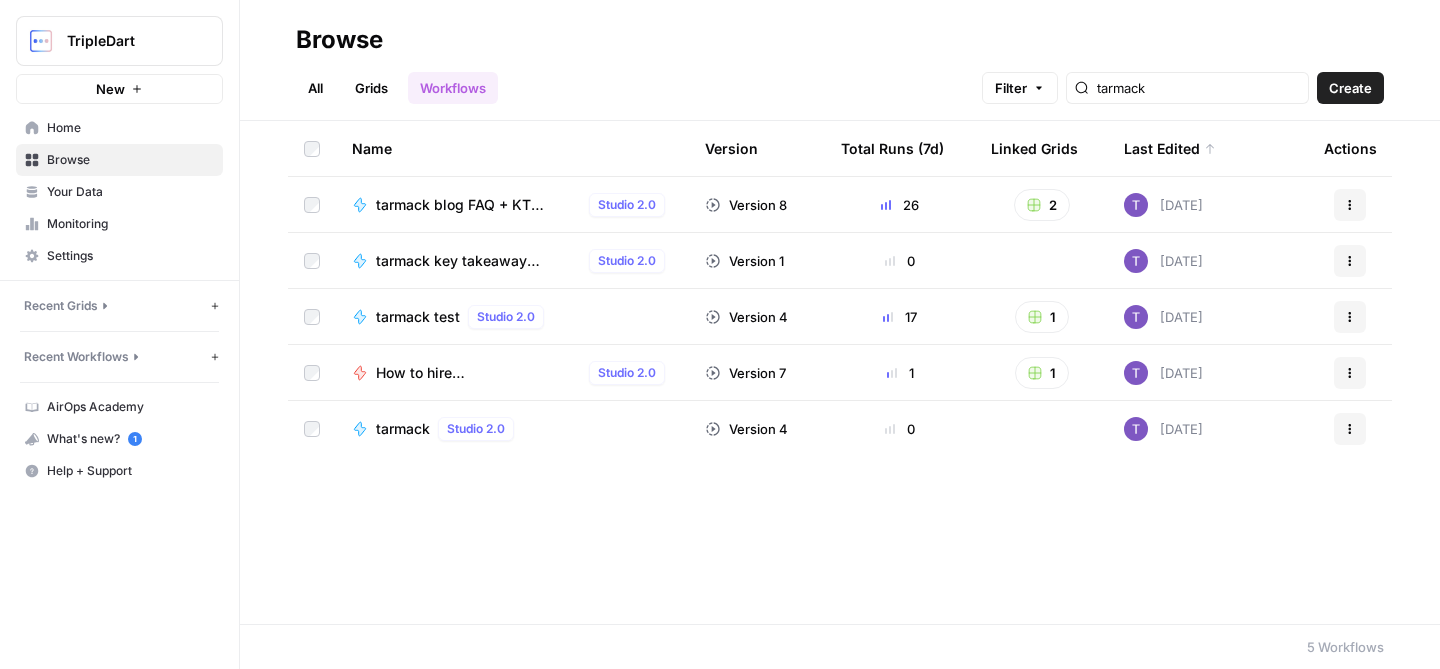 click on "All Grids Workflows Filter tarmack Create" at bounding box center [840, 80] 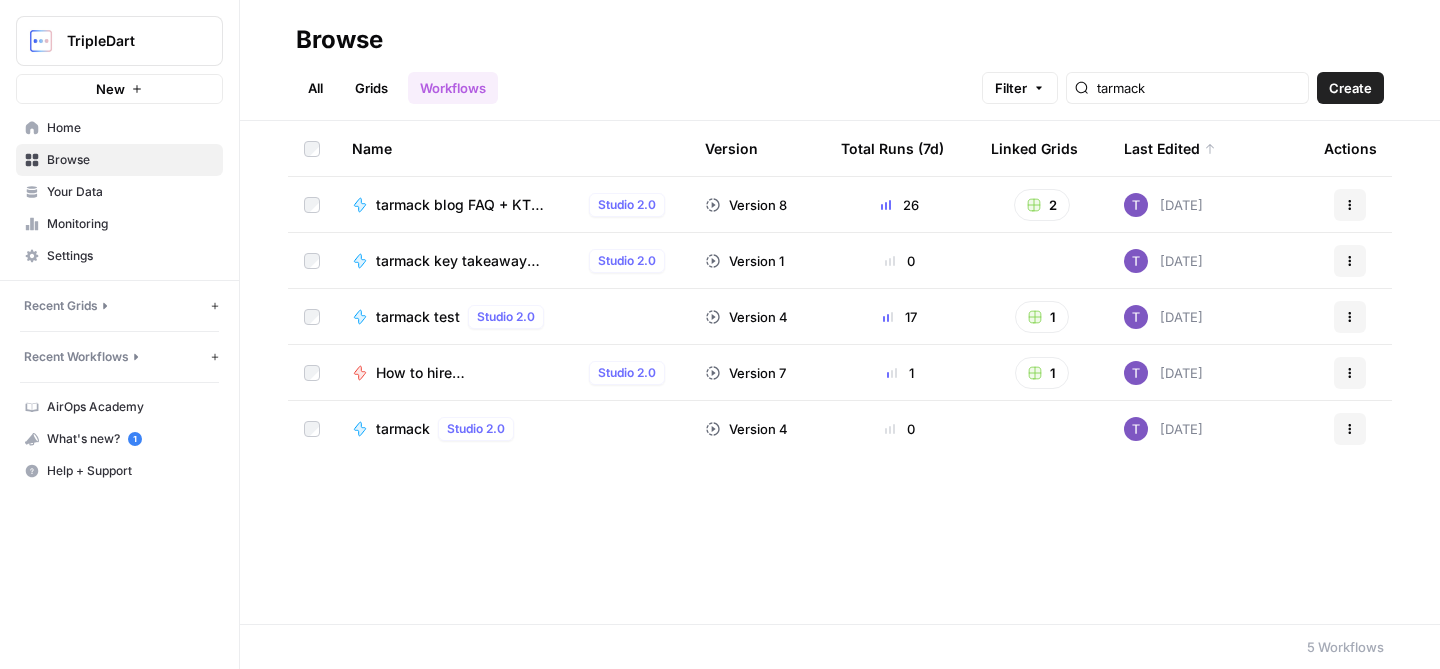 click on "tarmack key takeaway workflow" at bounding box center (478, 261) 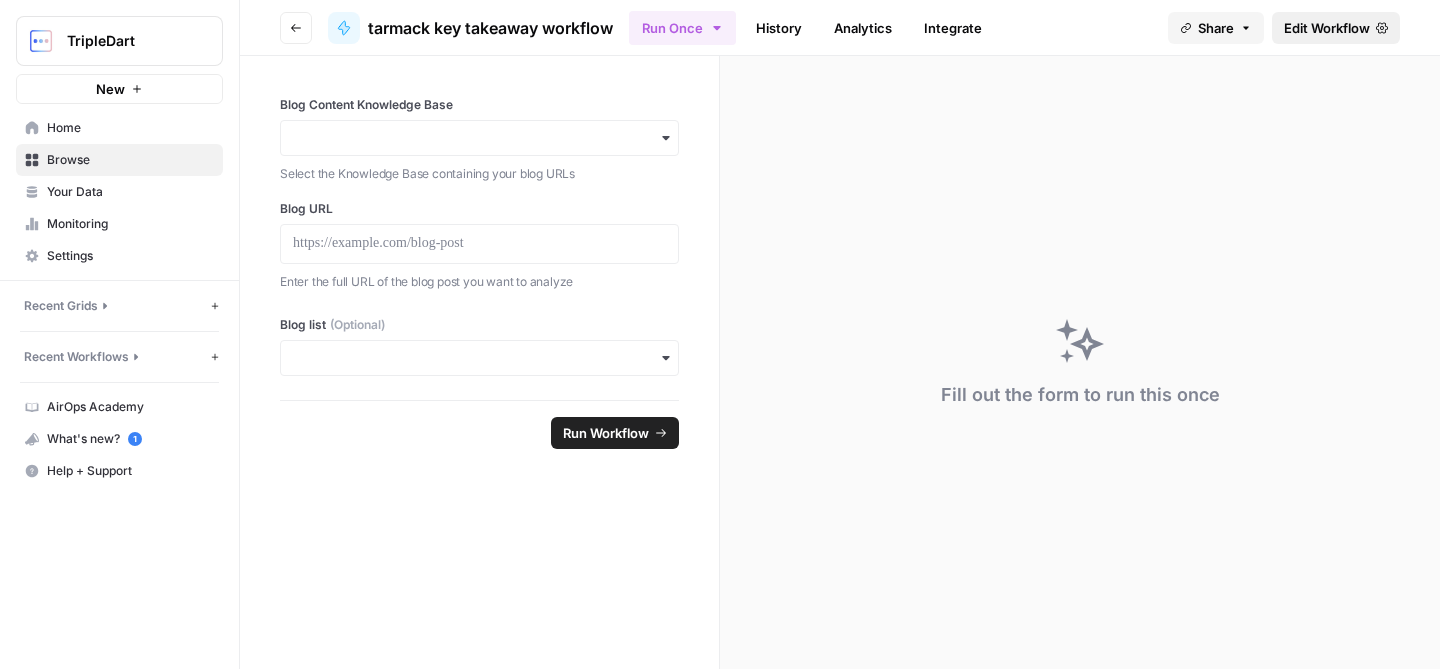 click on "Edit Workflow" at bounding box center (1327, 28) 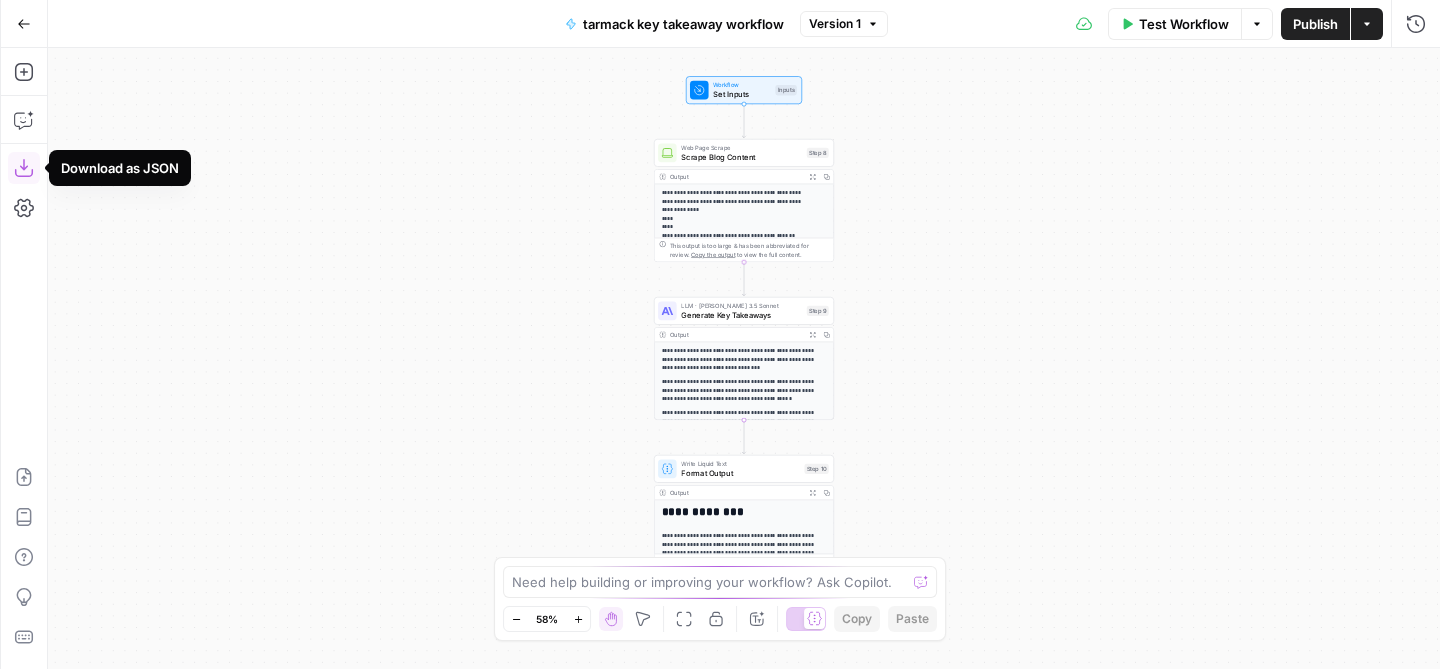 click on "Download as JSON" at bounding box center (24, 168) 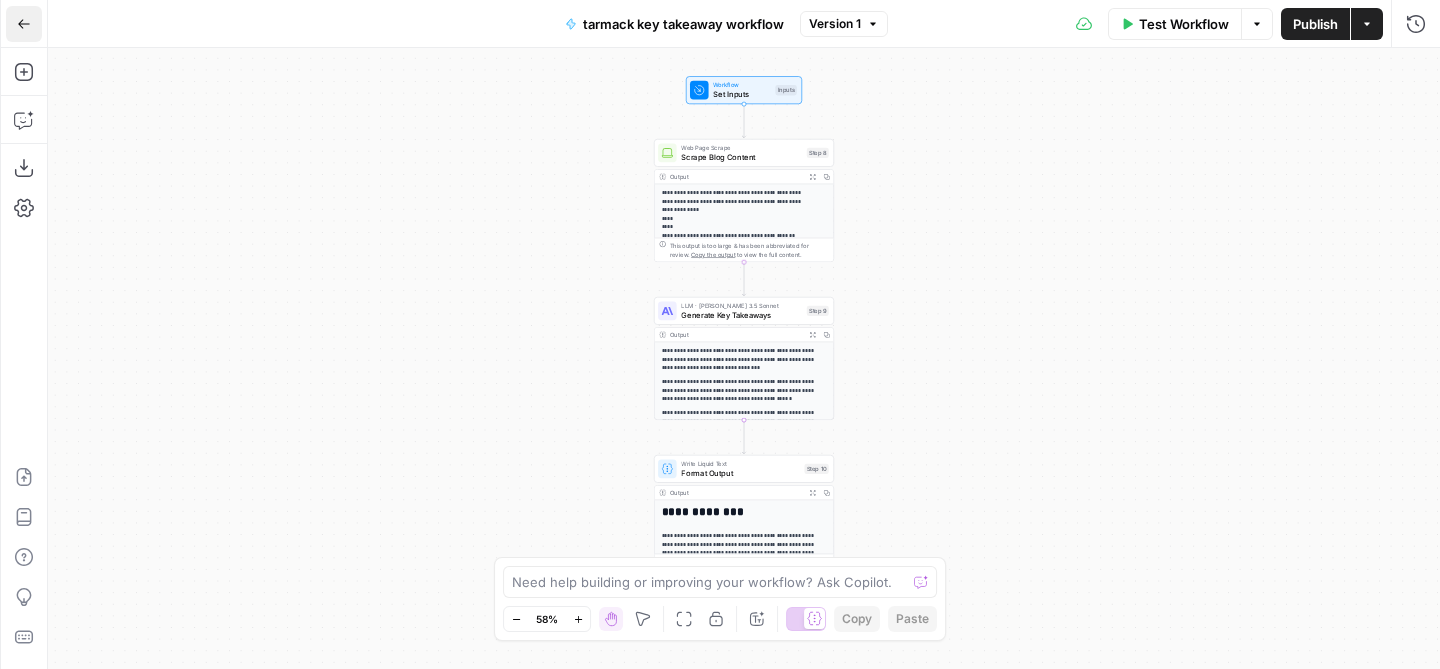 click 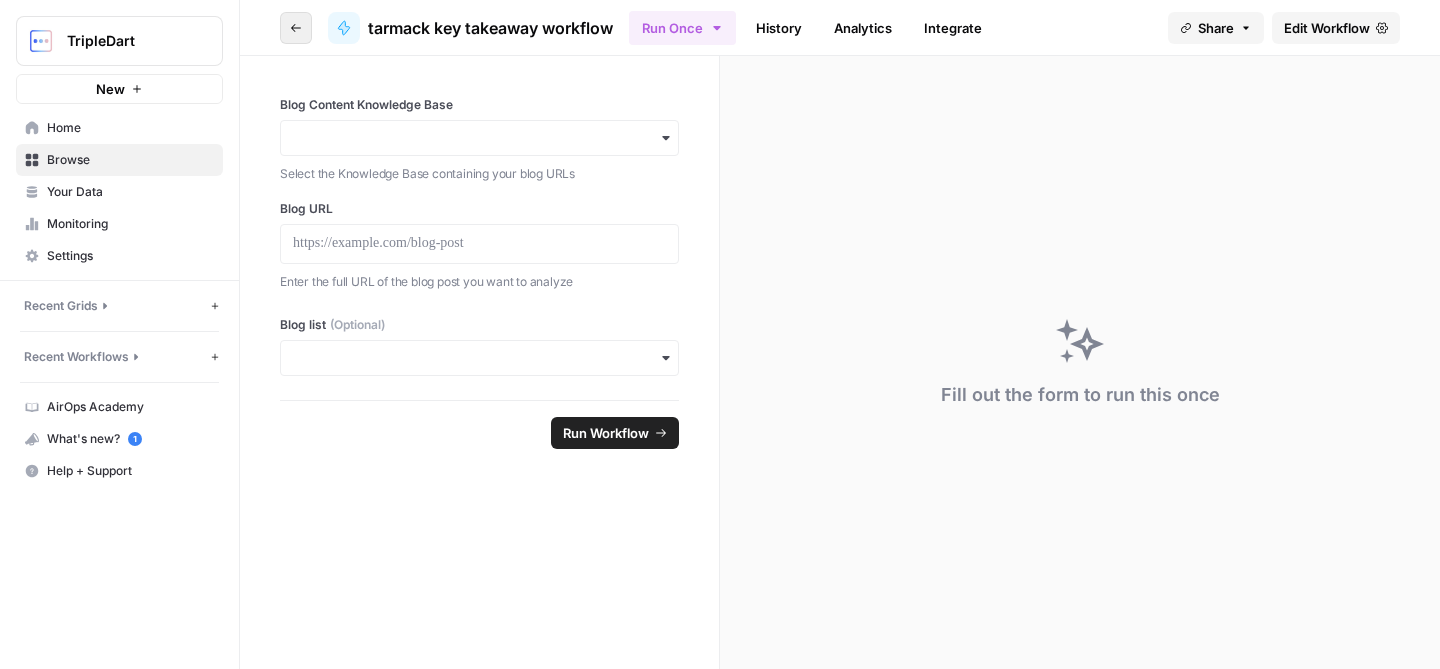 click 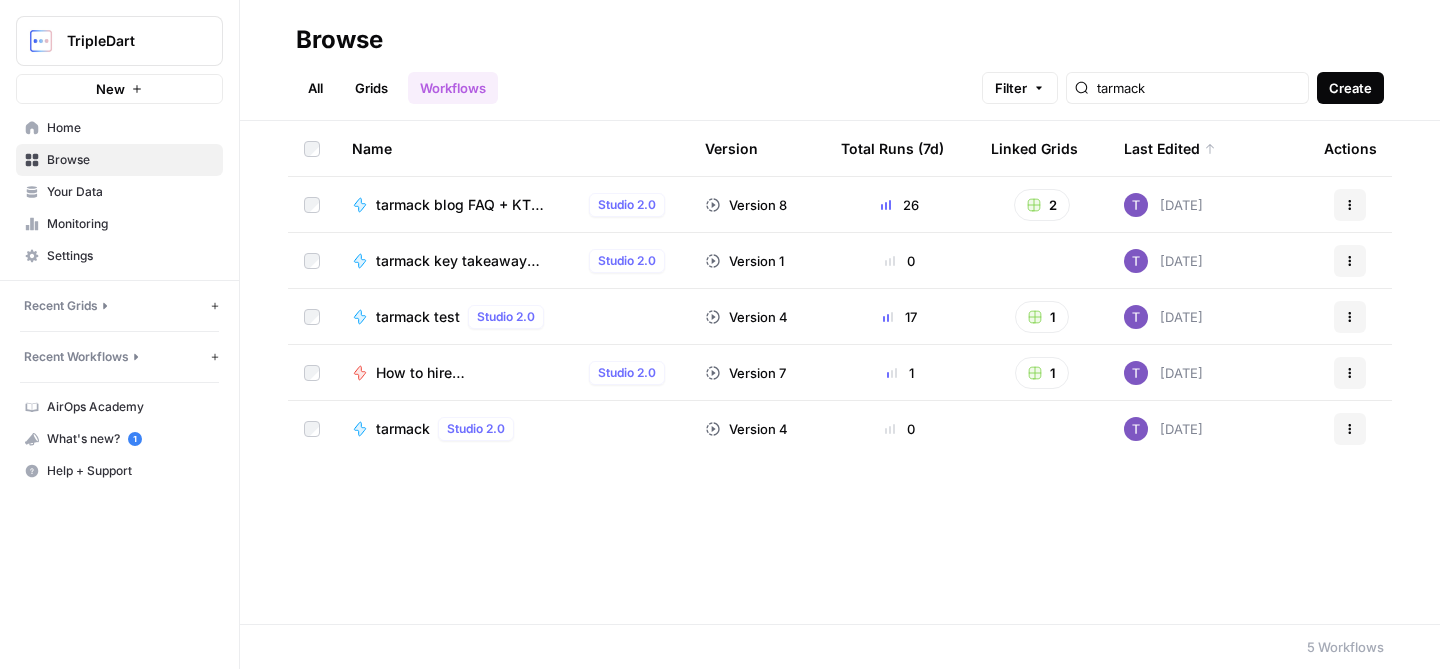 click on "Create" at bounding box center (1350, 88) 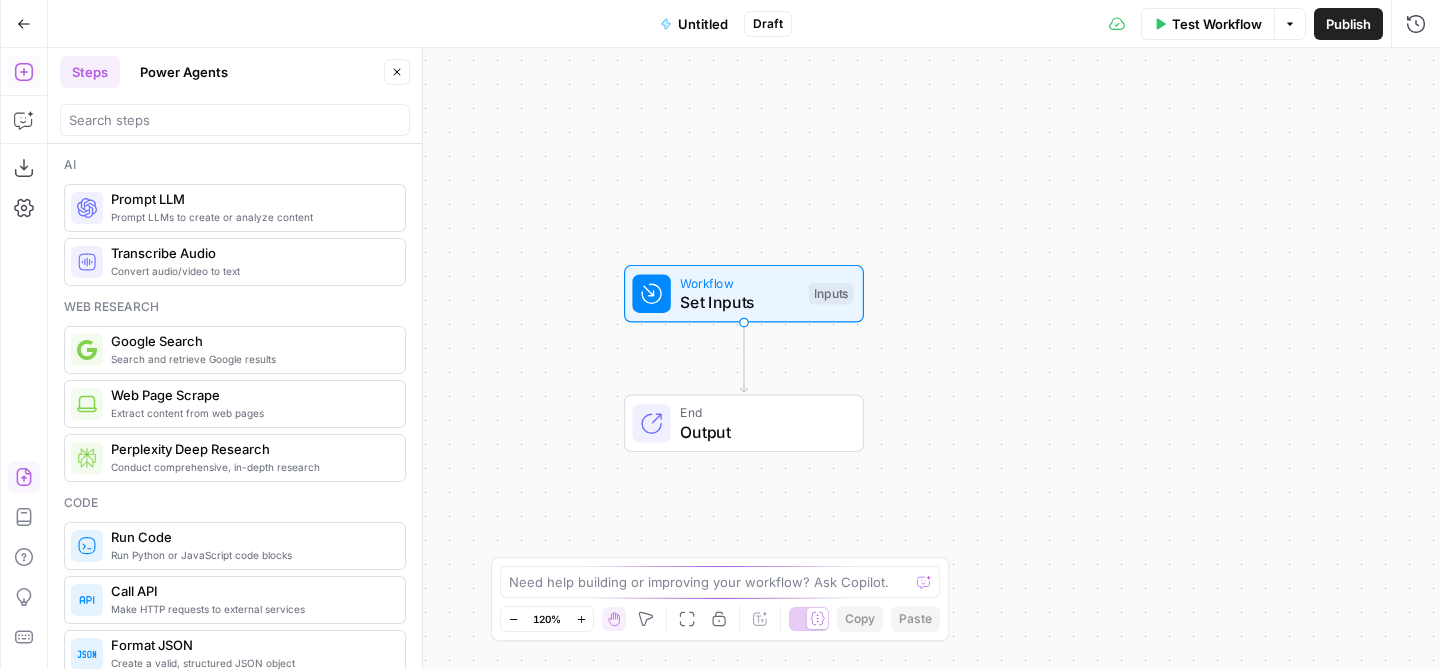 click 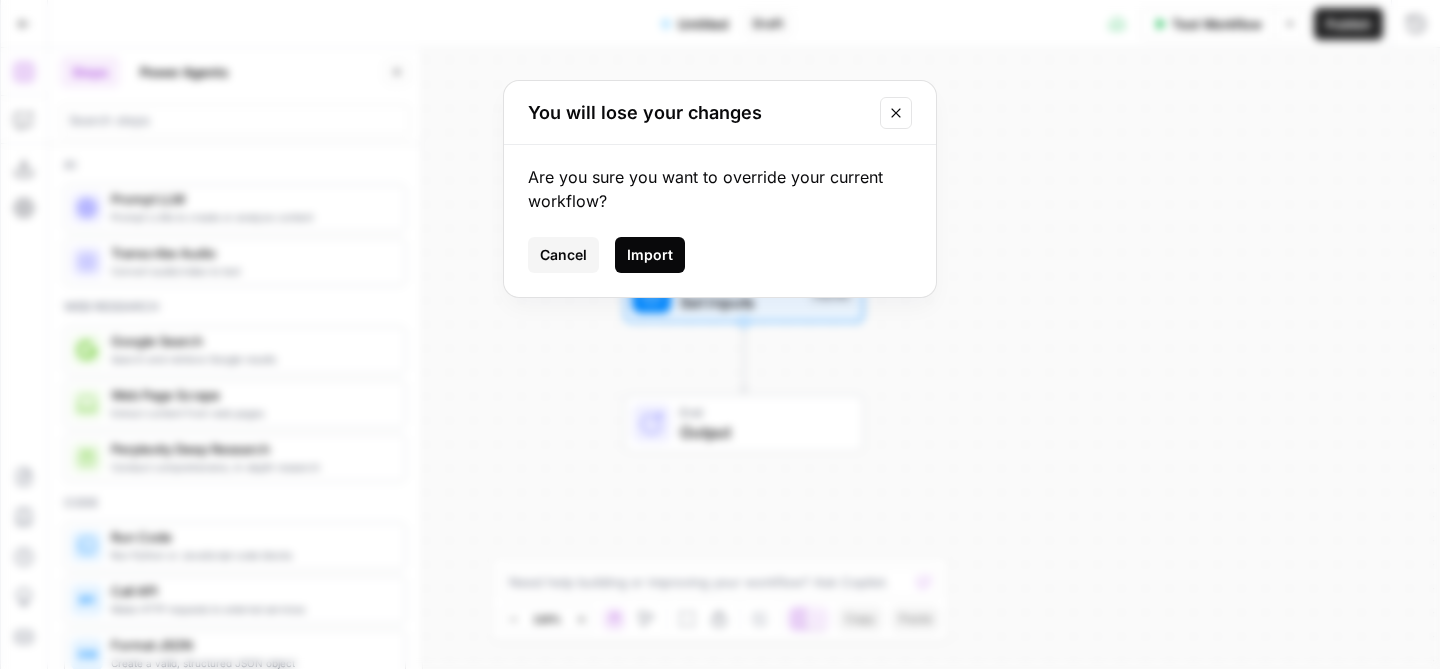 click on "Import" at bounding box center (650, 255) 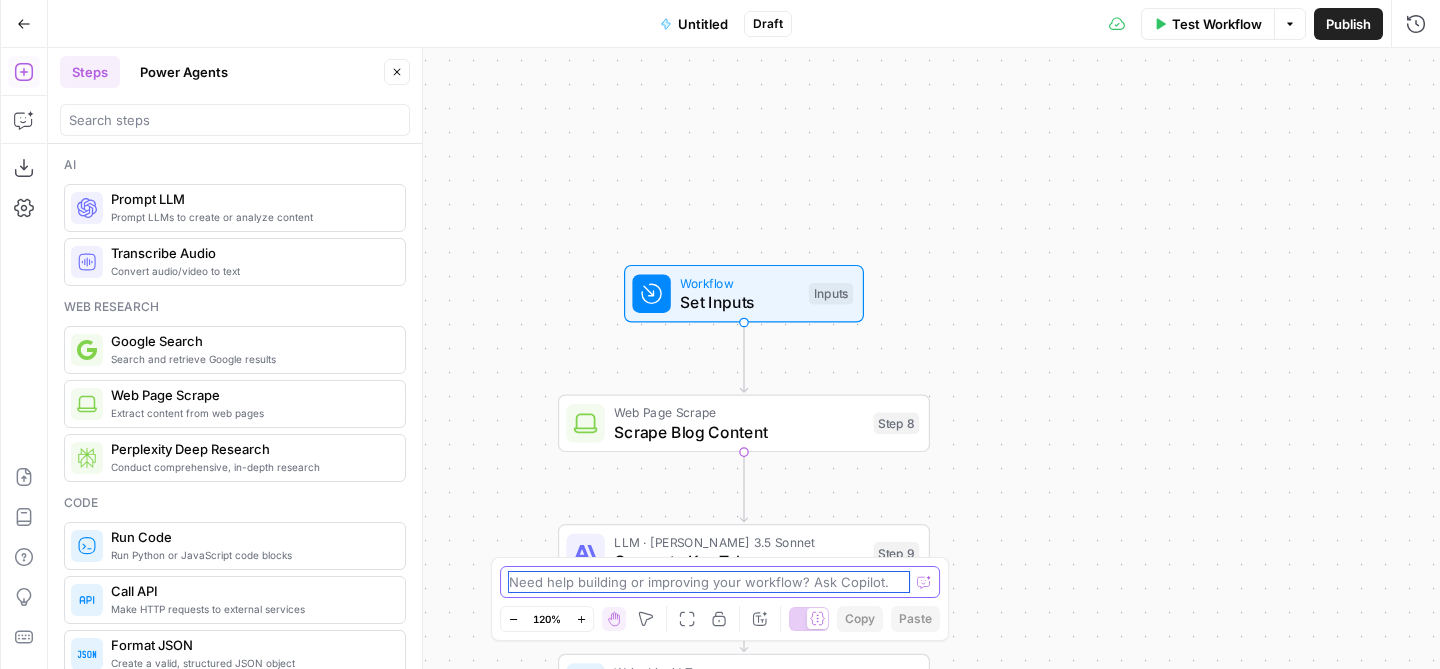 click at bounding box center (709, 582) 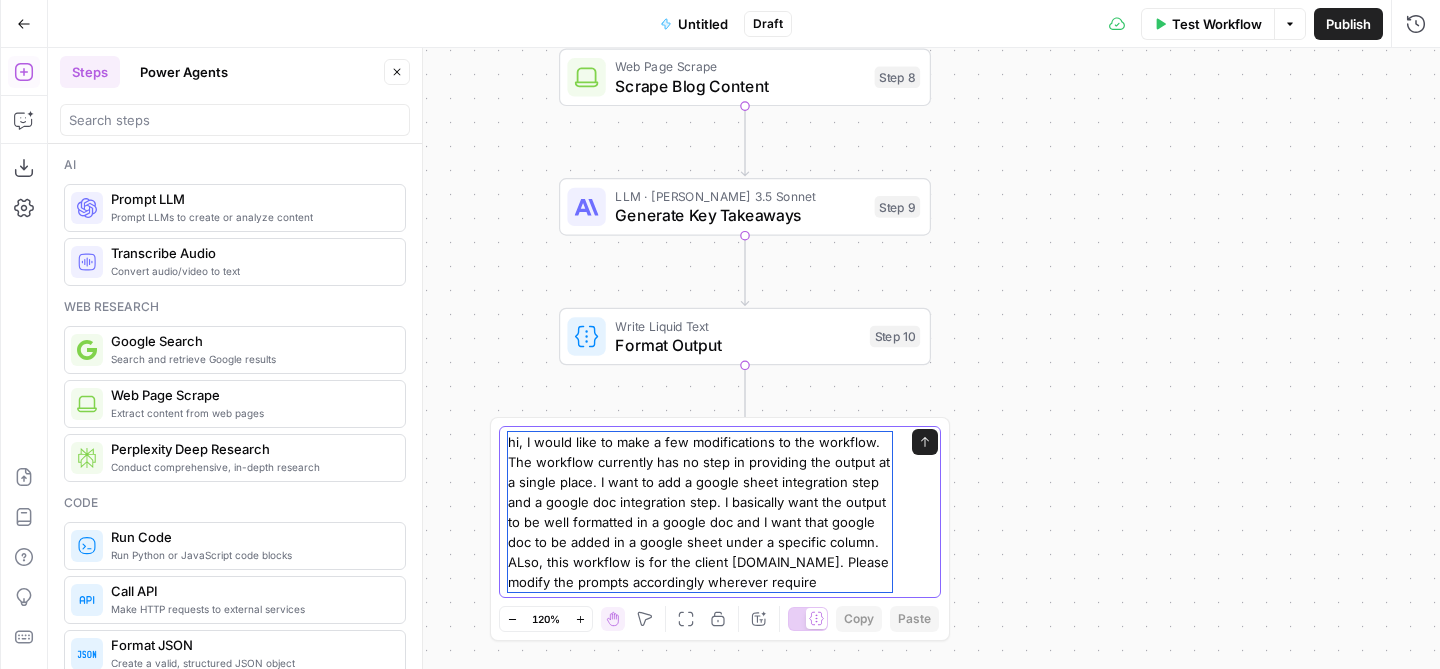 type on "hi, I would like to make a few modifications to the workflow. The workflow currently has no step in providing the output at a single place. I want to add a google sheet integration step and a google doc integration step. I basically want the output to be well formatted in a google doc and I want that google doc to be added in a google sheet under a specific column. ALso, this workflow is for the client locus.sh. Please modify the prompts accordingly wherever required" 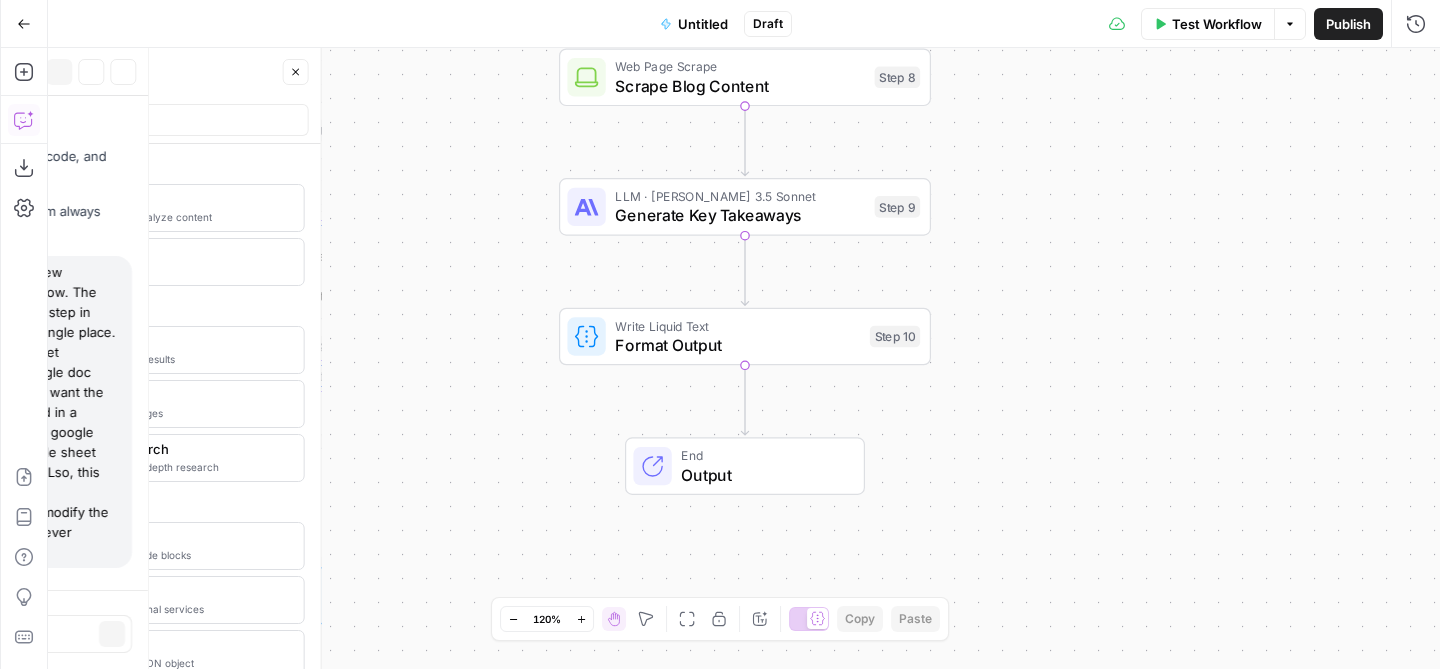scroll, scrollTop: 5, scrollLeft: 0, axis: vertical 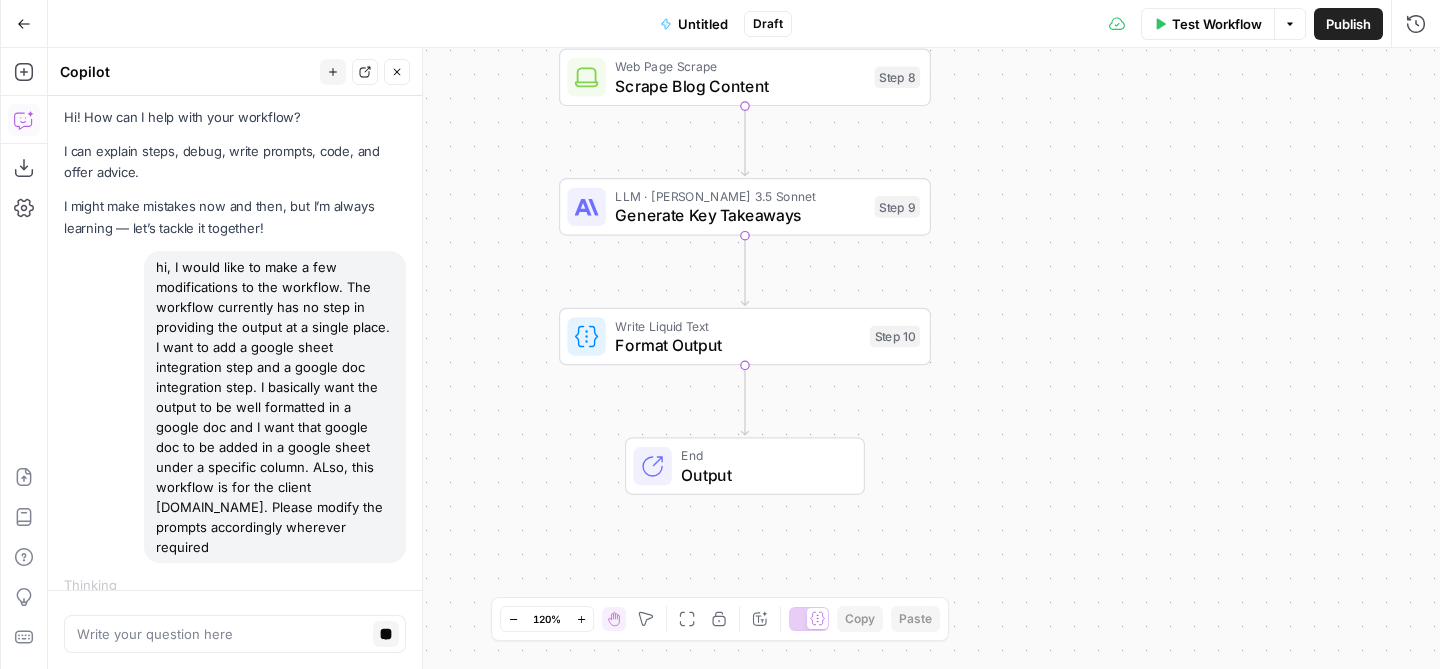 click on "hi, I would like to make a few modifications to the workflow. The workflow currently has no step in providing the output at a single place. I want to add a google sheet integration step and a google doc integration step. I basically want the output to be well formatted in a google doc and I want that google doc to be added in a google sheet under a specific column. ALso, this workflow is for the client locus.sh. Please modify the prompts accordingly wherever required" at bounding box center (235, 407) 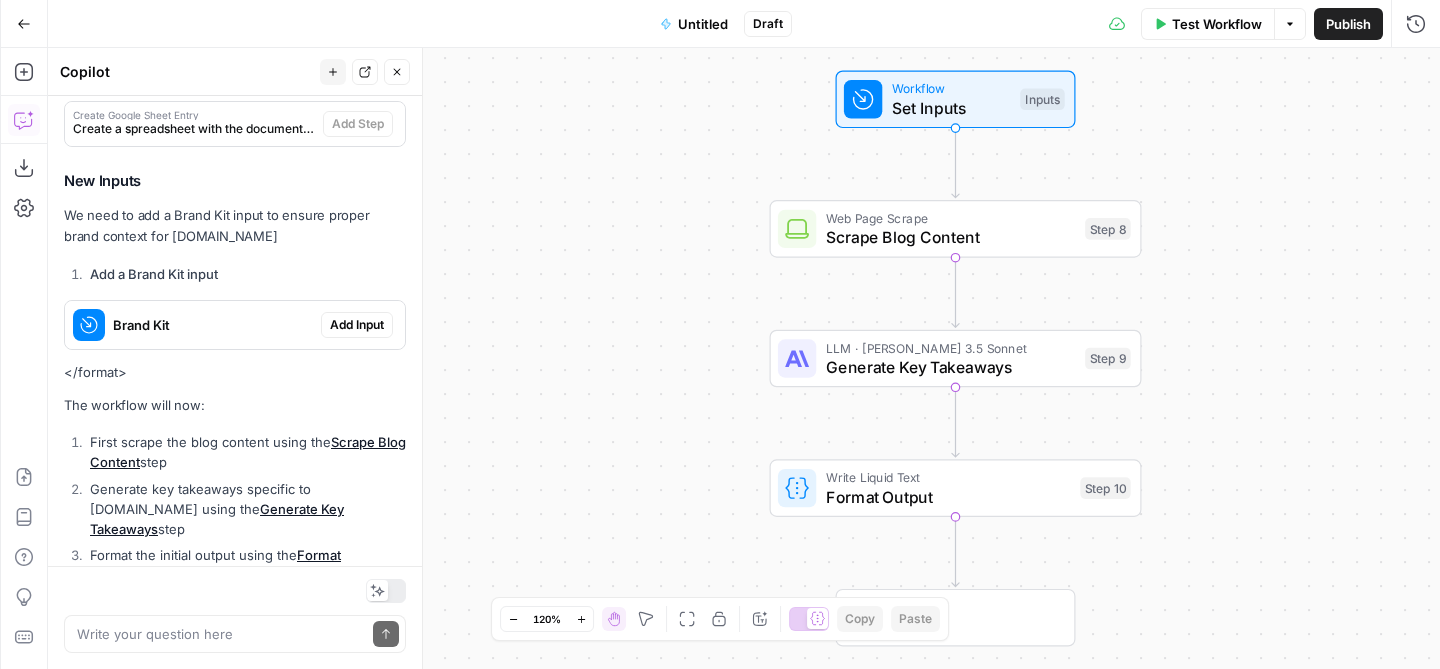 scroll, scrollTop: 965, scrollLeft: 0, axis: vertical 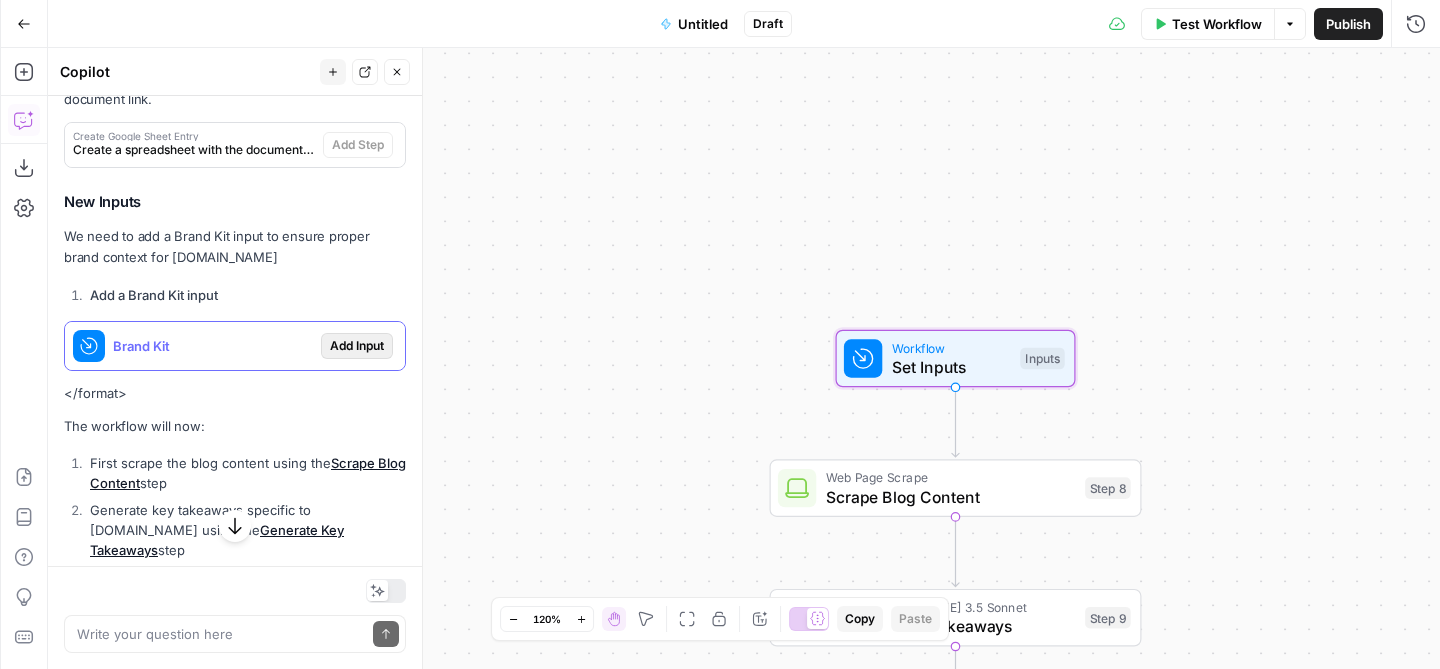 click on "Add Input" at bounding box center [357, 346] 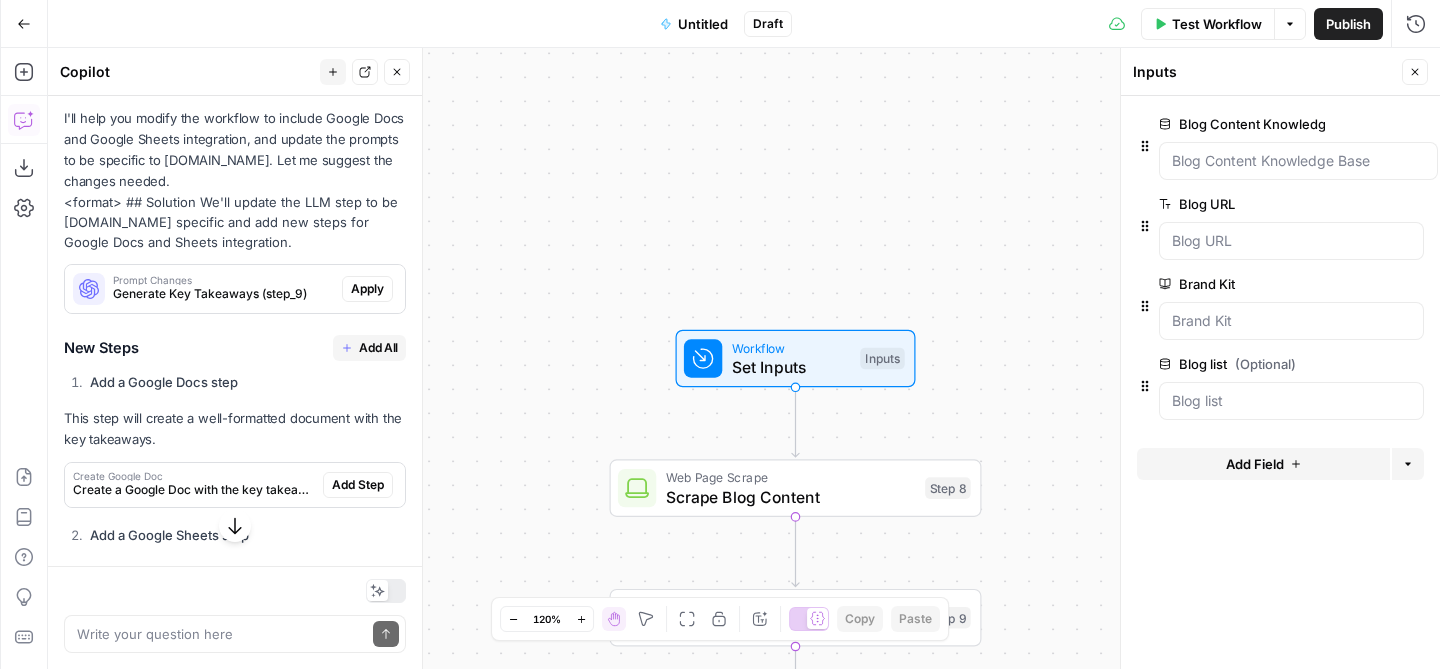 scroll, scrollTop: 422, scrollLeft: 0, axis: vertical 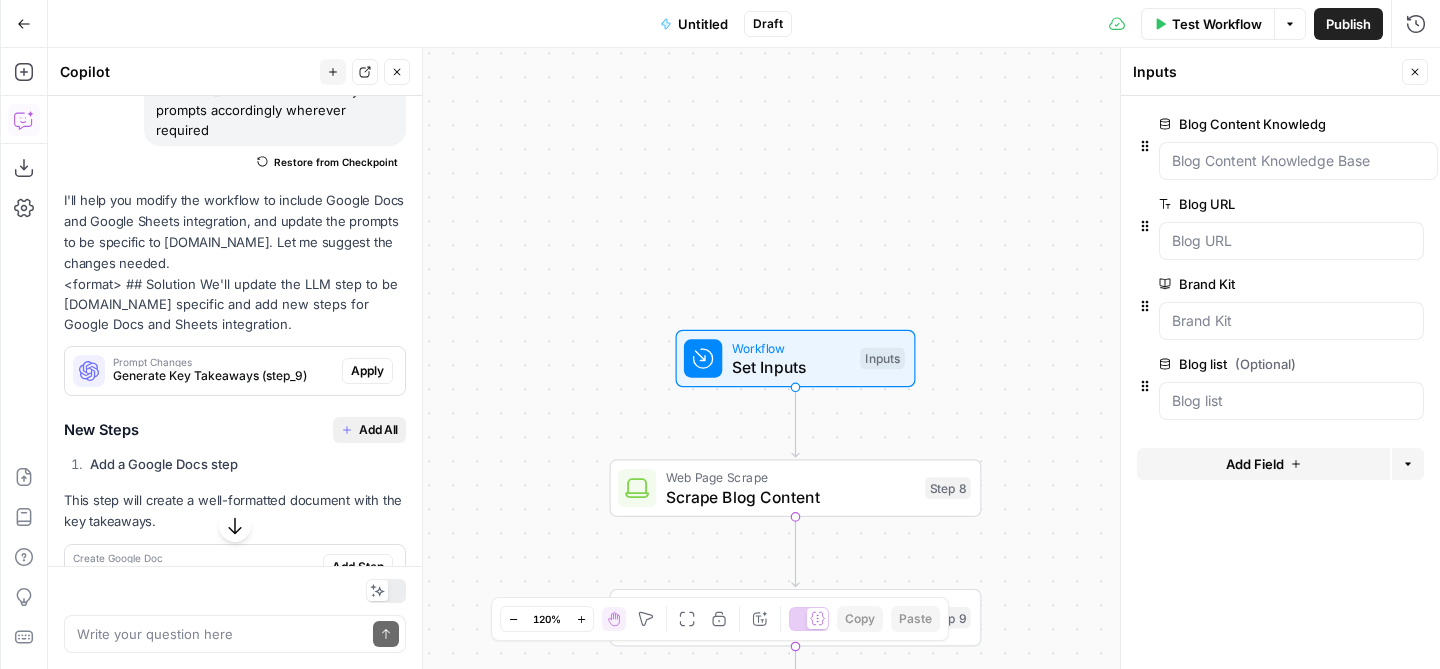 click on "Add All" at bounding box center [378, 430] 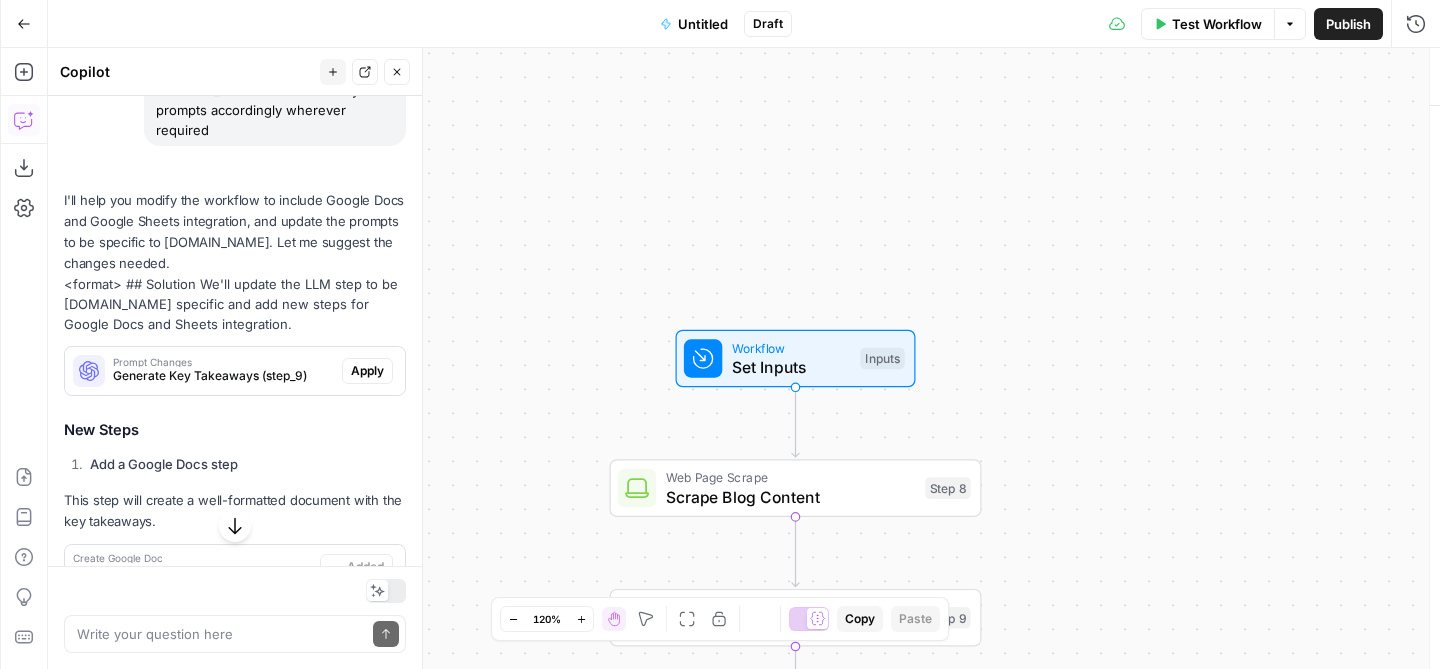 type on "Create Google Sheet Entry" 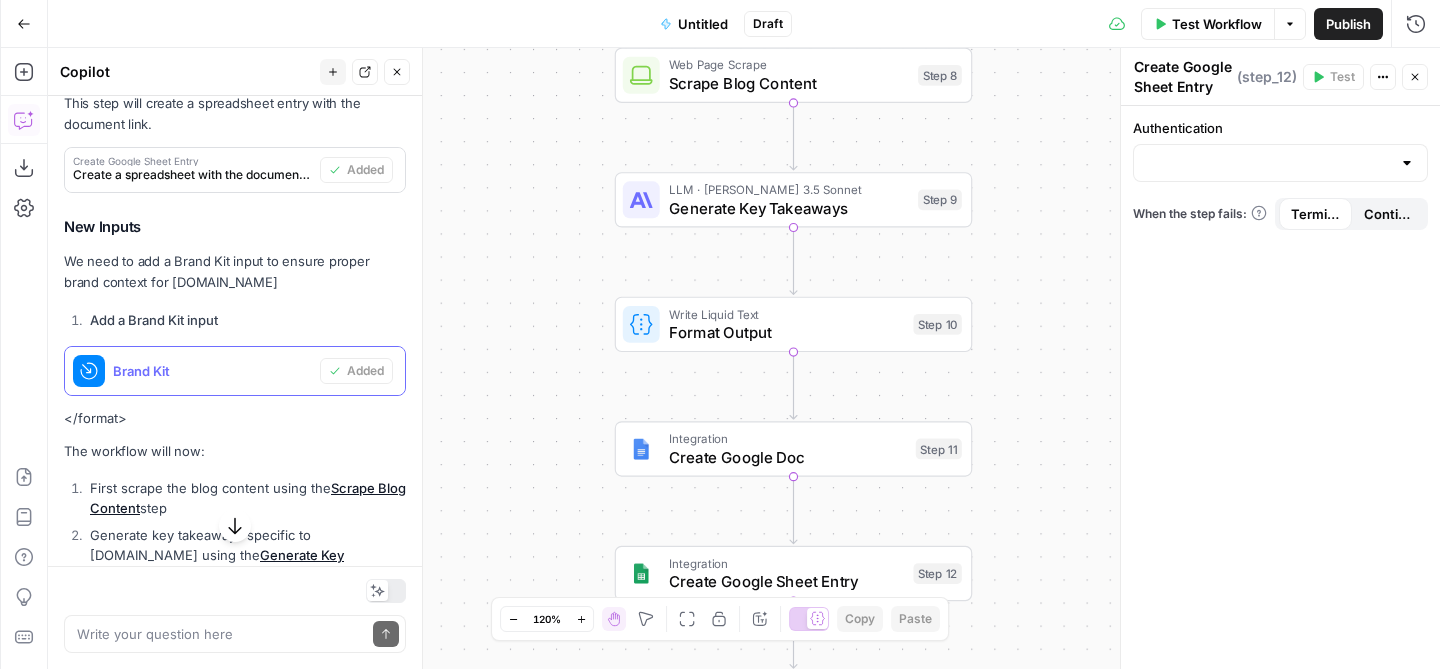 scroll, scrollTop: 980, scrollLeft: 0, axis: vertical 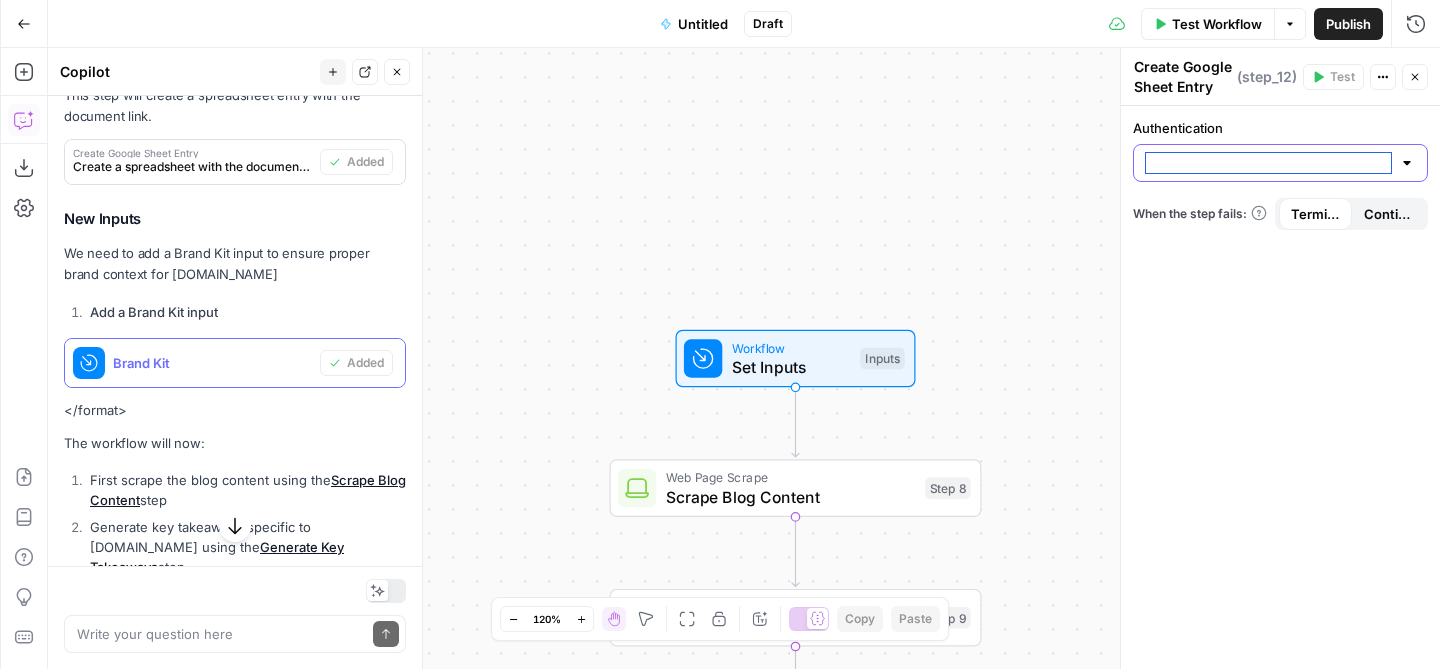 click on "Authentication" at bounding box center [1268, 163] 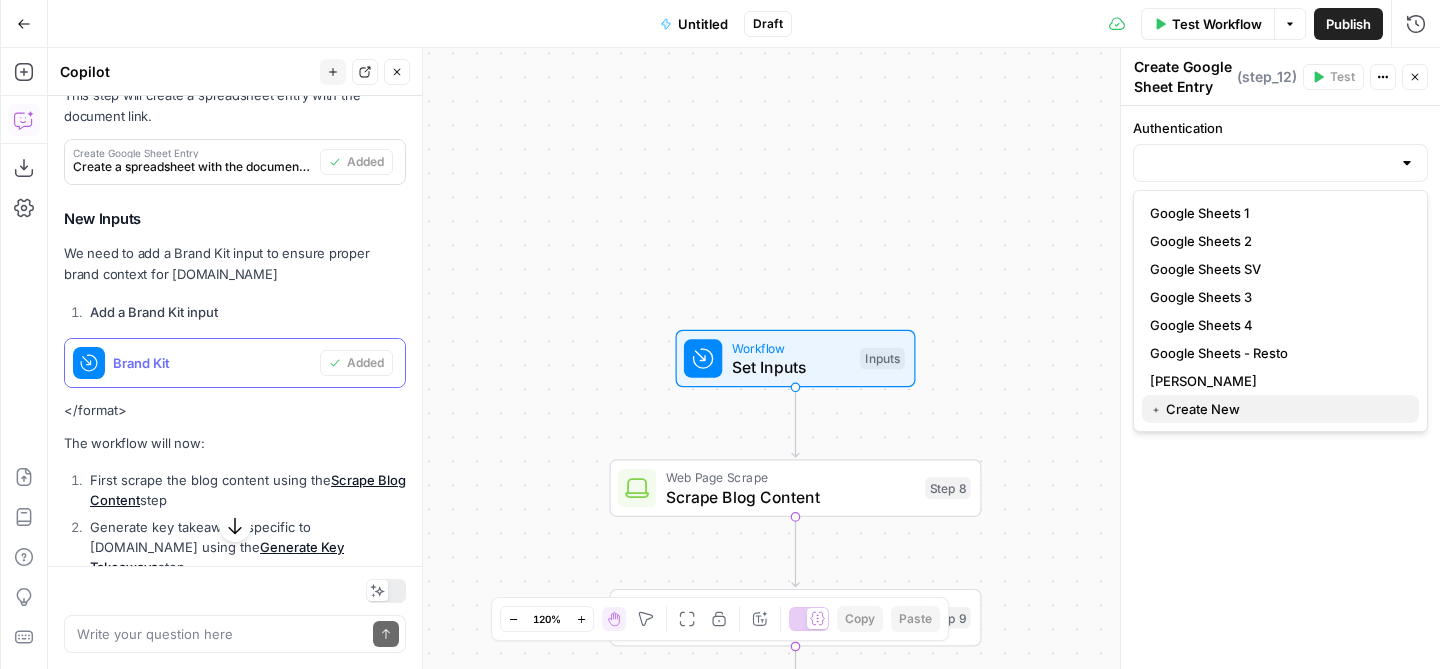 click on "﹢ Create New" at bounding box center (1195, 409) 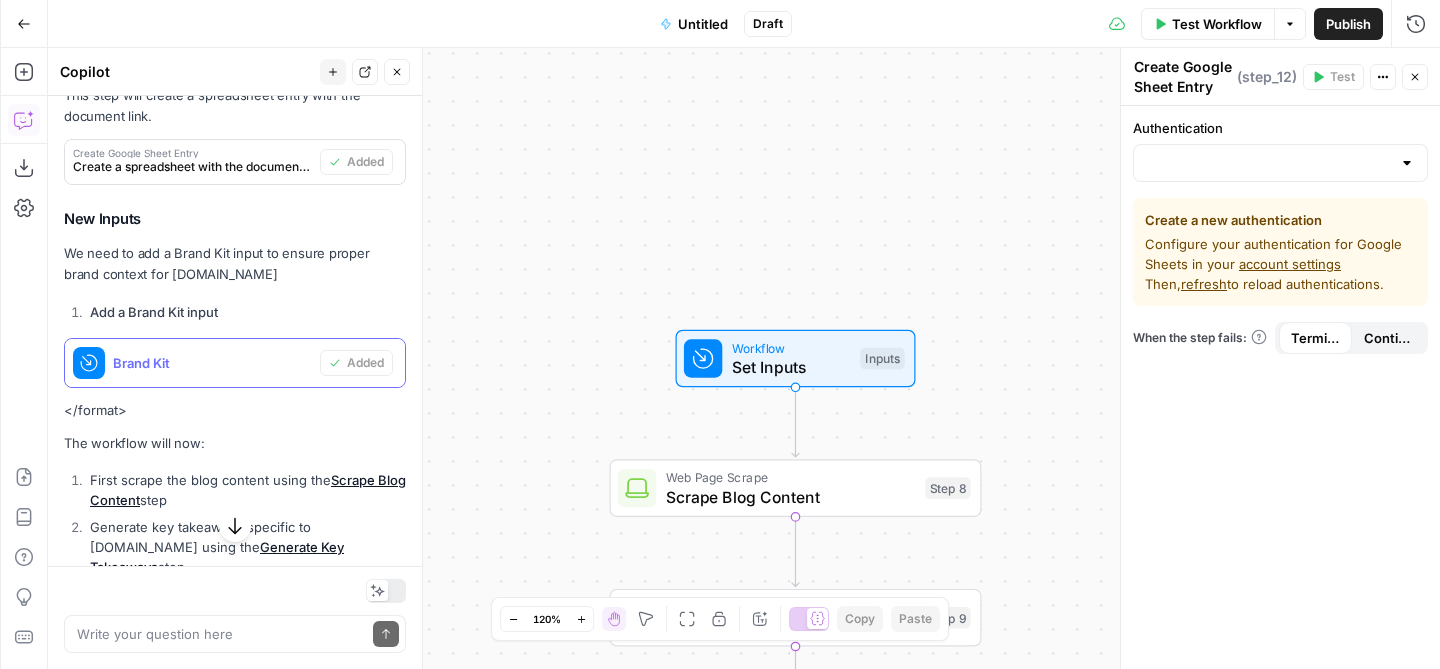 click on "account settings" at bounding box center (1290, 264) 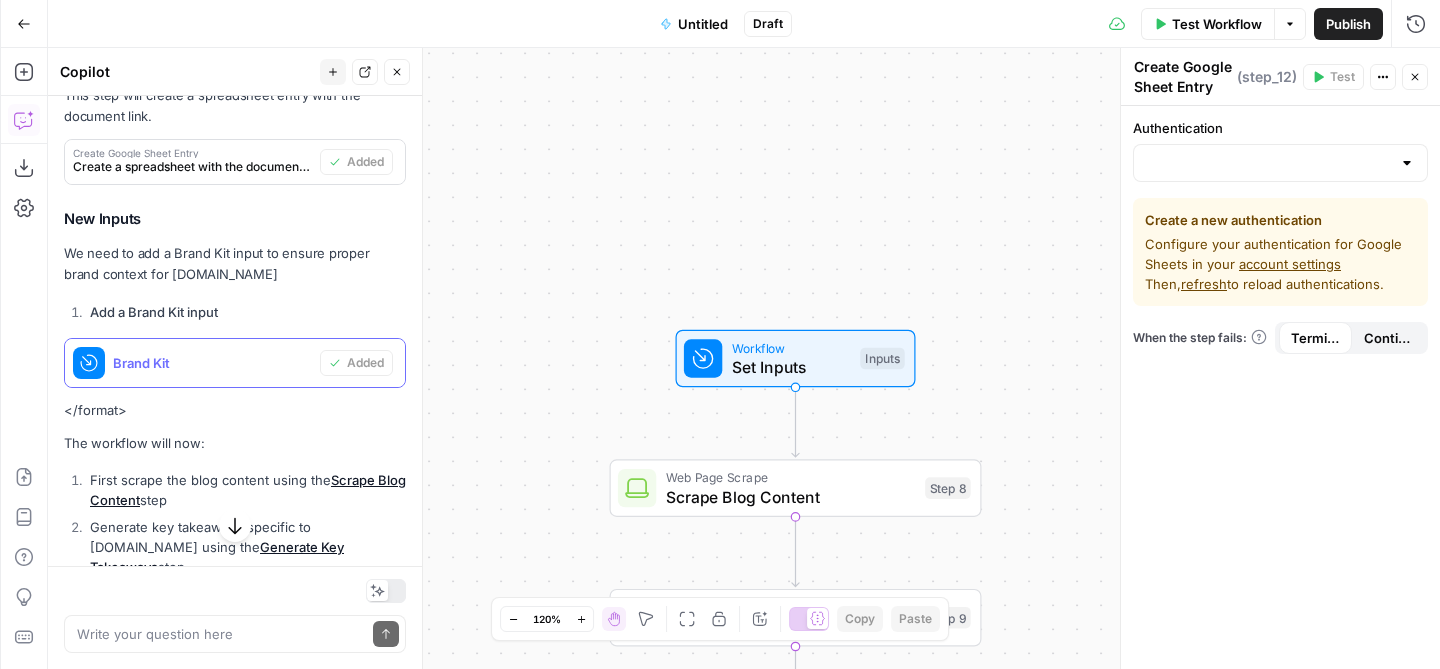 click on "refresh" at bounding box center (1204, 284) 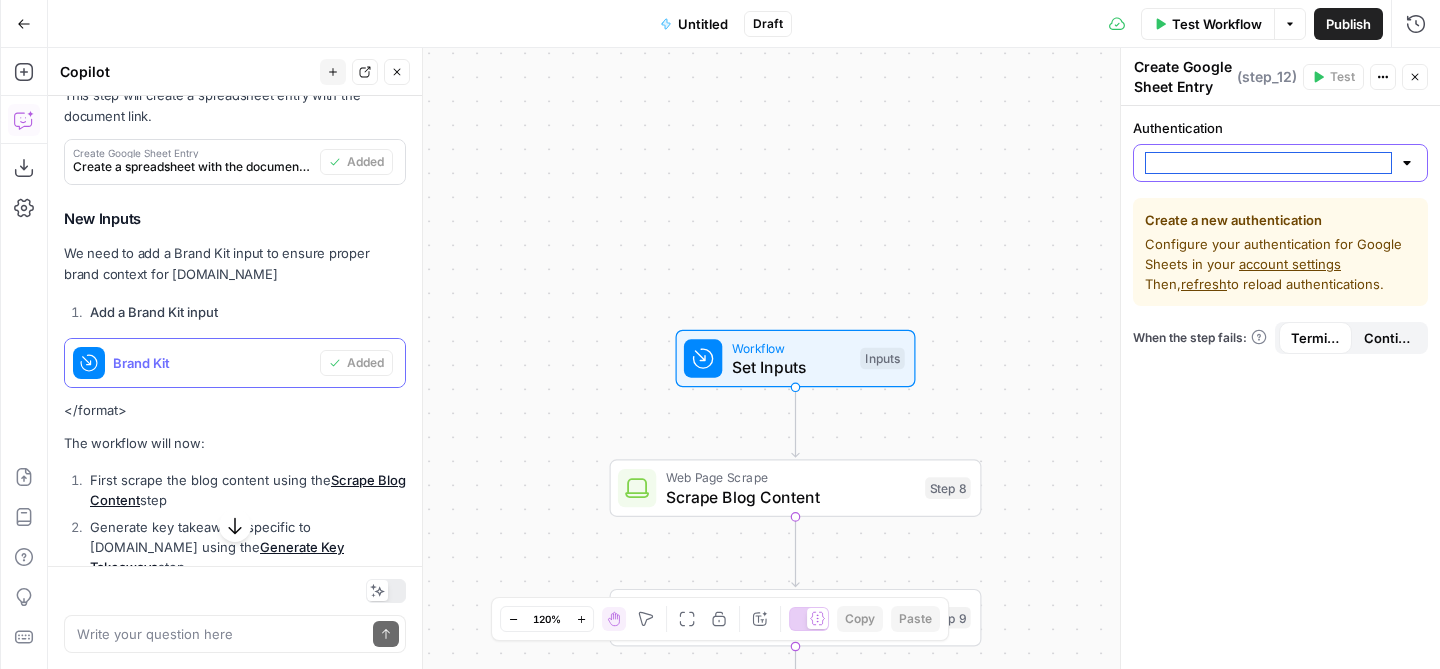 click on "Authentication" at bounding box center [1268, 163] 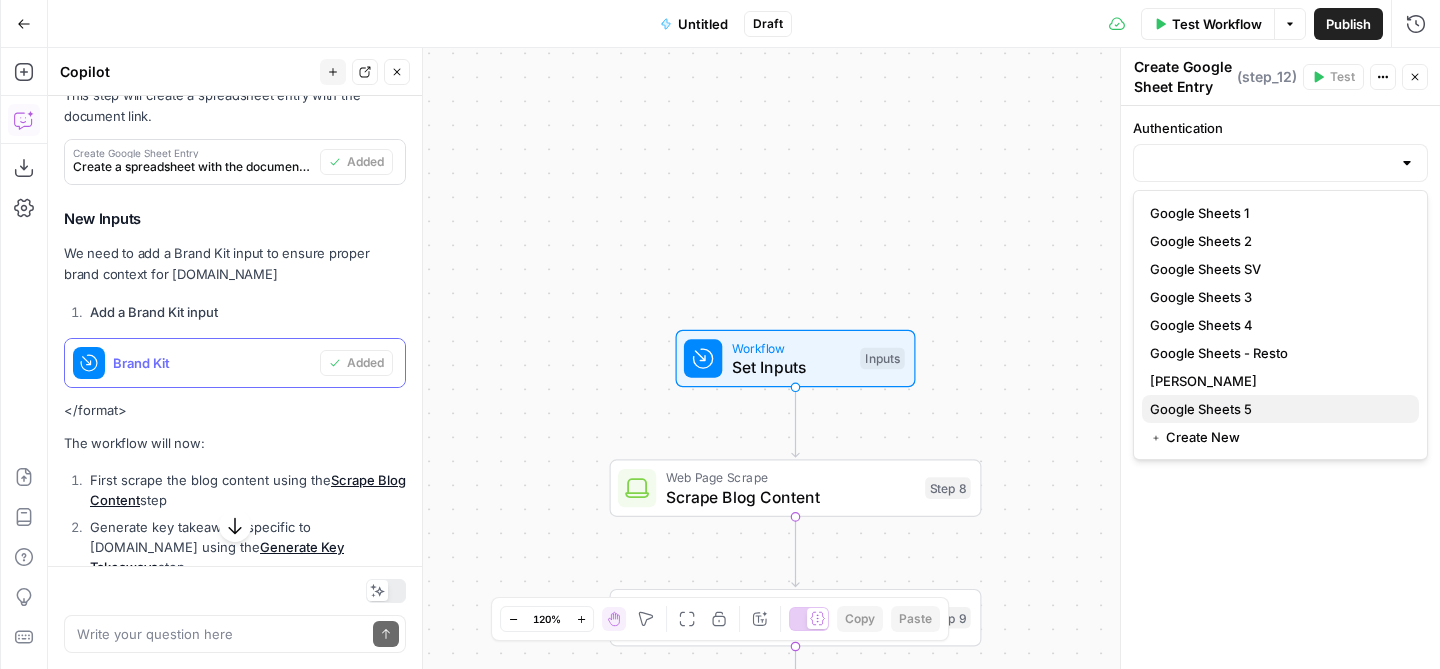 click on "Google Sheets 5" at bounding box center [1201, 409] 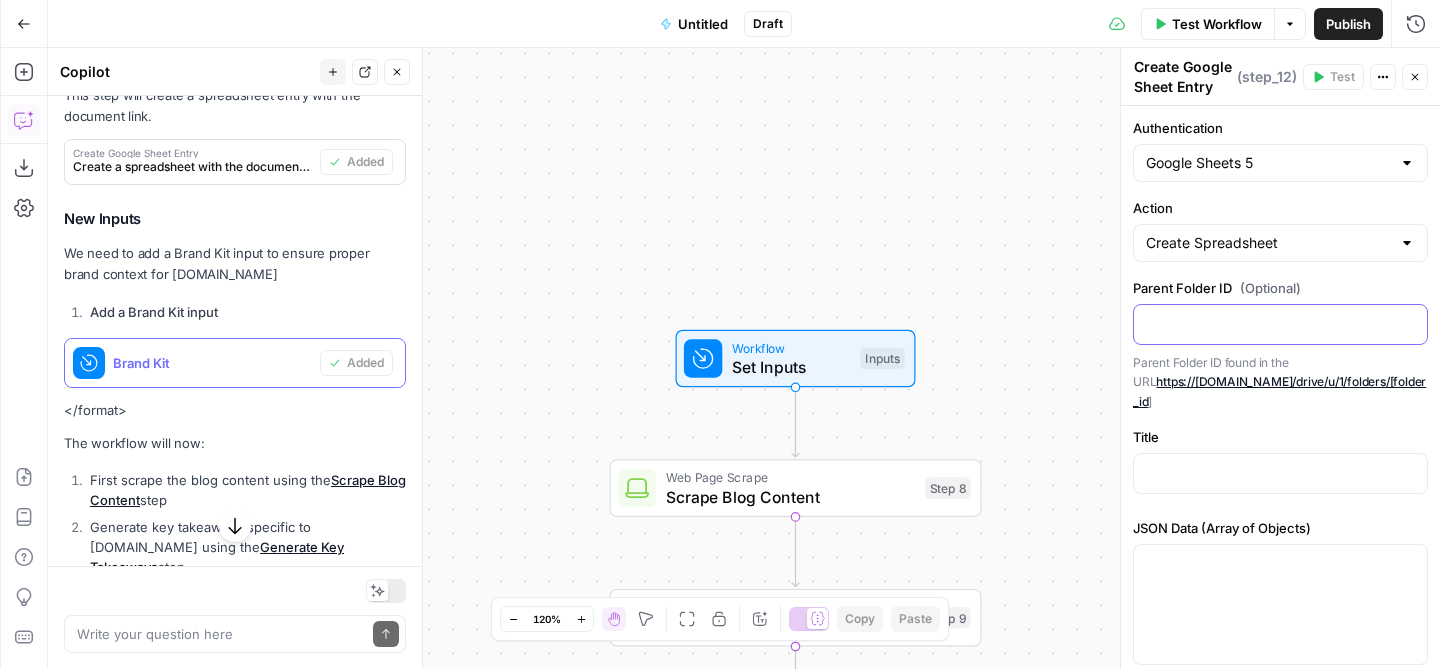 click at bounding box center (1280, 323) 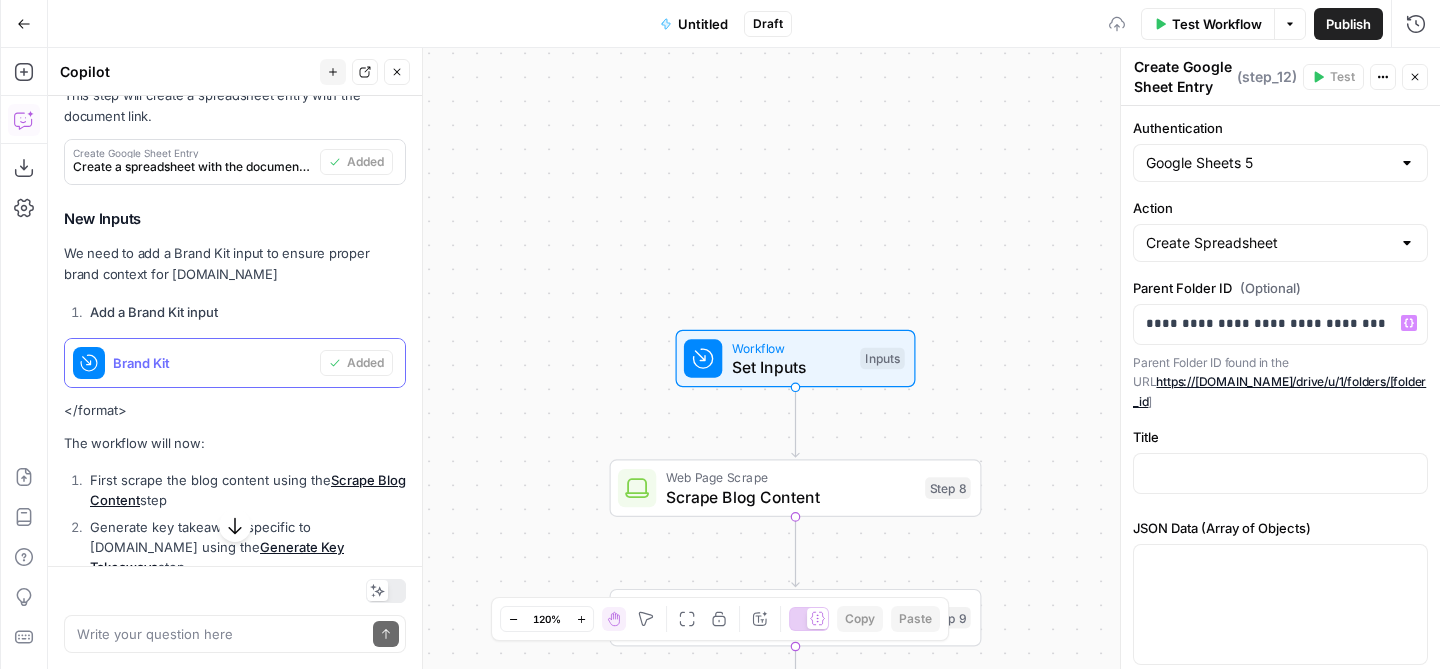 click on "Parent Folder ID   (Optional)" at bounding box center [1280, 288] 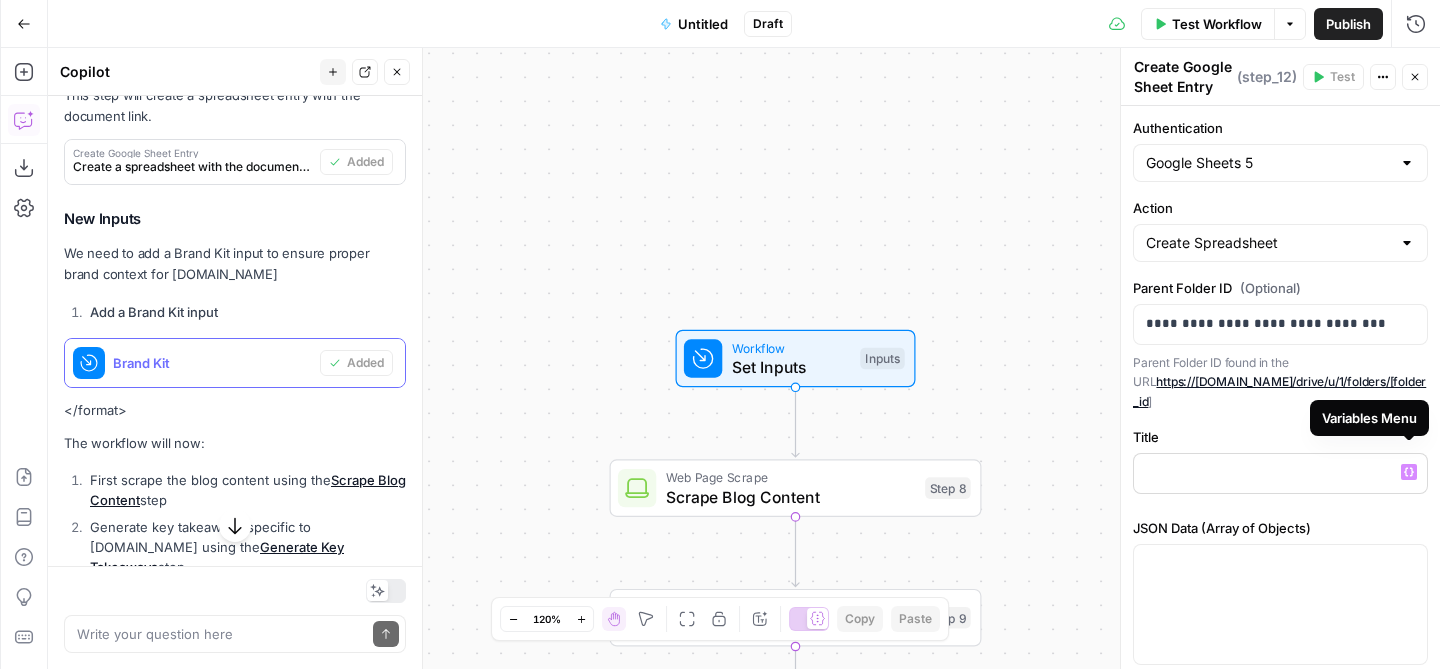 scroll, scrollTop: 83, scrollLeft: 0, axis: vertical 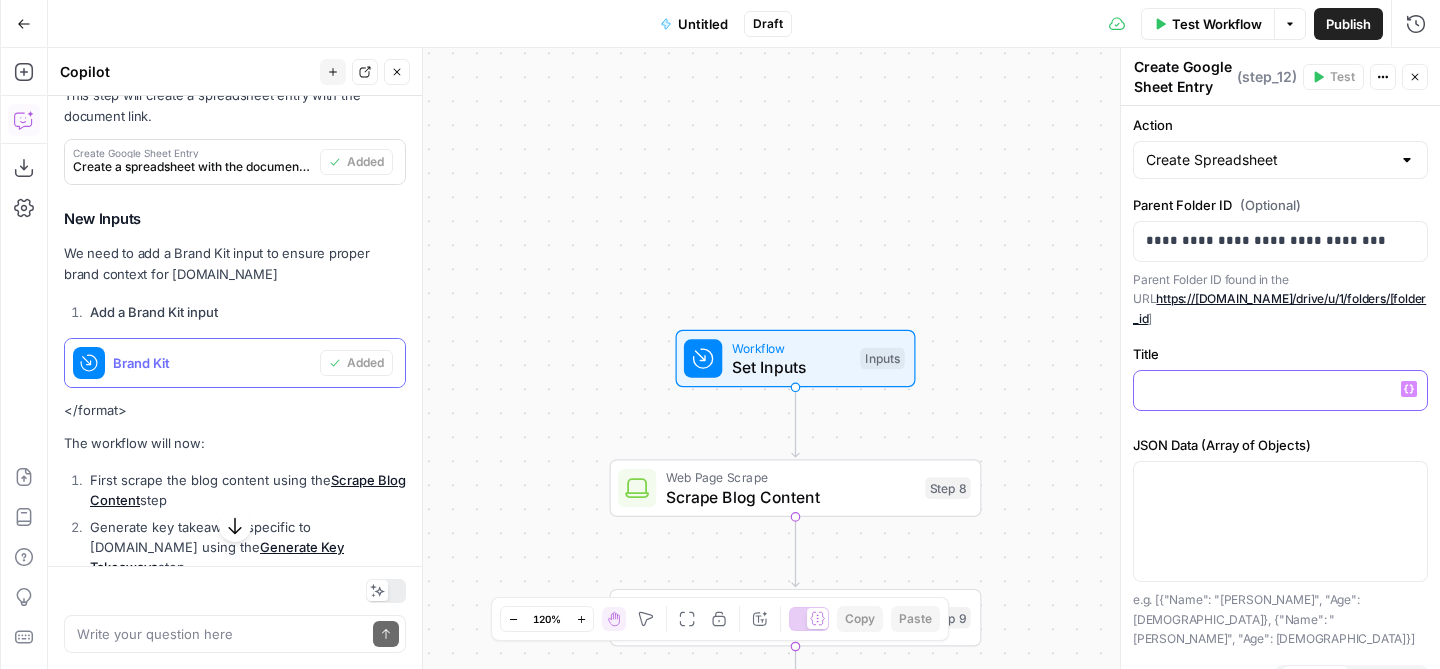 click at bounding box center (1280, 390) 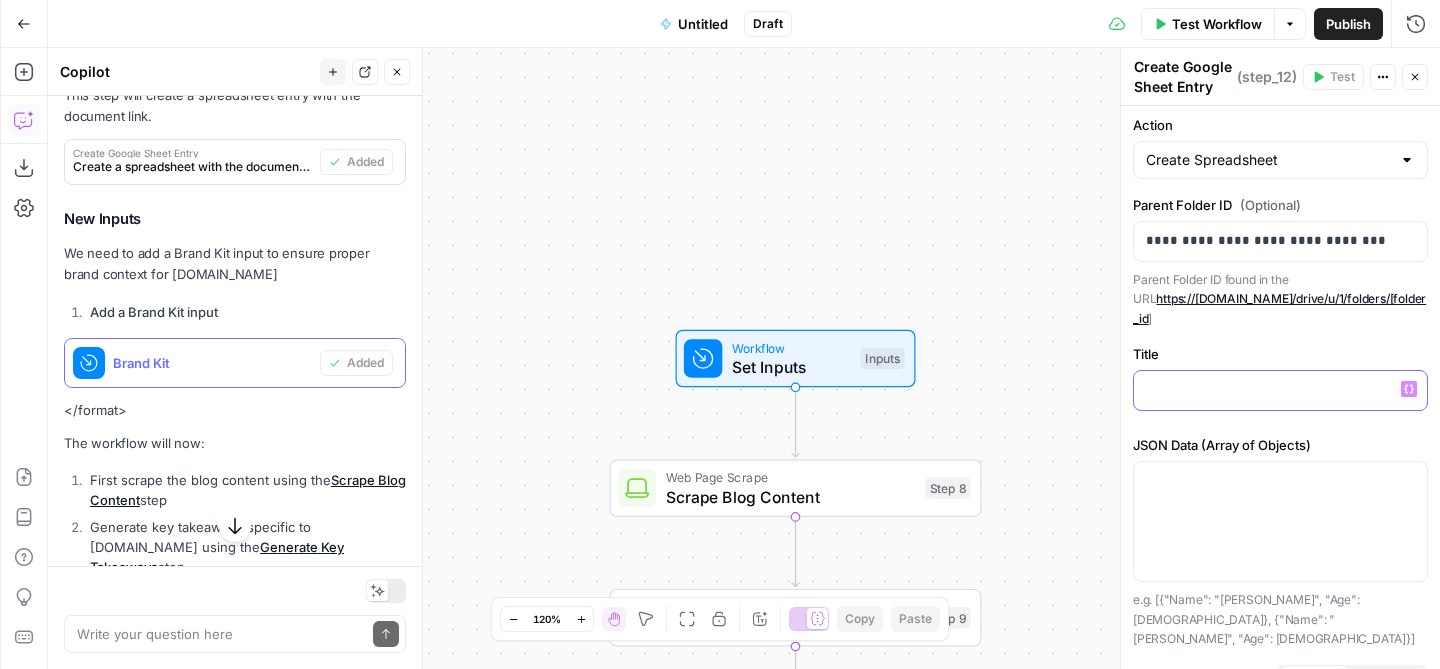 type 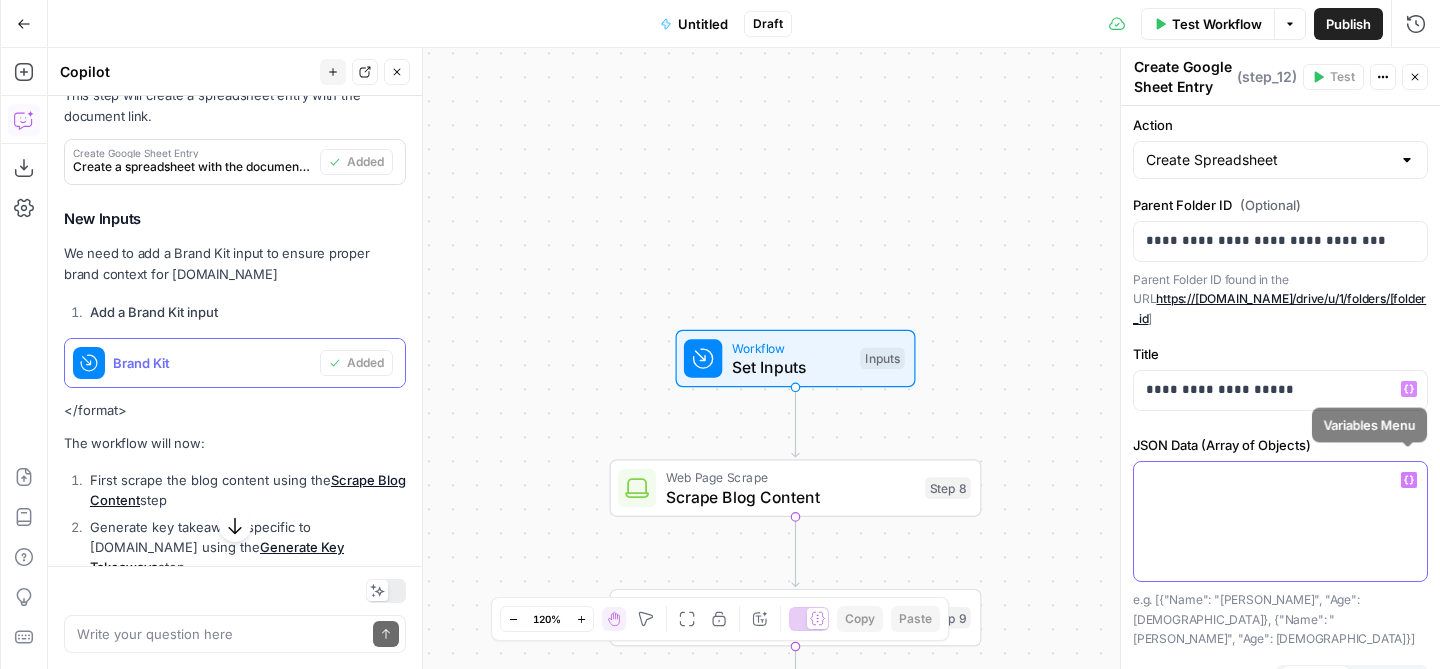 click 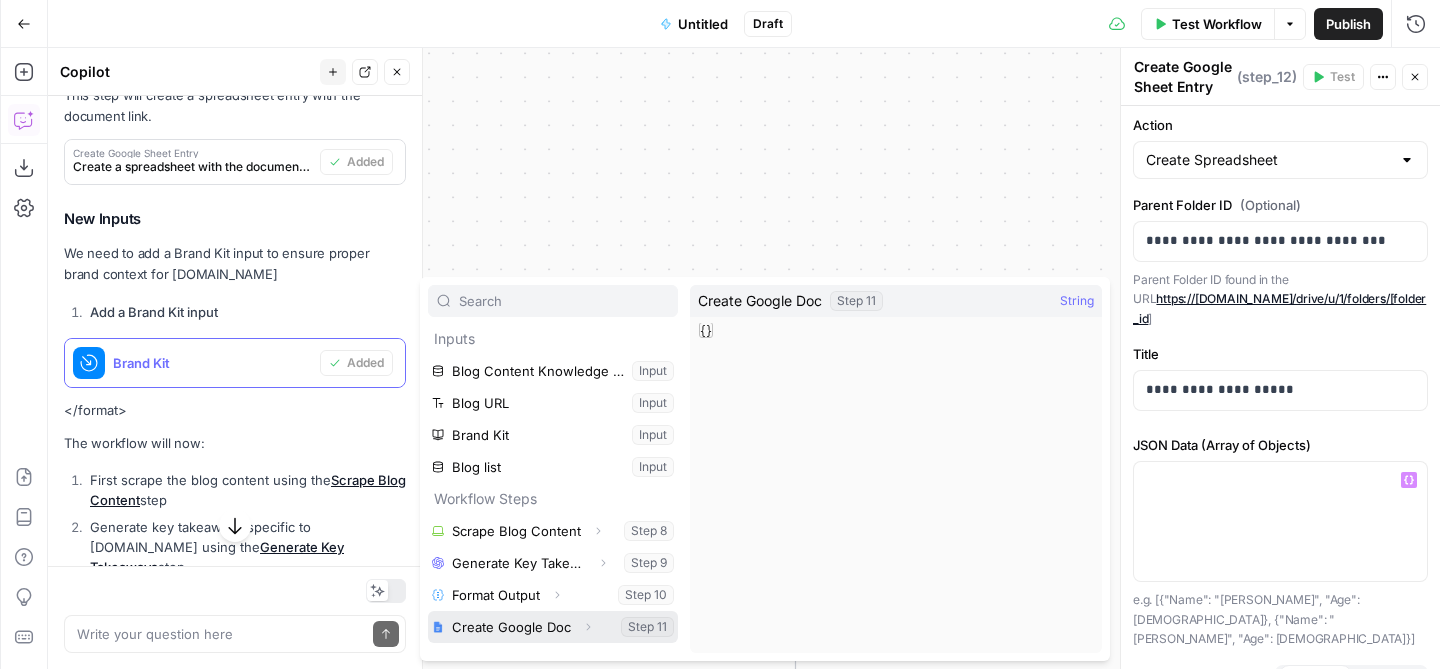 click at bounding box center [553, 627] 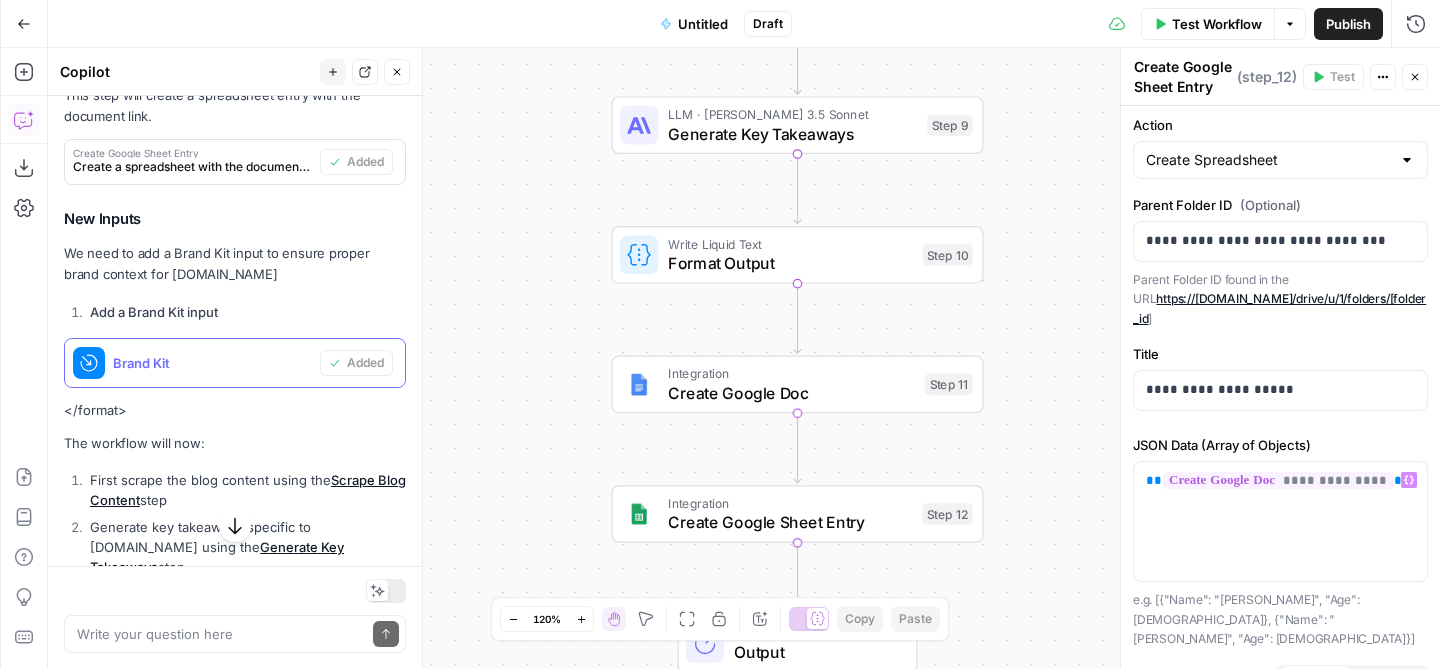 click on "Integration Create Google Doc Step 11 Copy step Delete step Add Note Test" at bounding box center [798, 385] 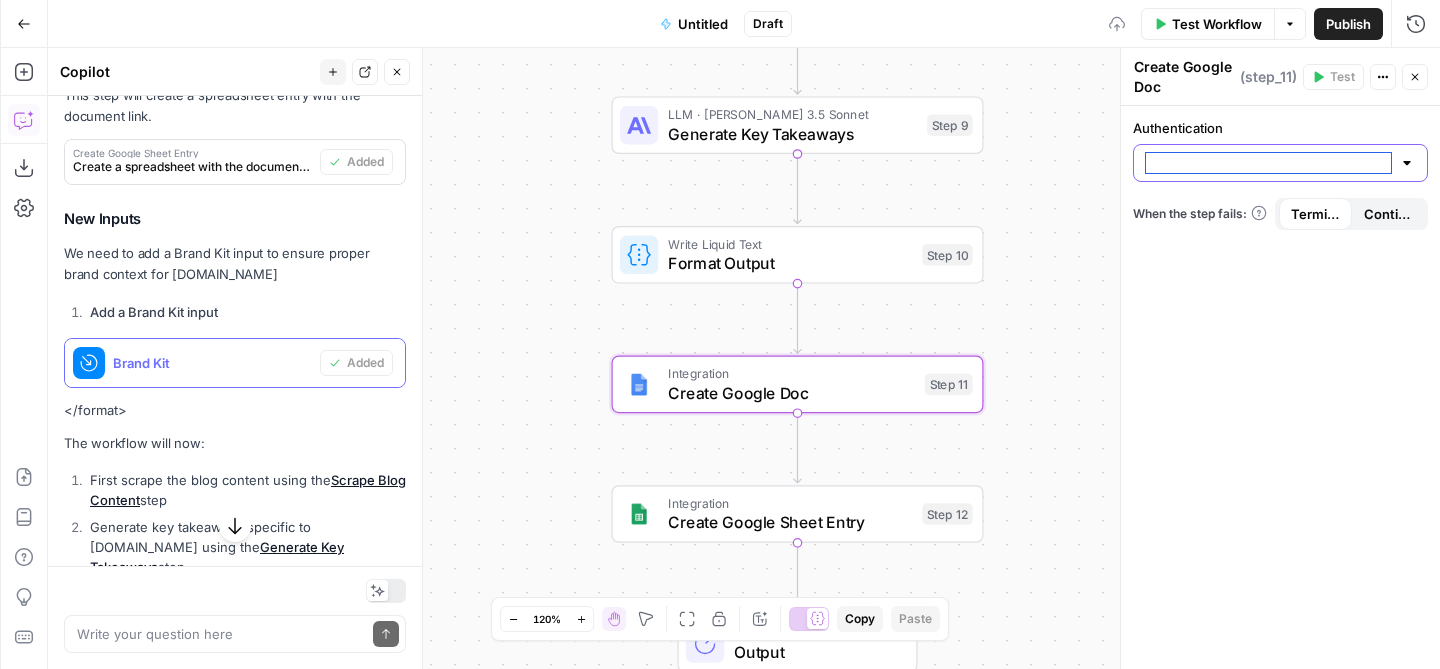 click on "Authentication" at bounding box center [1268, 163] 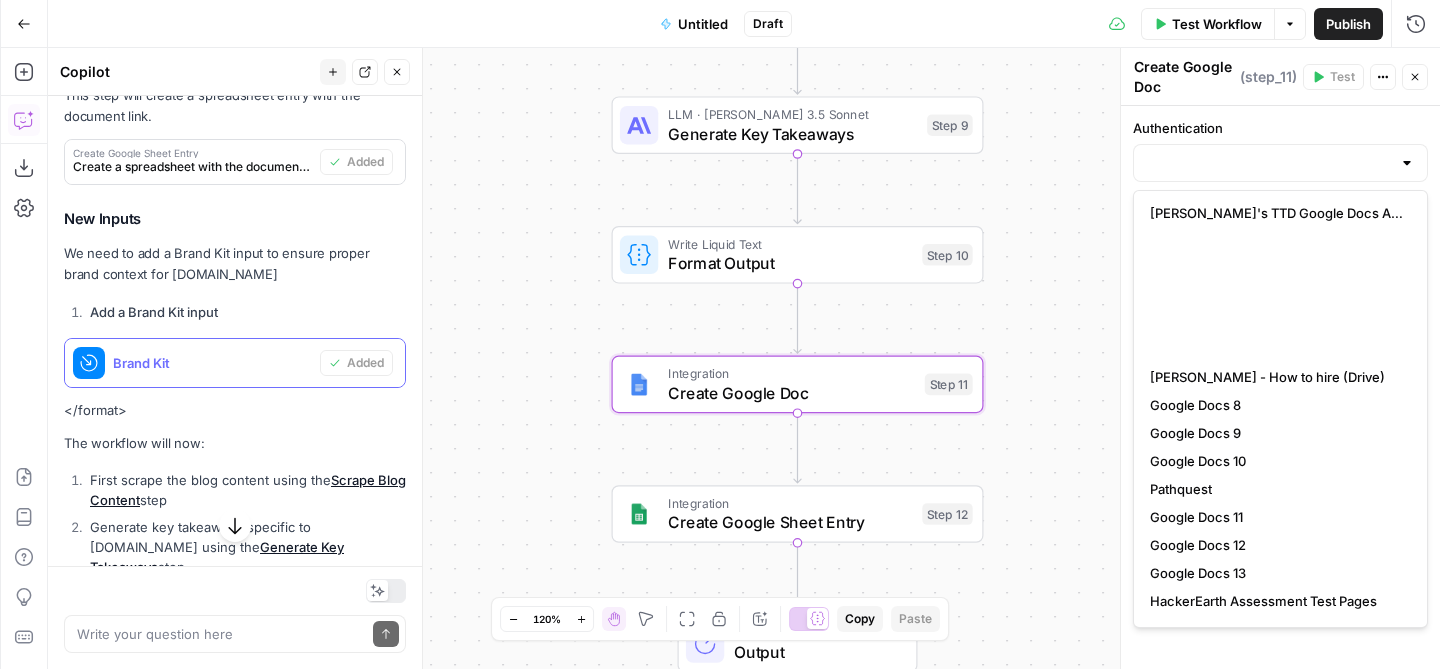 scroll, scrollTop: 588, scrollLeft: 0, axis: vertical 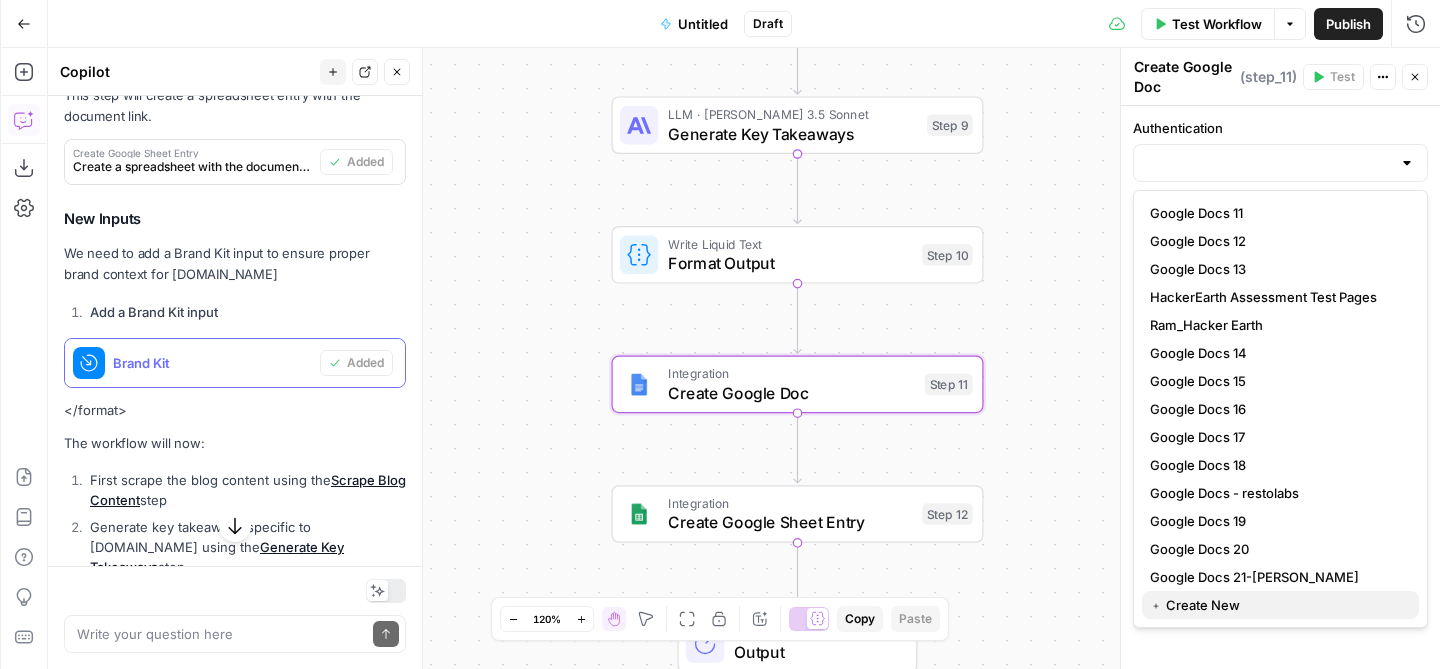 click on "﹢ Create New" at bounding box center [1195, 605] 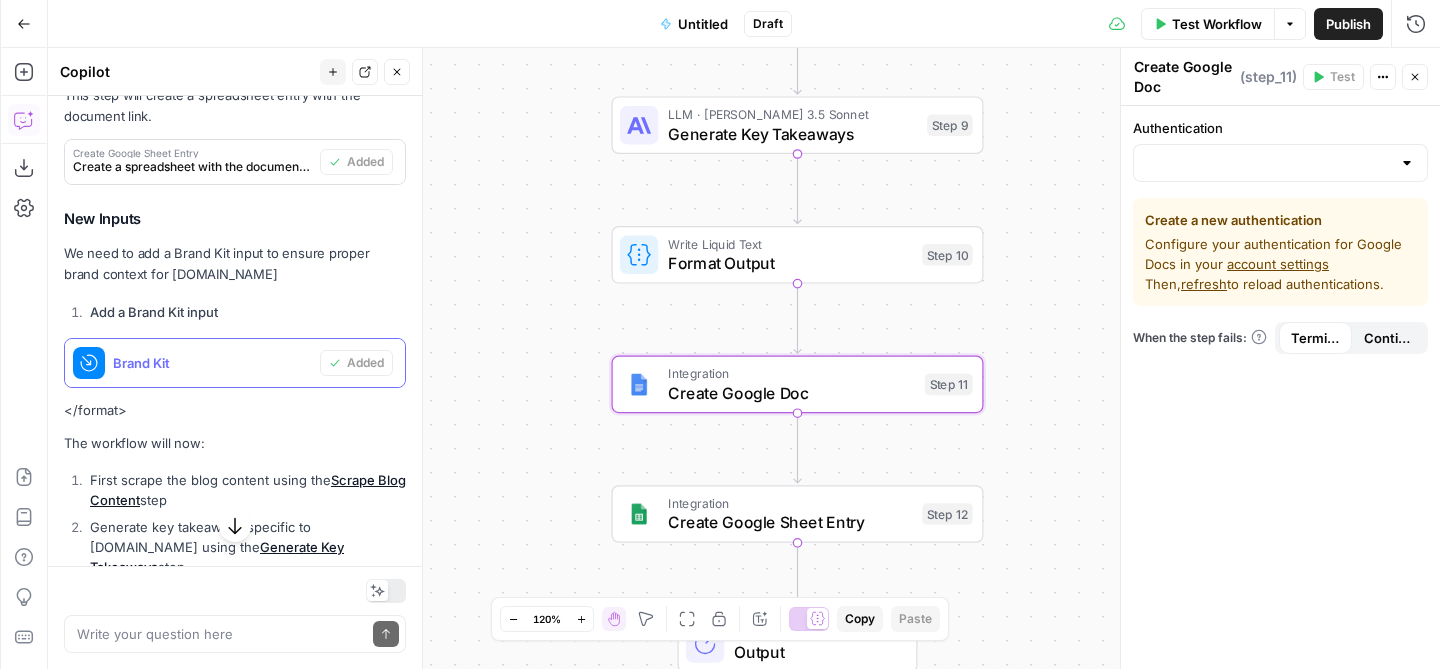 click on "account settings" at bounding box center [1278, 264] 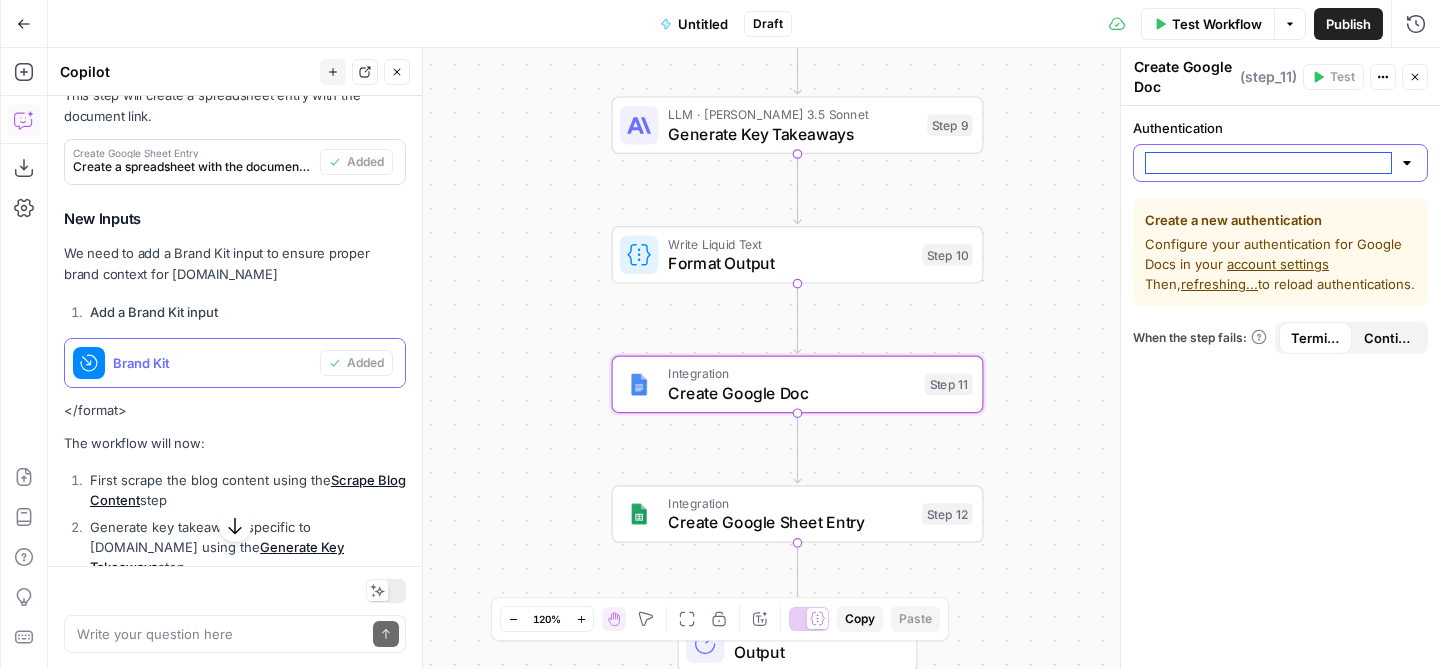 click on "Authentication" at bounding box center [1268, 163] 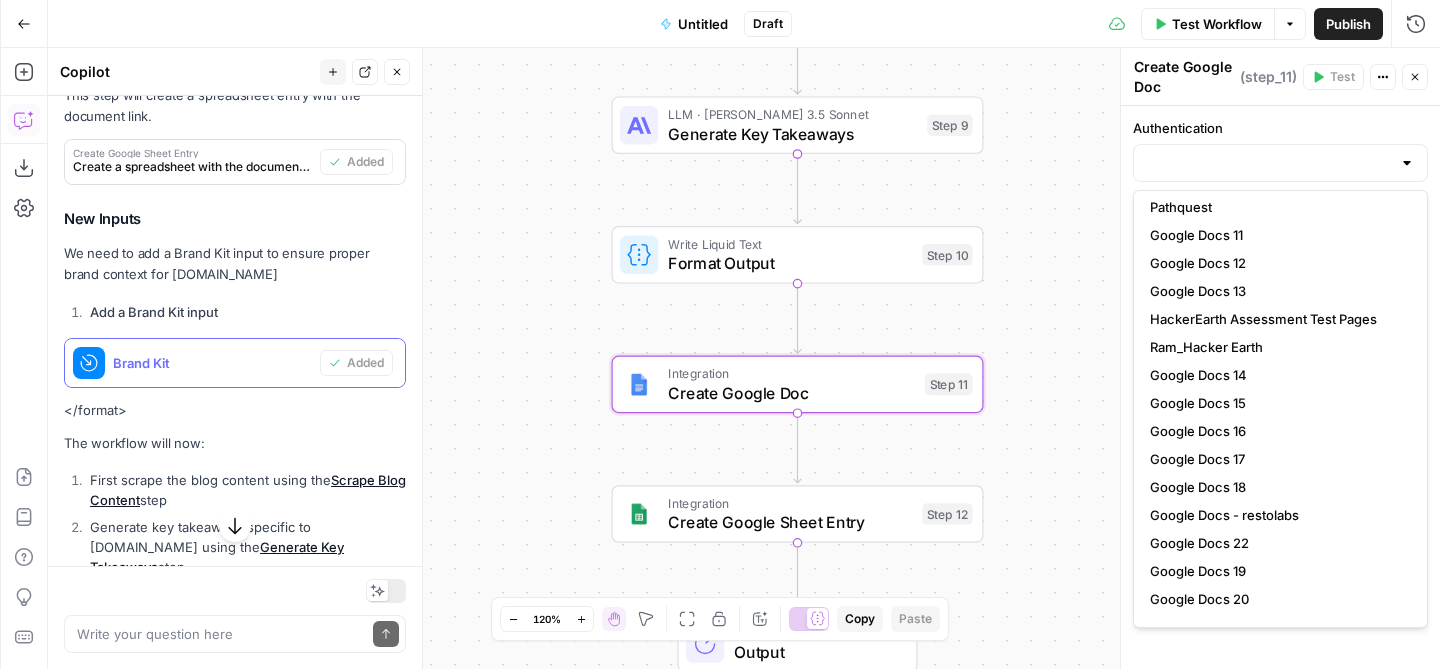scroll, scrollTop: 587, scrollLeft: 0, axis: vertical 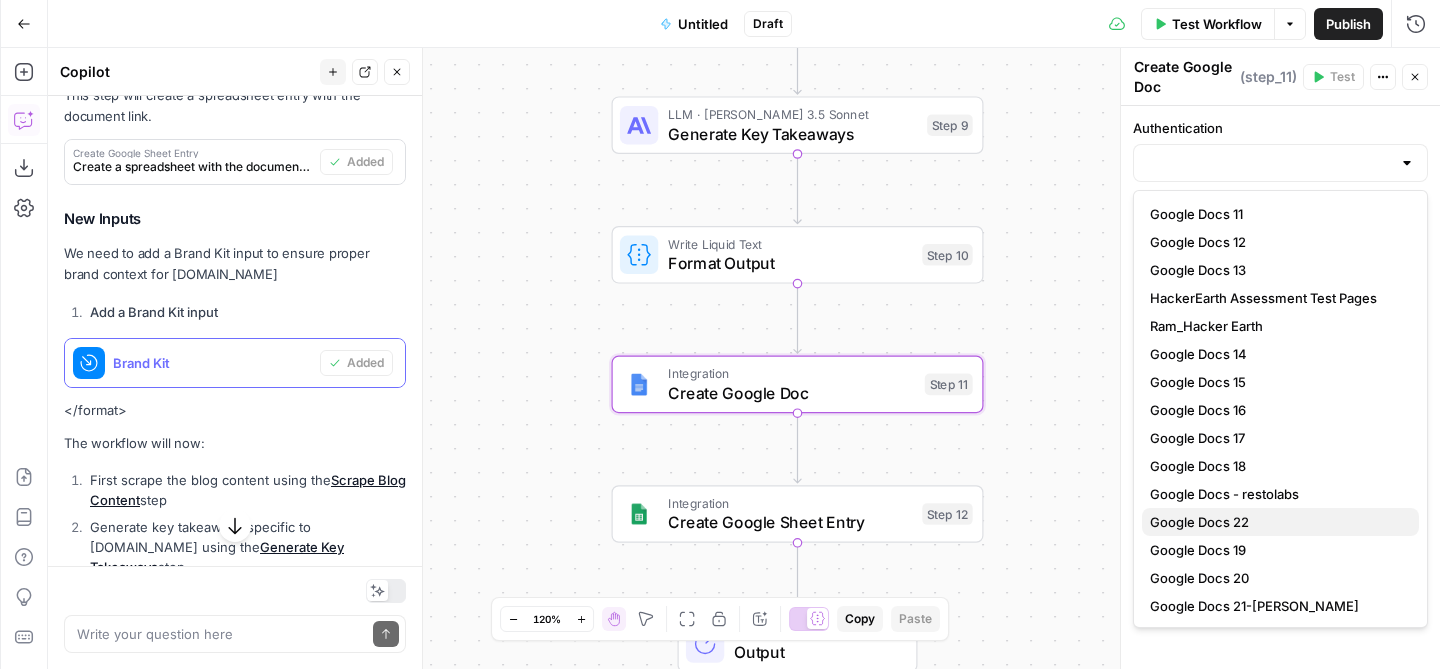 click on "Google Docs 22" at bounding box center [1199, 522] 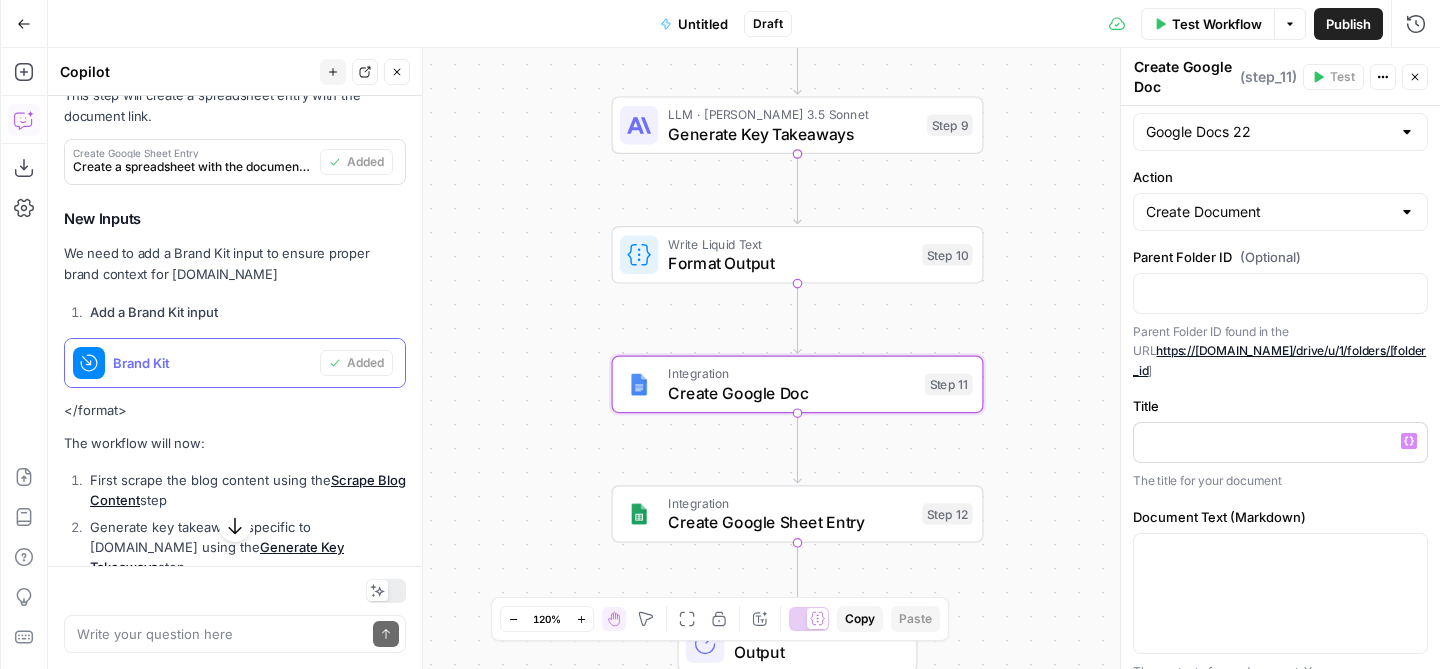 scroll, scrollTop: 230, scrollLeft: 0, axis: vertical 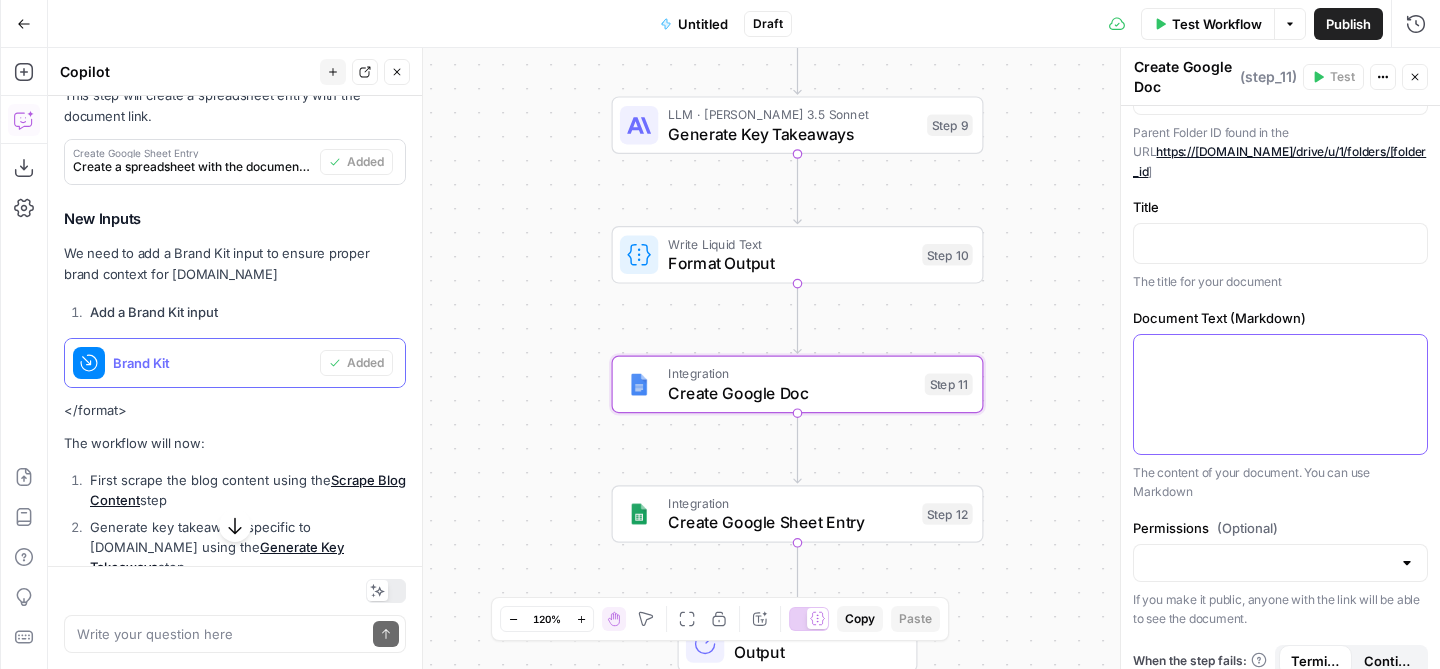 click at bounding box center [1280, 353] 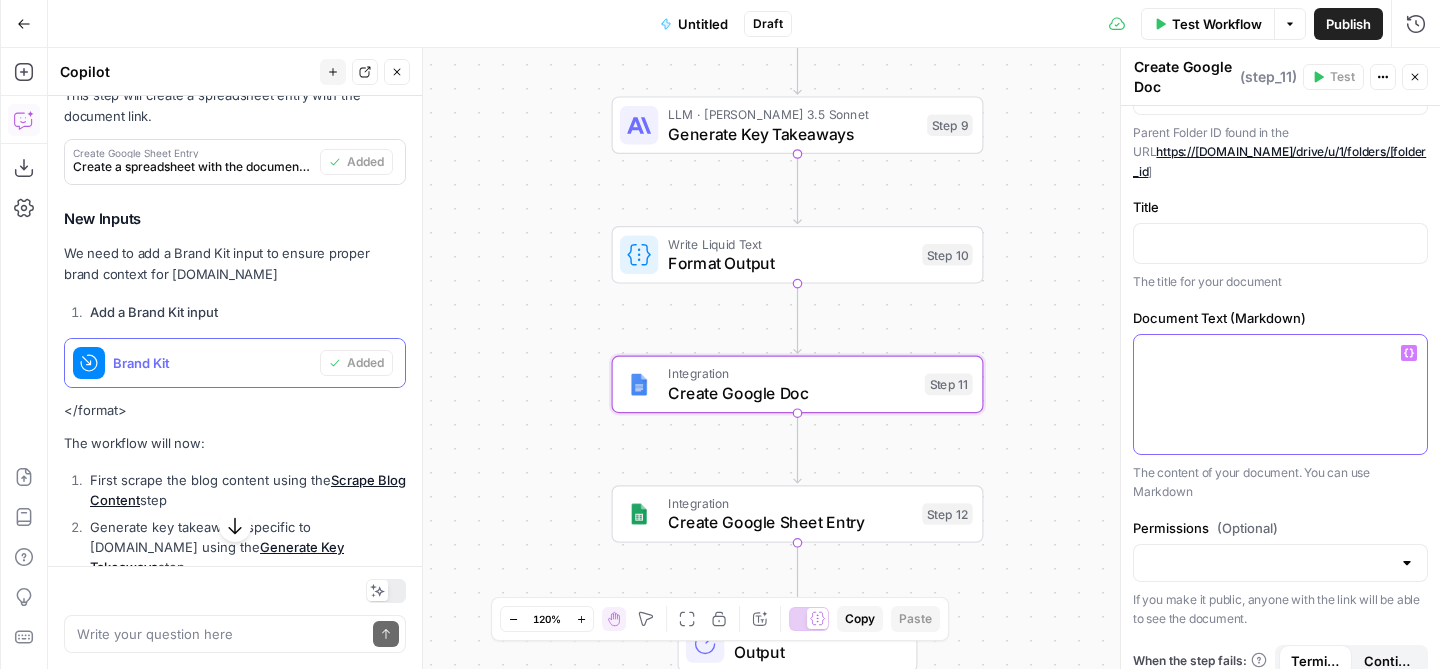 click 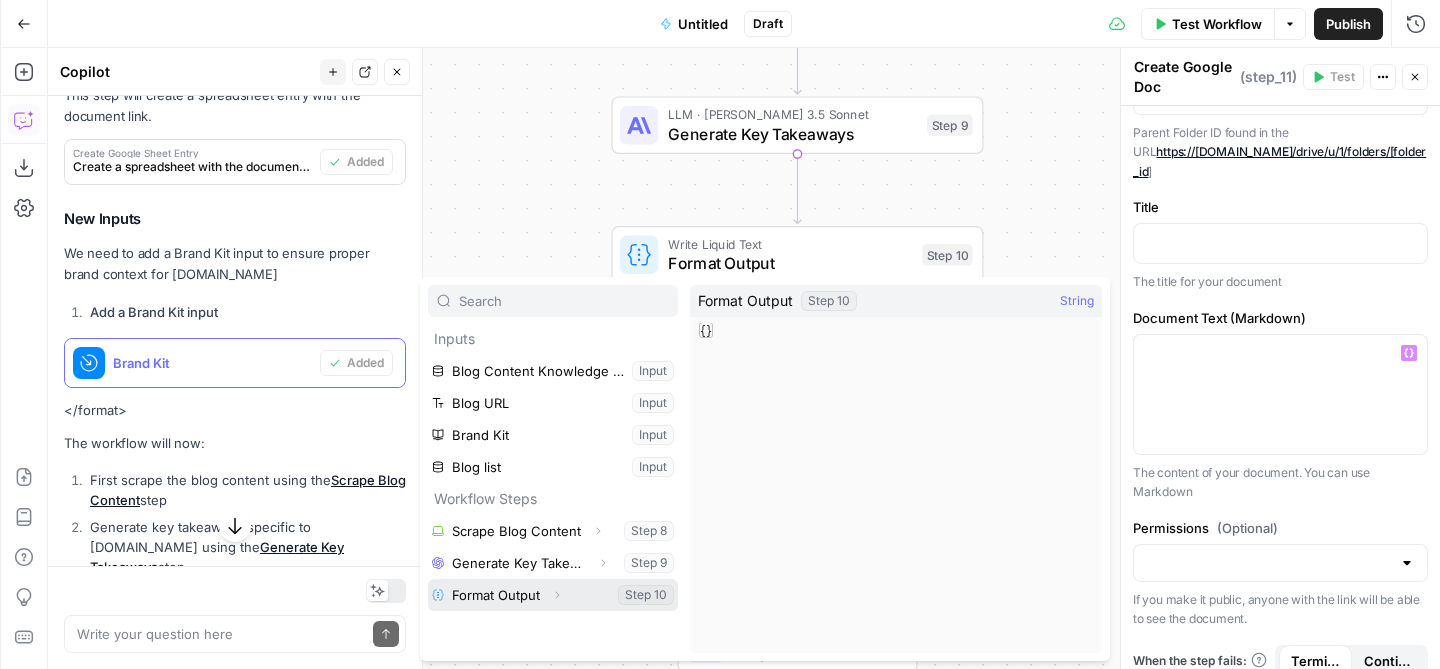 click at bounding box center [553, 595] 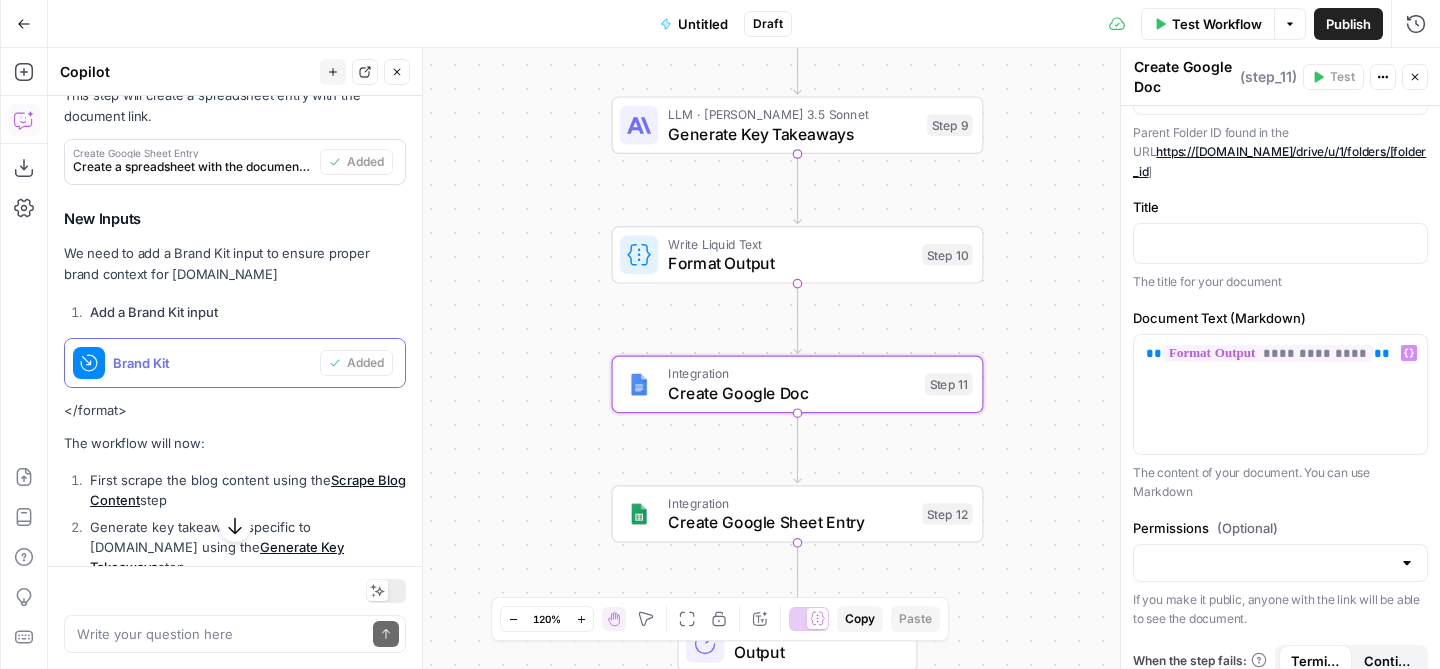 click on "Title" at bounding box center (1280, 207) 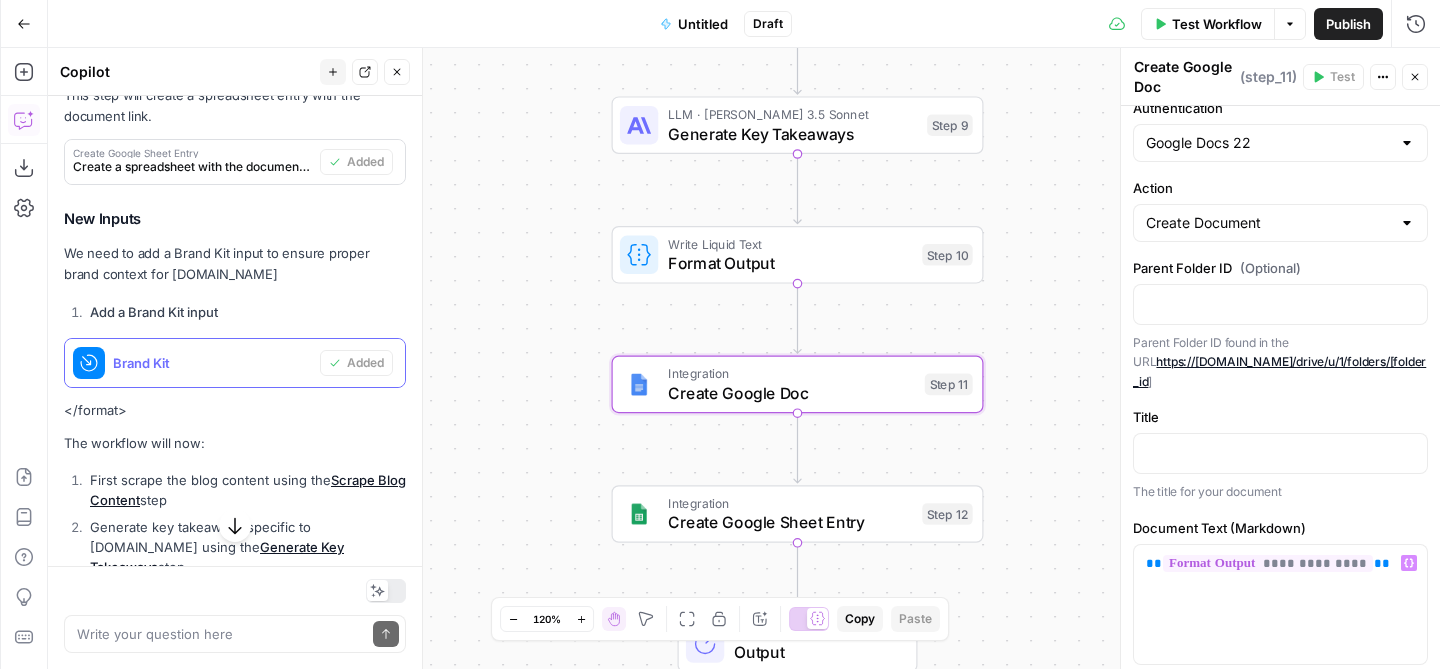 scroll, scrollTop: 28, scrollLeft: 0, axis: vertical 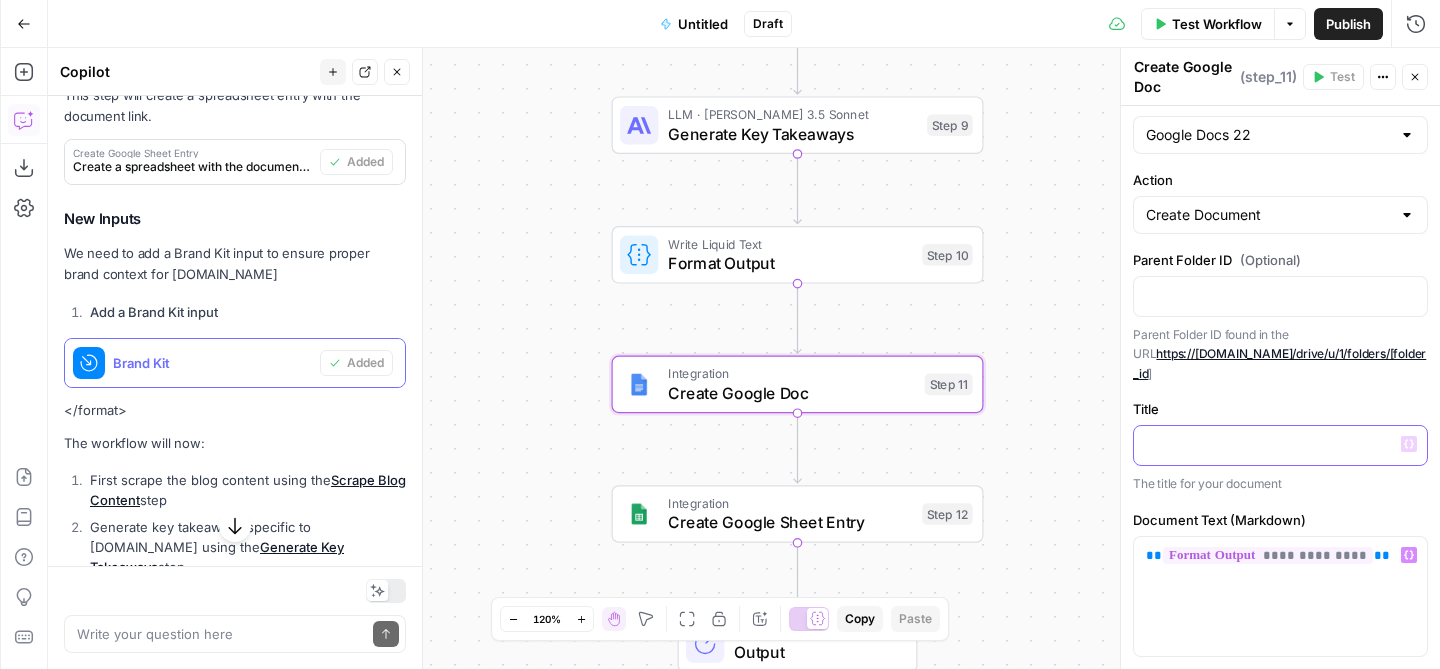click 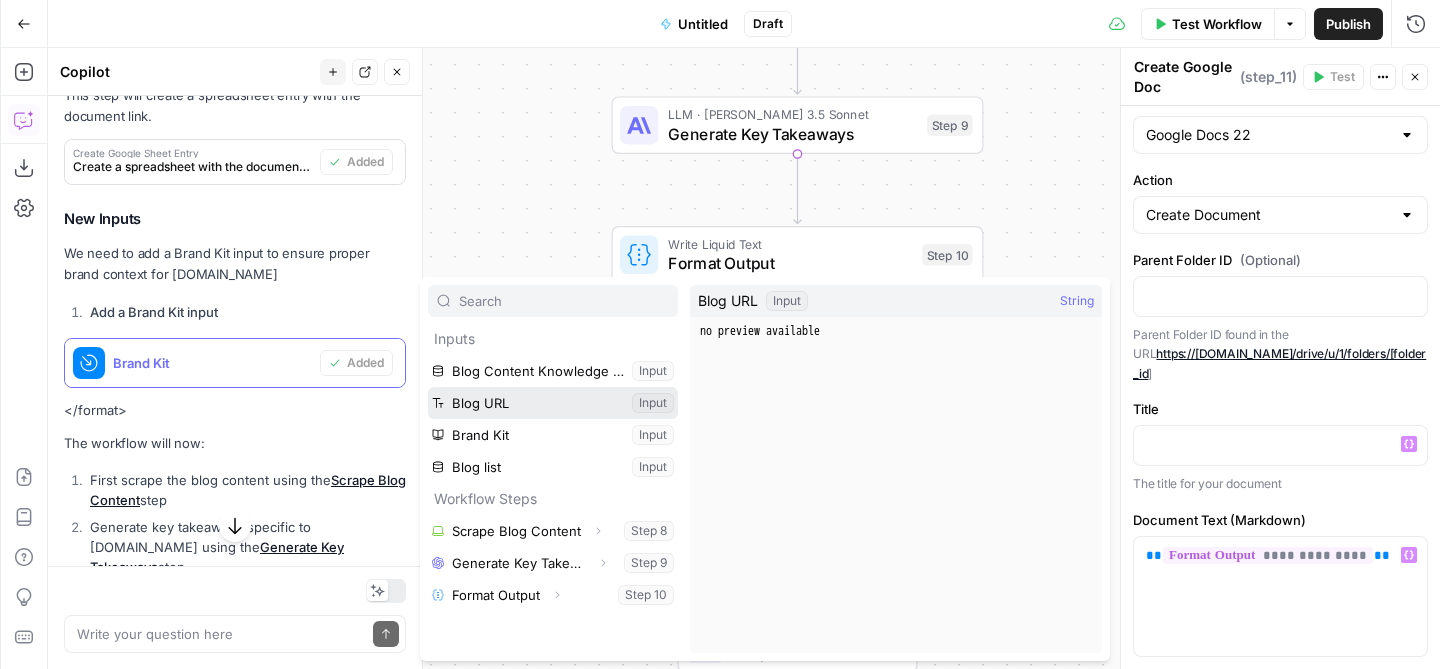 click at bounding box center (553, 403) 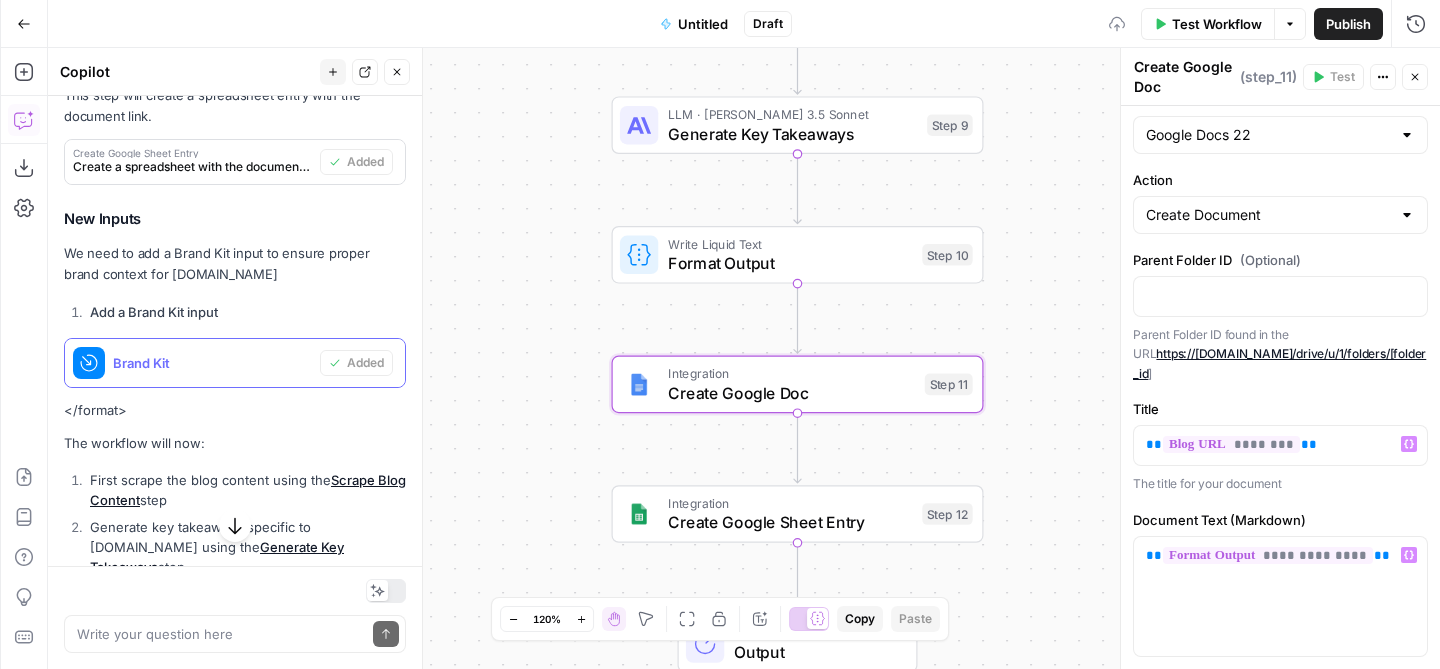 click on "**********" at bounding box center (1280, 387) 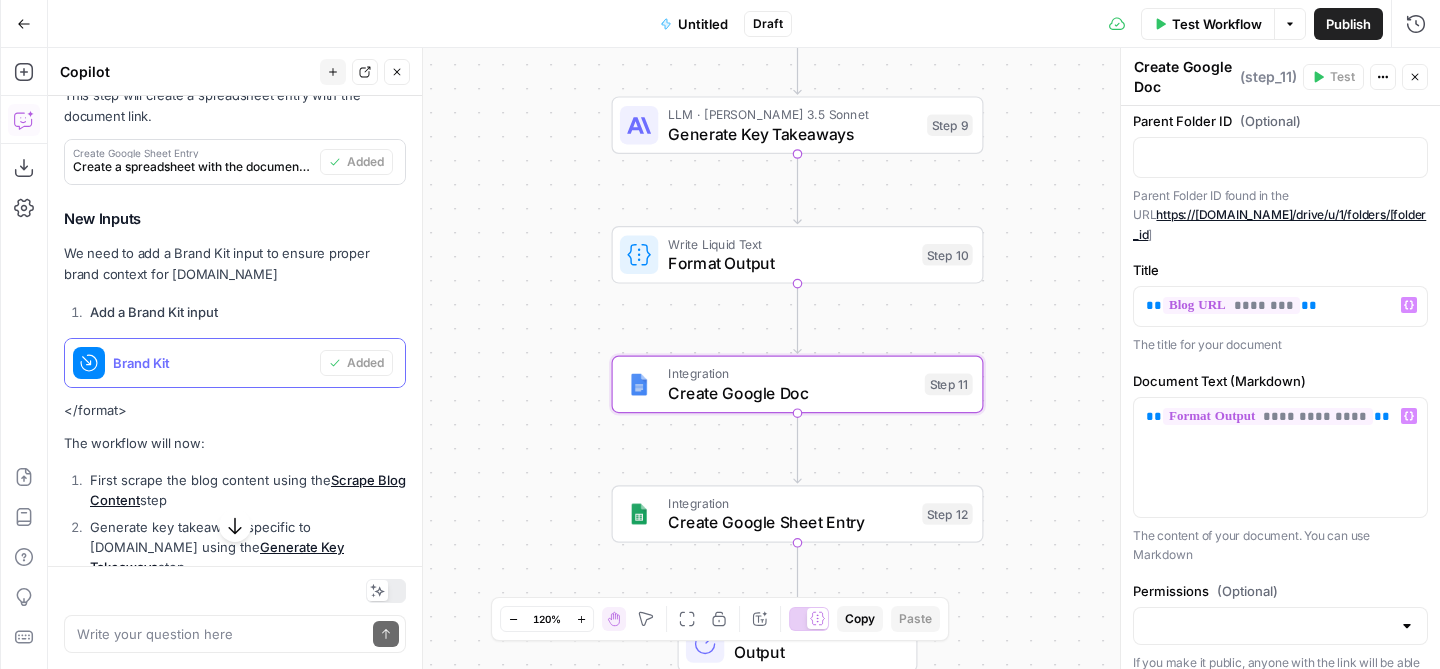 scroll, scrollTop: 230, scrollLeft: 0, axis: vertical 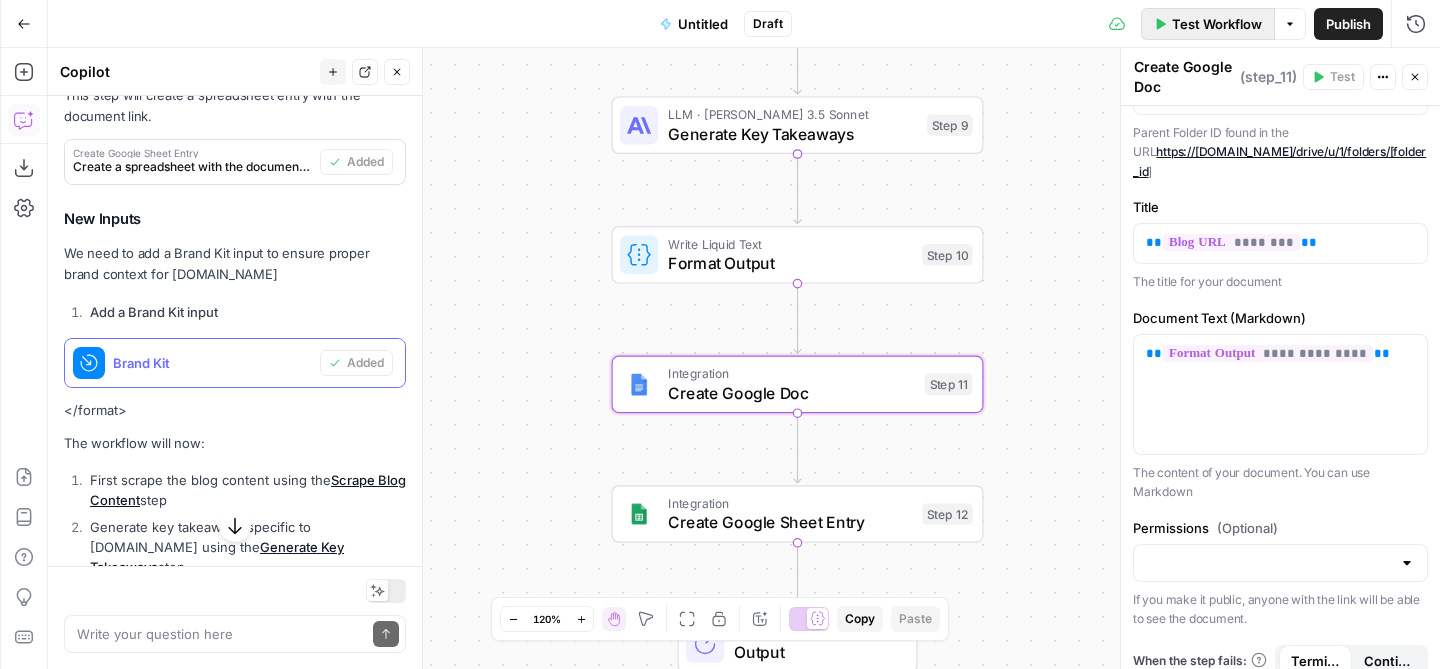 click on "Test Workflow" at bounding box center [1217, 24] 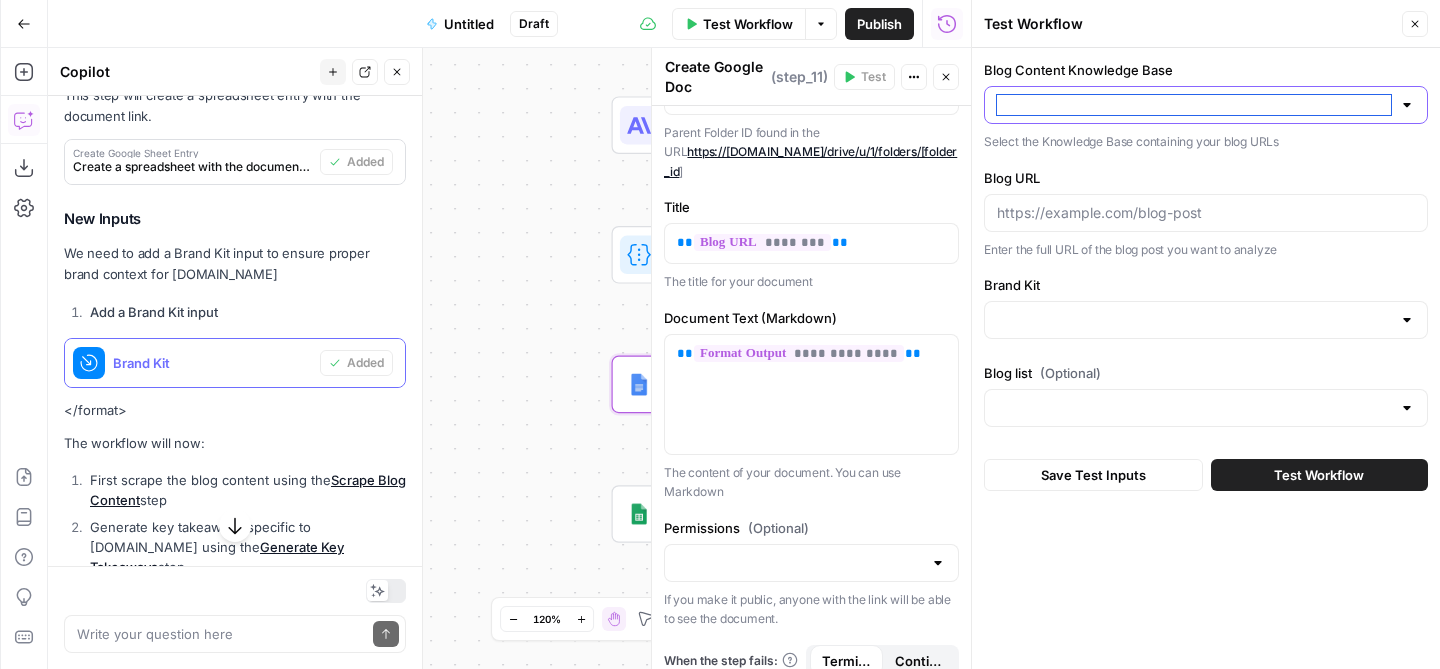 click on "Blog Content Knowledge Base" at bounding box center (1194, 105) 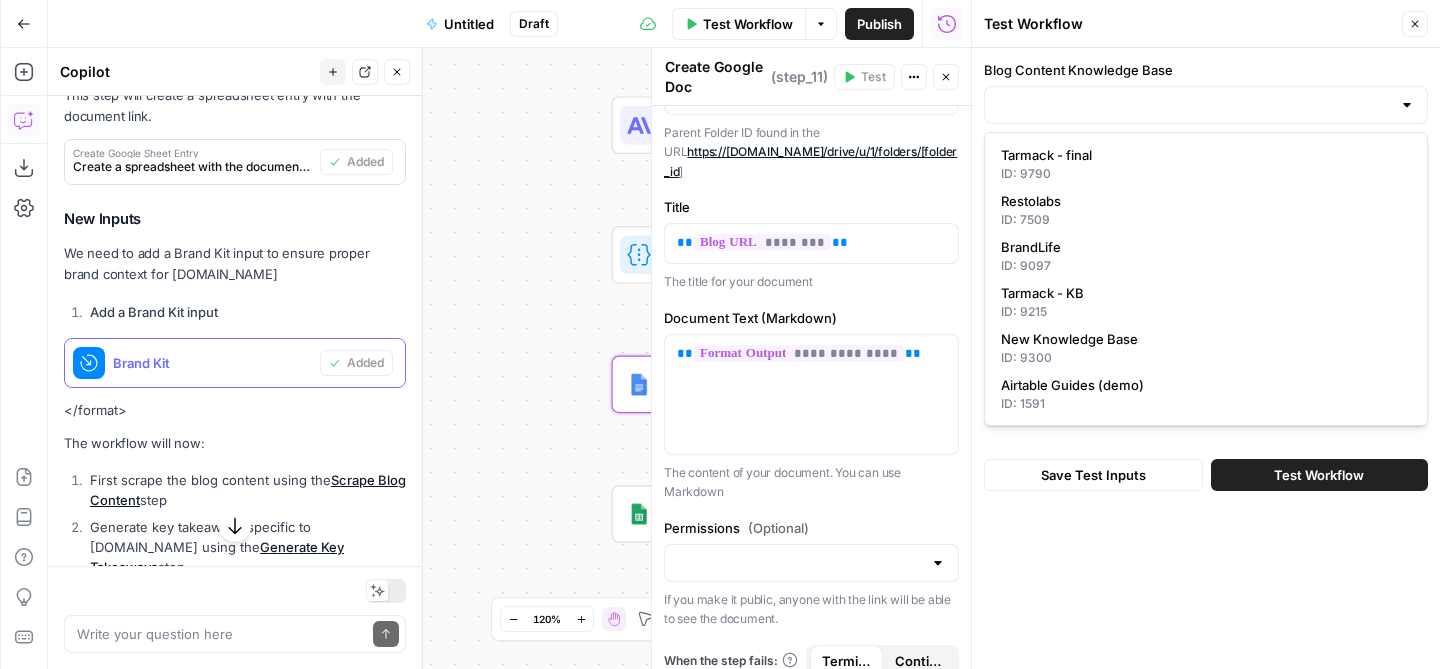click on "Blog Content Knowledge Base Select the Knowledge Base containing your blog URLs Blog URL Enter the full URL of the blog post you want to analyze Brand Kit Blog list   (Optional) Save Test Inputs Test Workflow" at bounding box center [1206, 275] 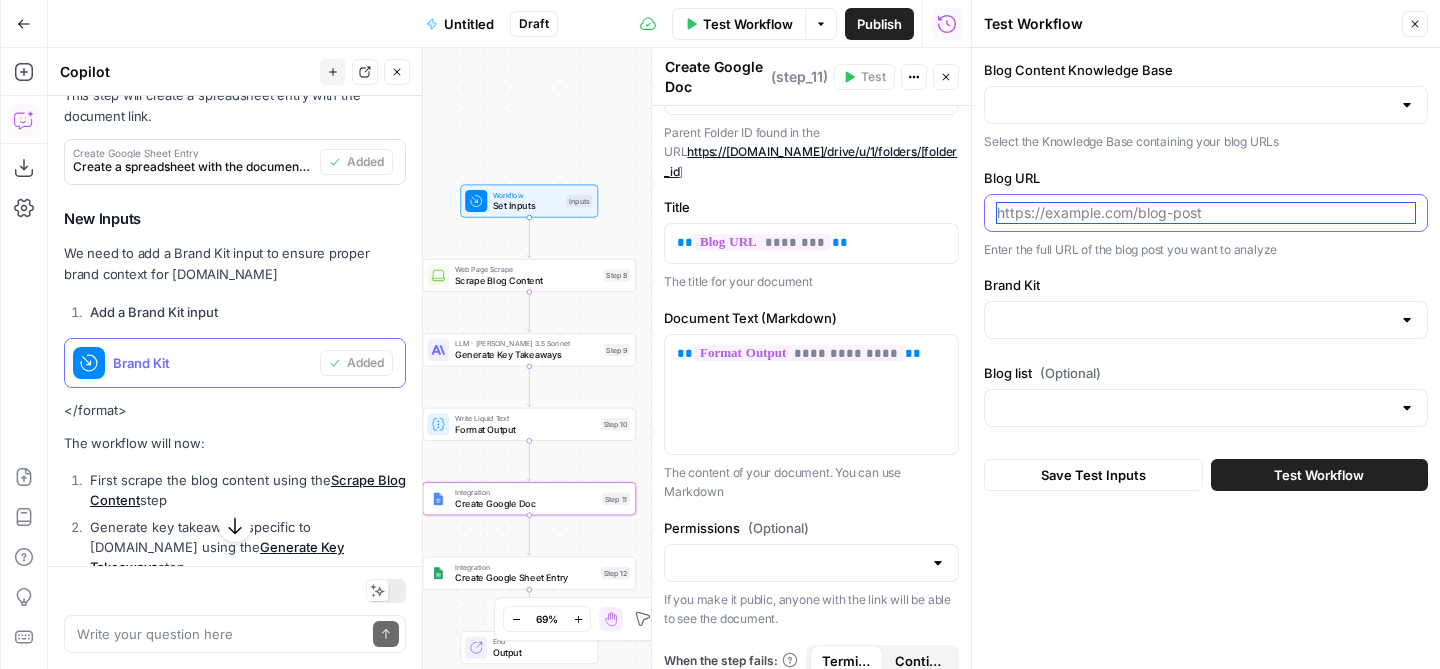 click on "Blog URL" at bounding box center [1206, 213] 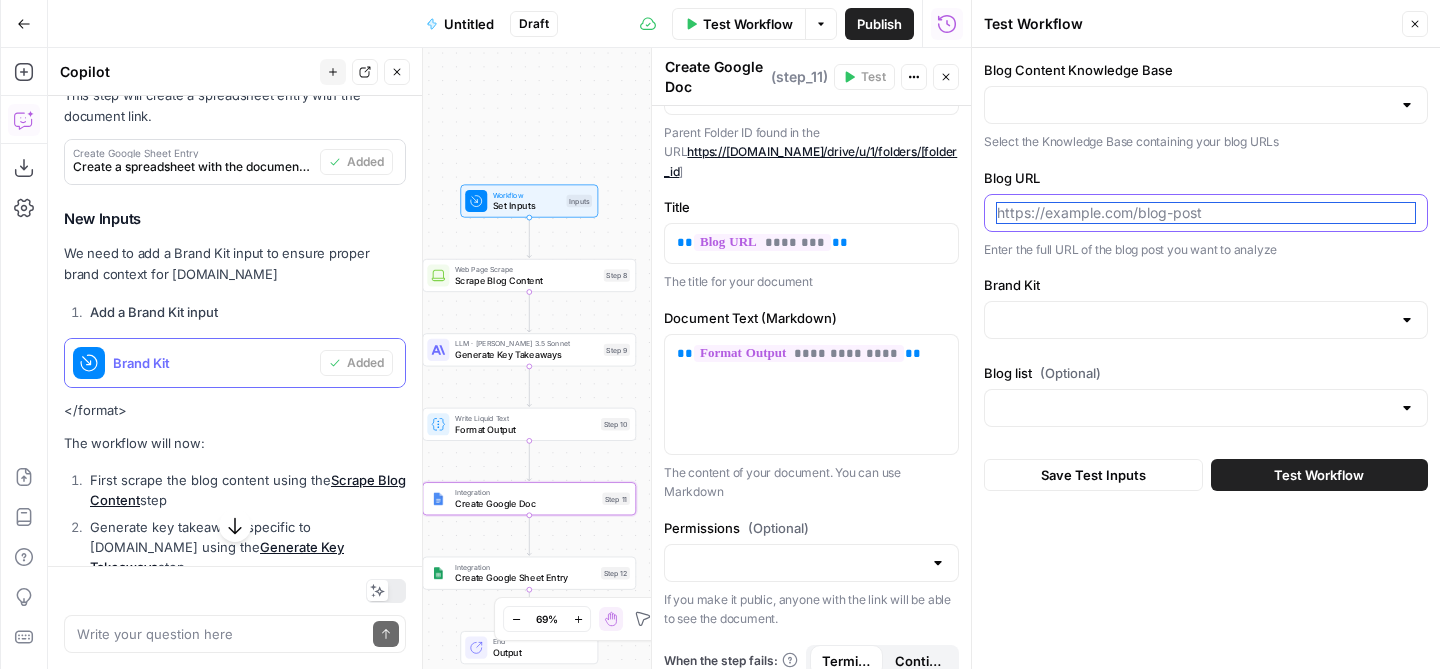 paste on "[URL][DOMAIN_NAME]" 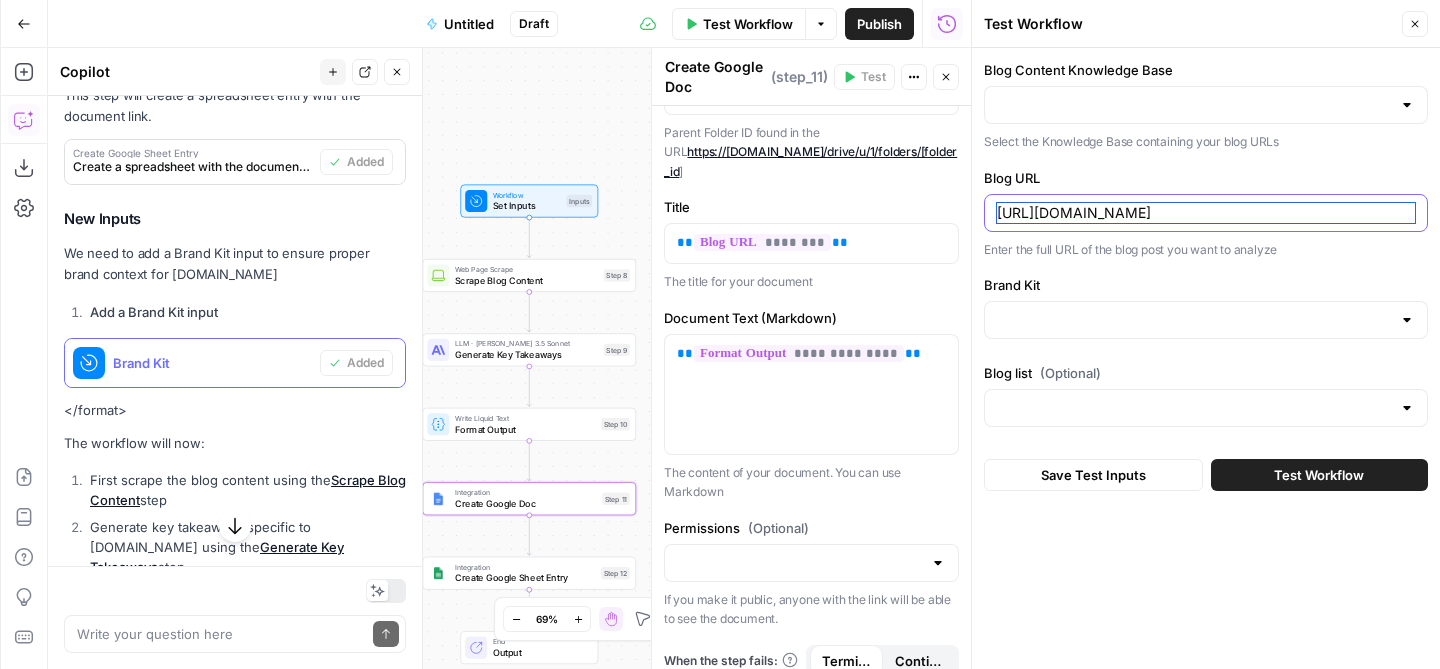 type on "[URL][DOMAIN_NAME]" 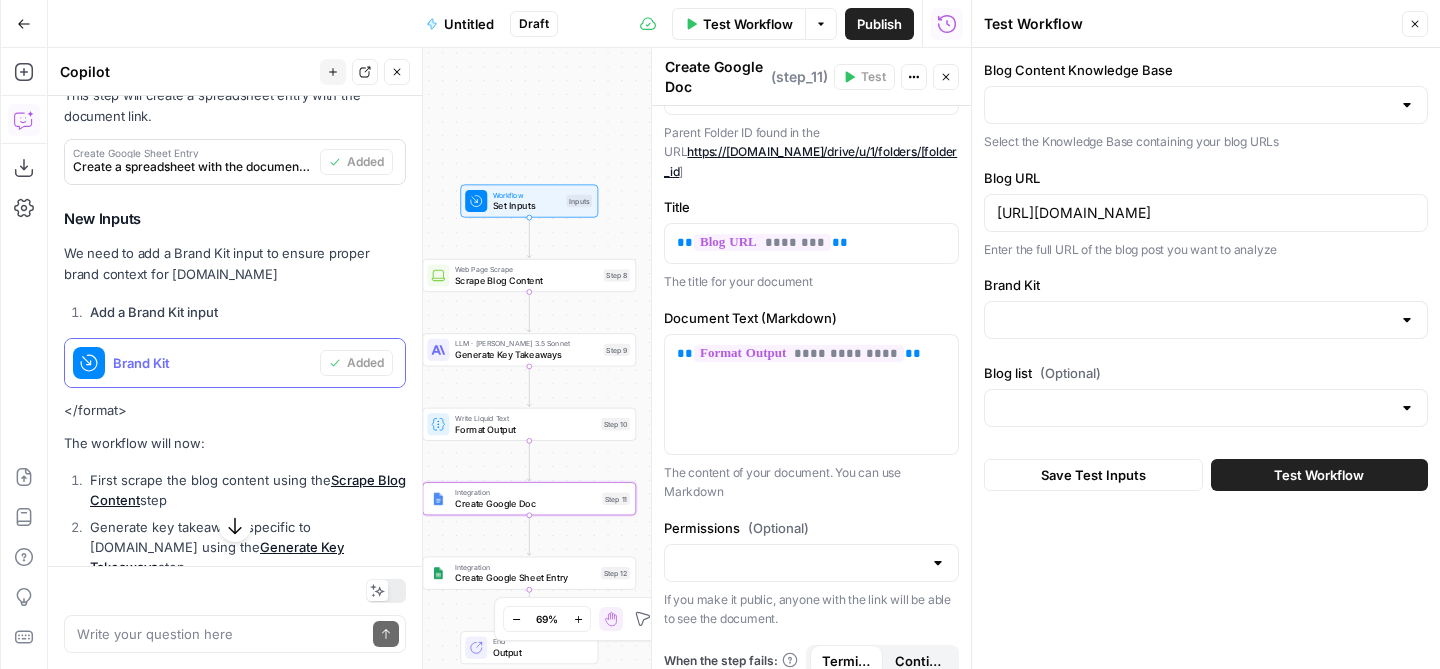 click on "Blog URL" at bounding box center (1206, 178) 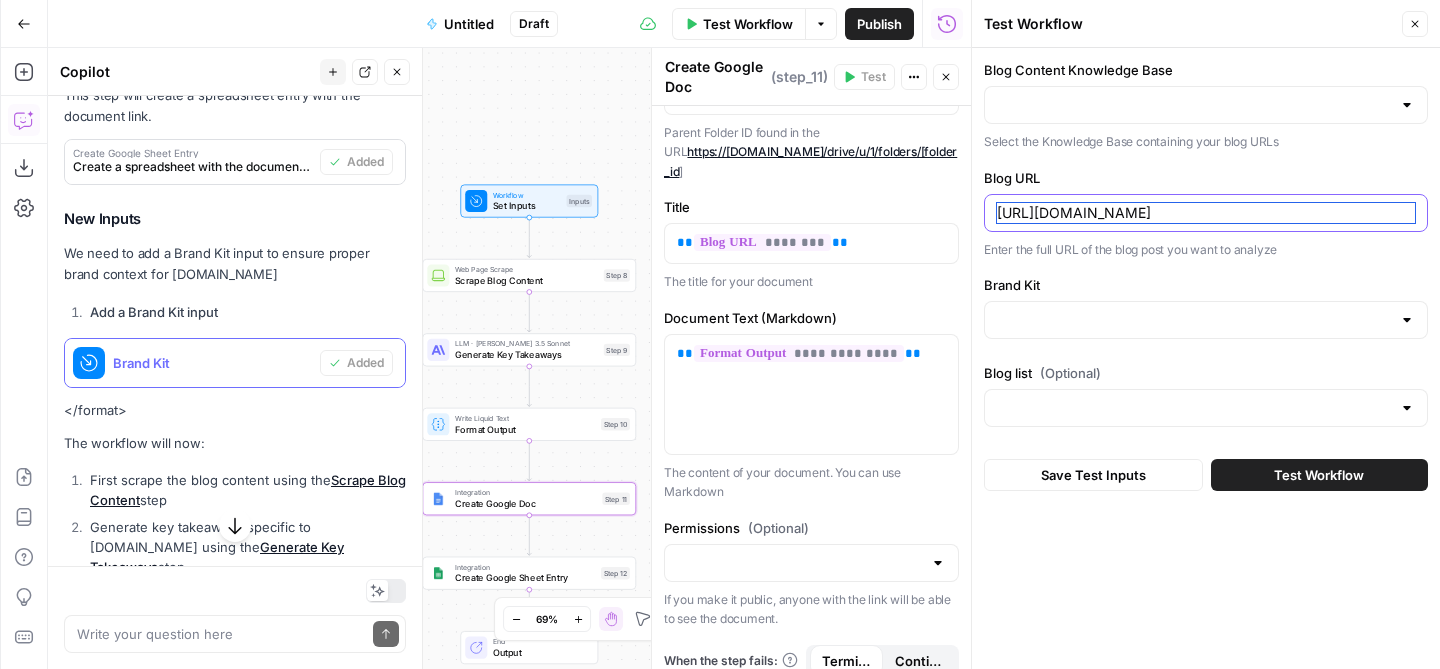 scroll, scrollTop: 0, scrollLeft: 7, axis: horizontal 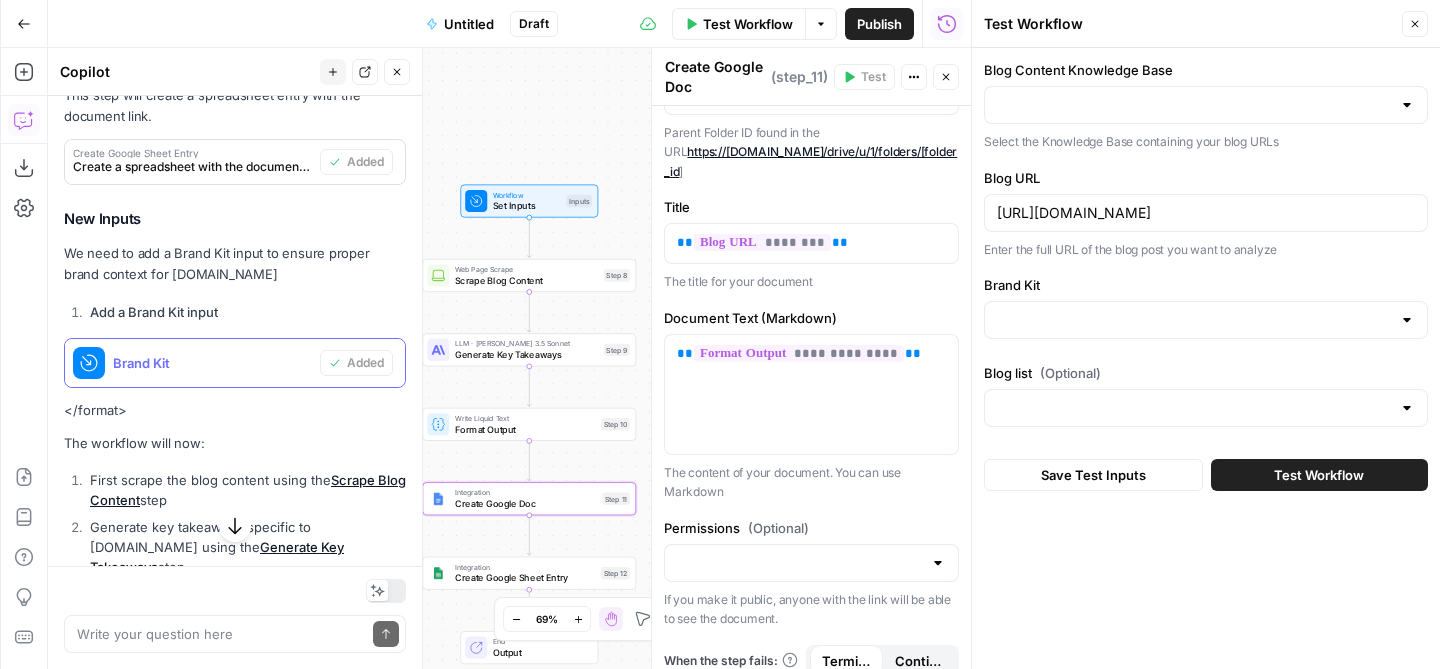 click on "Test Workflow" at bounding box center [1319, 475] 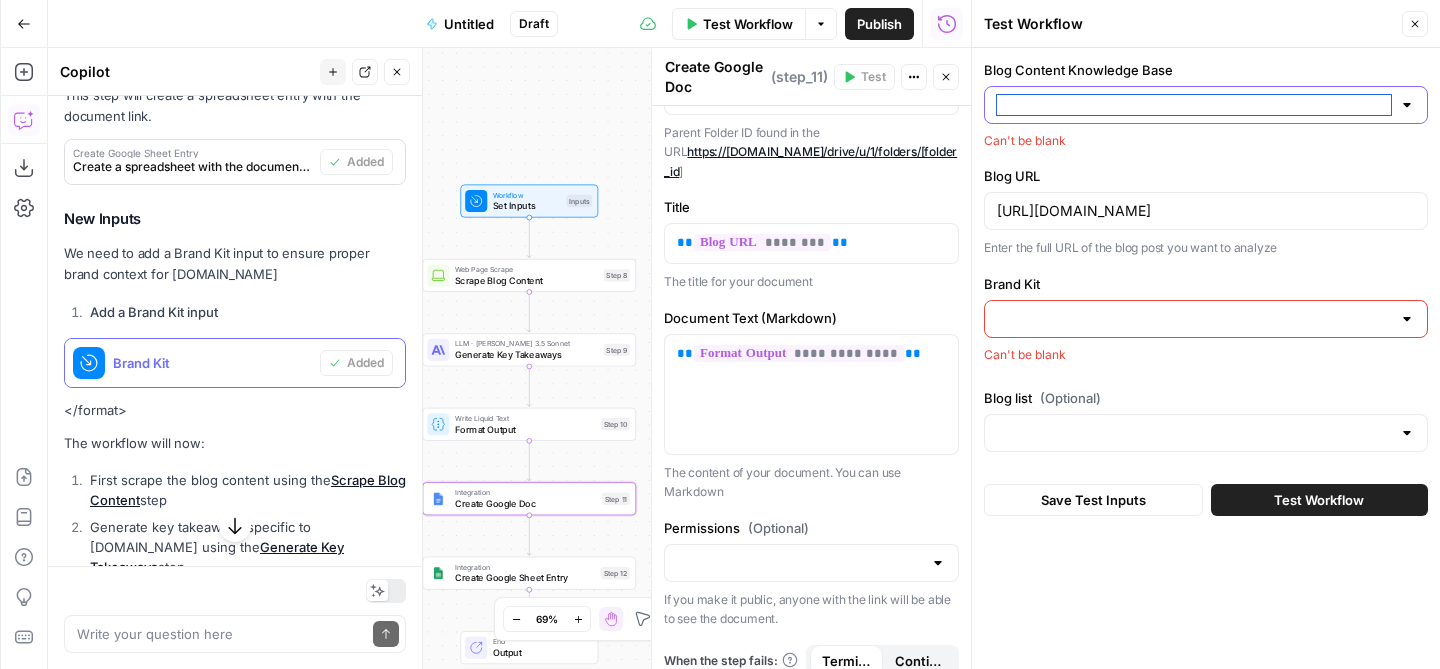click on "Blog Content Knowledge Base" at bounding box center [1194, 105] 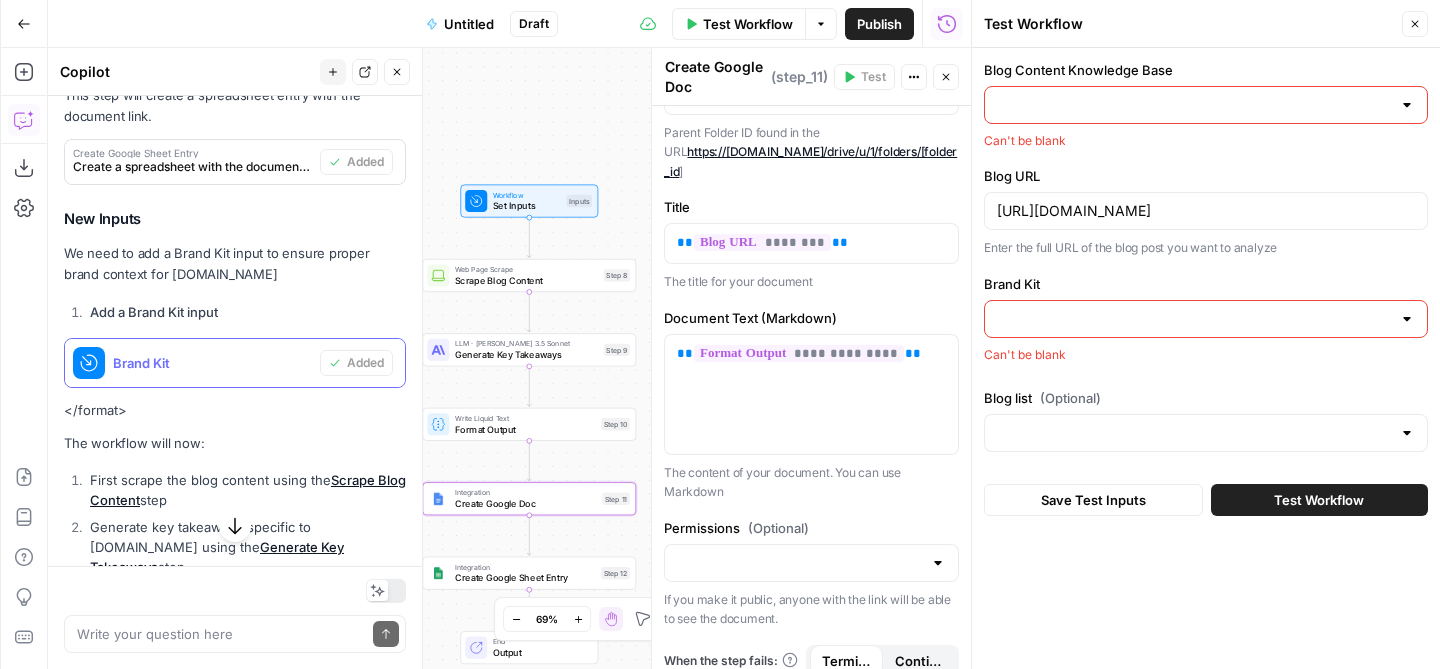 click on "Blog Content Knowledge Base Can't be blank Blog URL https://blog.locus.sh/2023-scm-strategies-for-industry-leaders/ Enter the full URL of the blog post you want to analyze Brand Kit Can't be blank Blog list   (Optional) Save Test Inputs Test Workflow" at bounding box center [1206, 358] 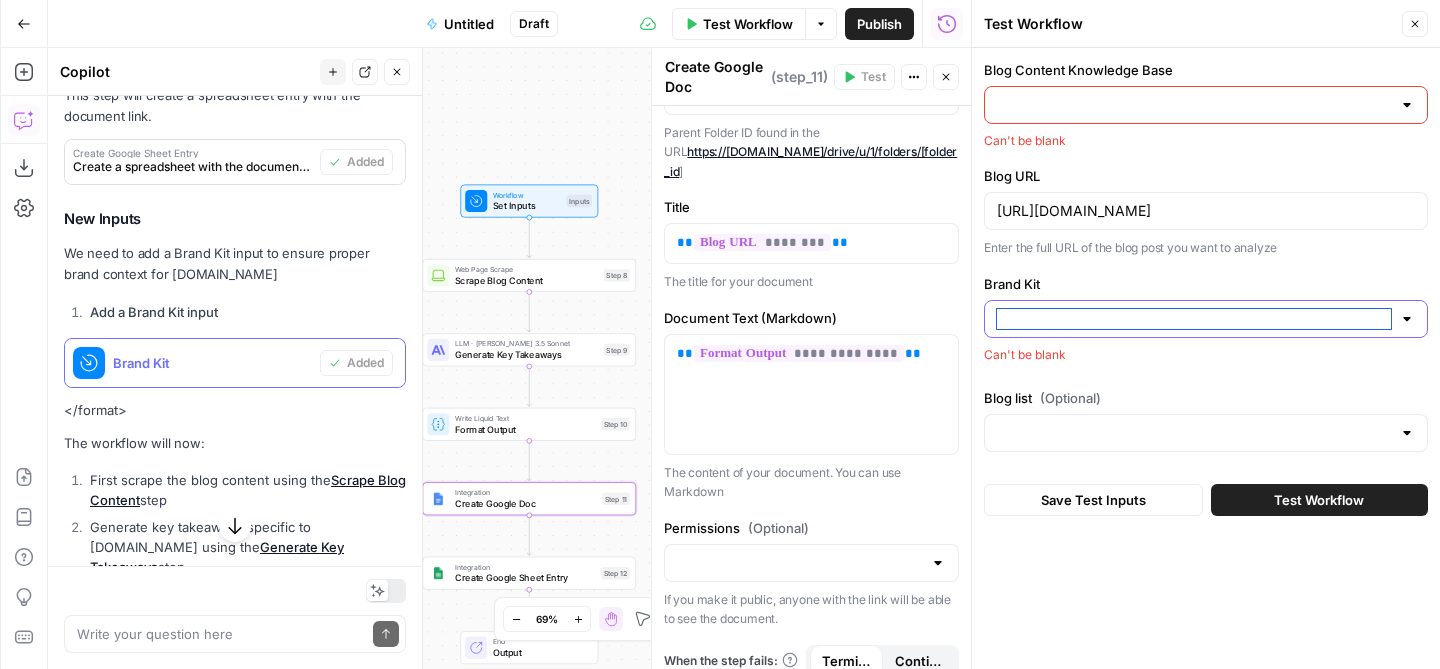 click on "Brand Kit" at bounding box center [1194, 319] 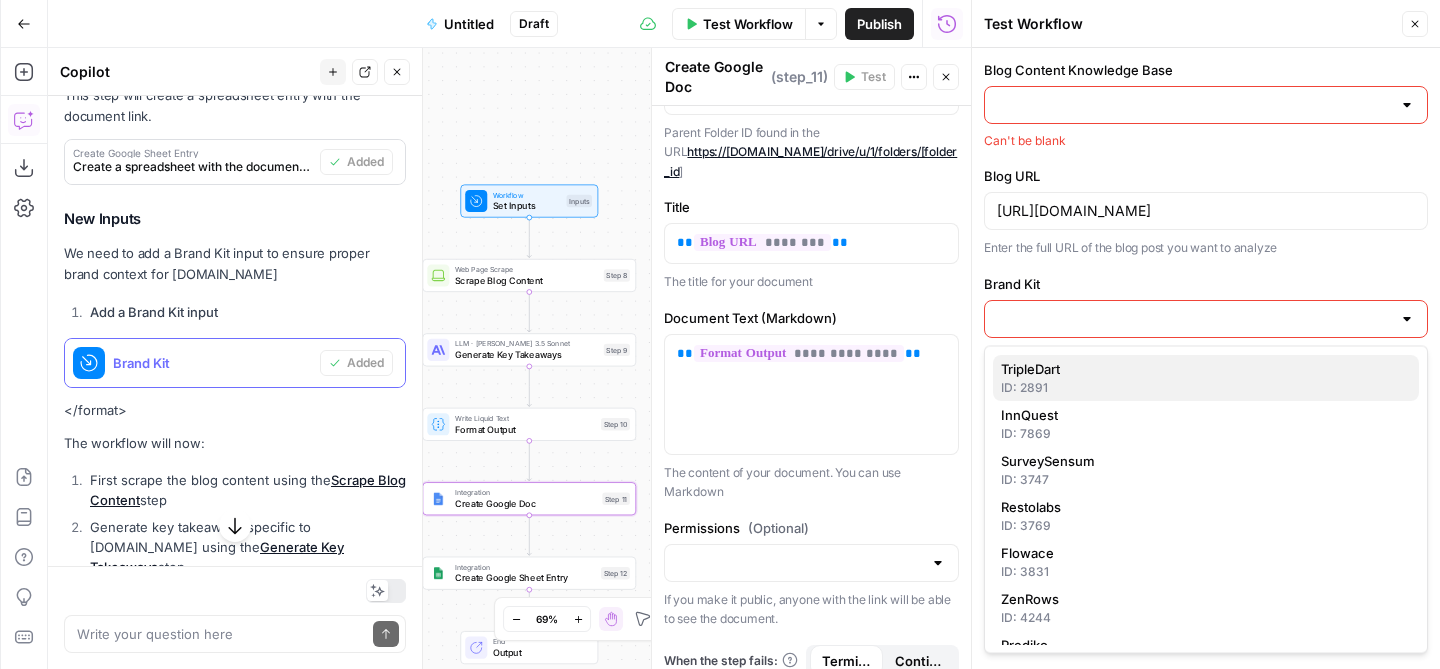 click on "ID: 2891" at bounding box center [1206, 388] 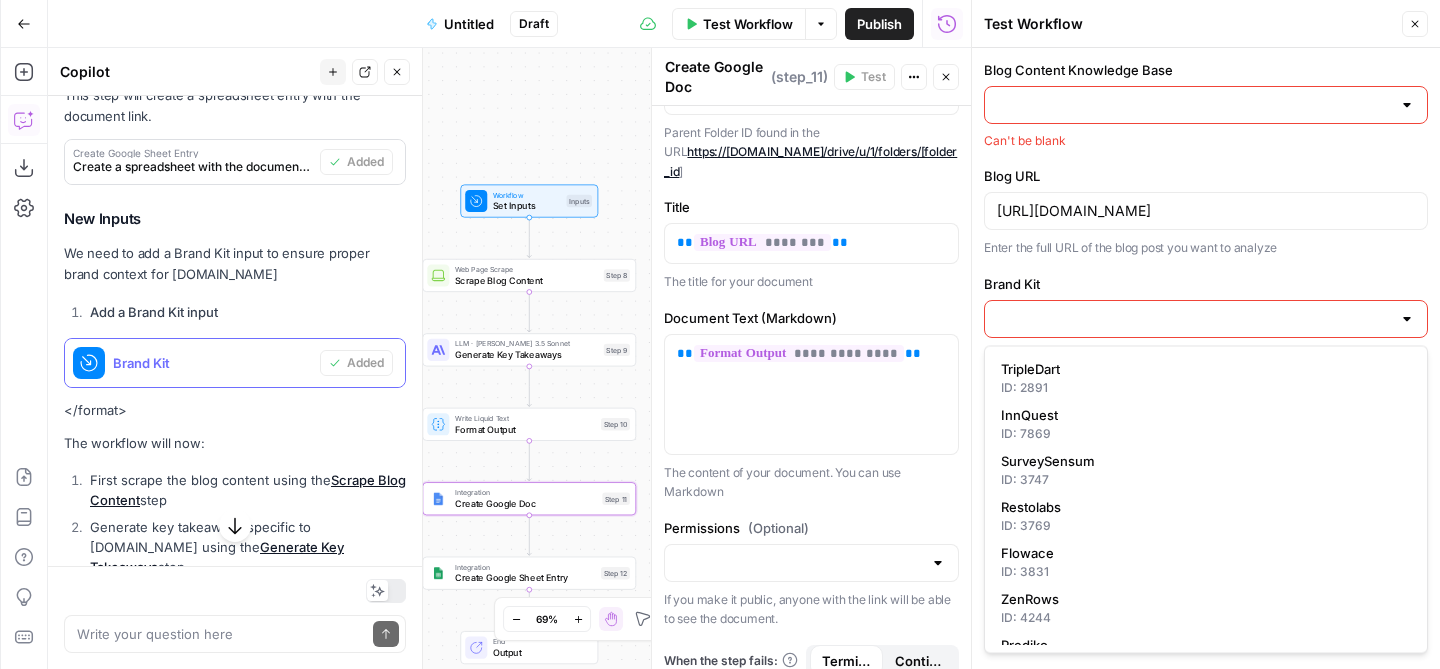 type on "TripleDart" 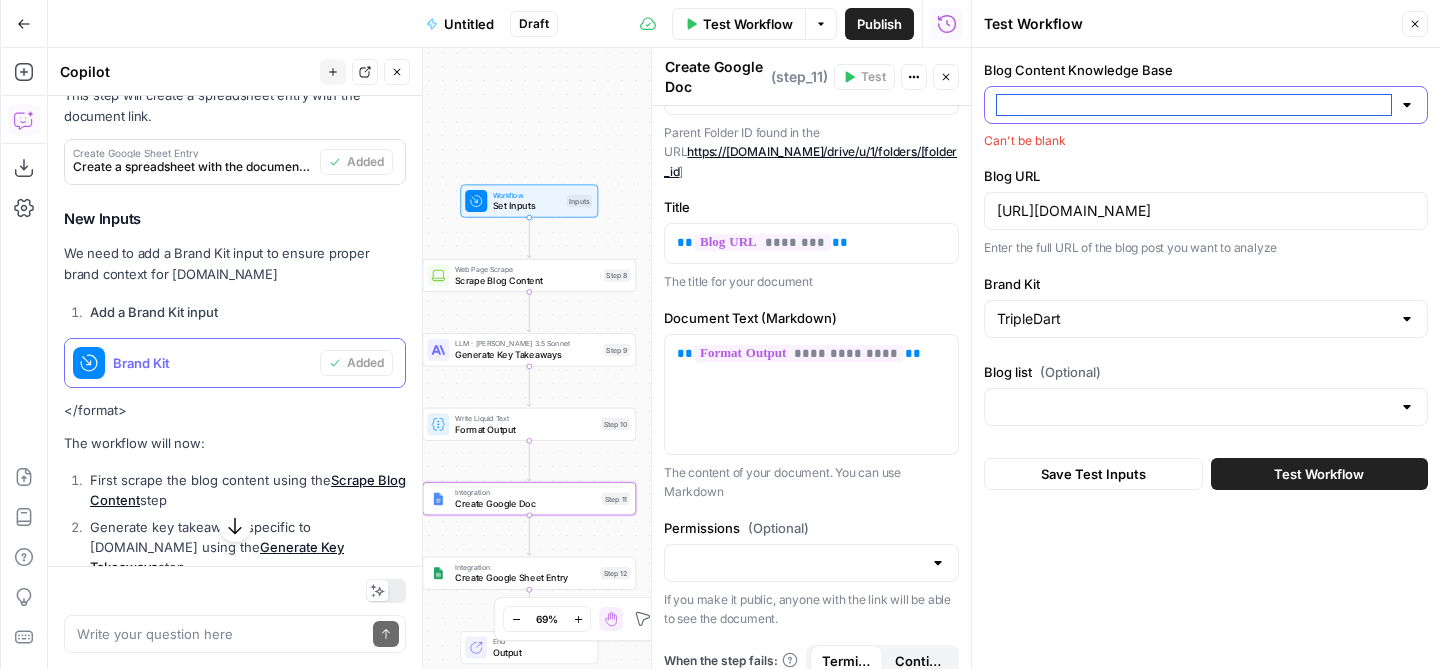 click on "Blog Content Knowledge Base" at bounding box center (1194, 105) 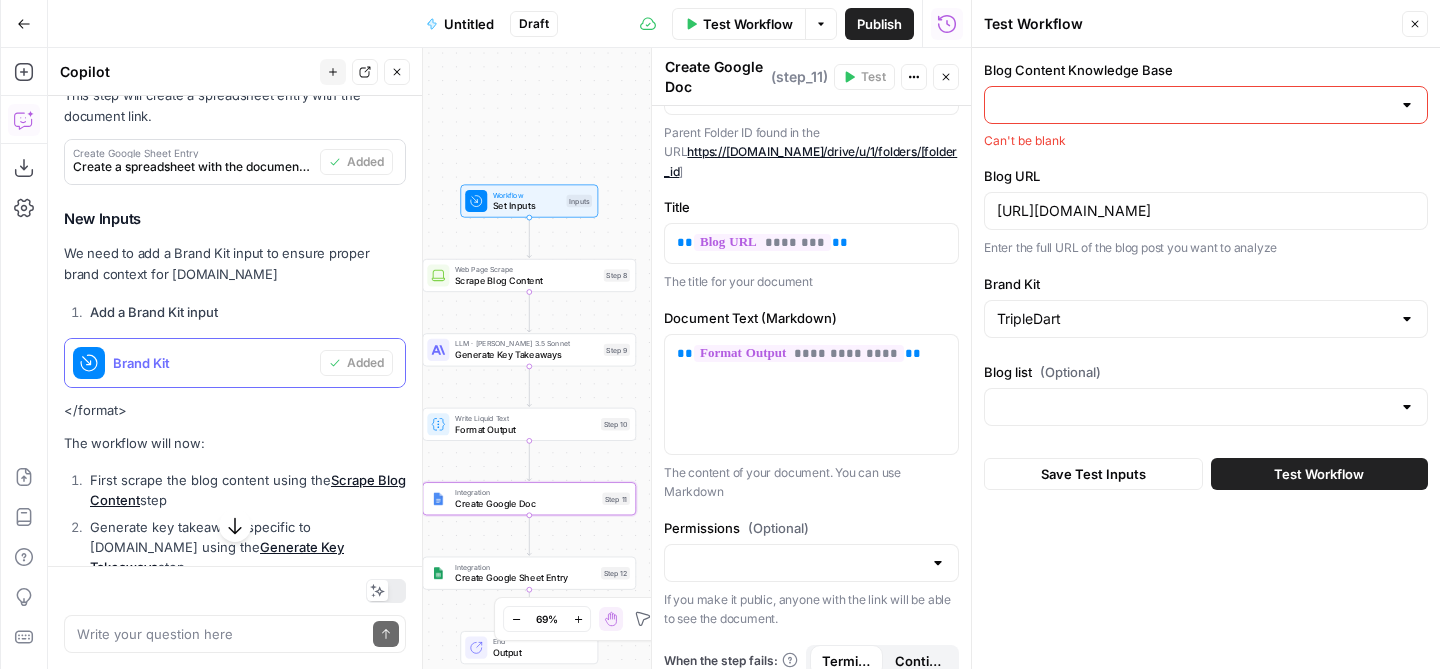 click on "Blog Content Knowledge Base Can't be blank Blog URL https://blog.locus.sh/2023-scm-strategies-for-industry-leaders/ Enter the full URL of the blog post you want to analyze Brand Kit TripleDart Blog list   (Optional) Save Test Inputs Test Workflow" at bounding box center (1206, 358) 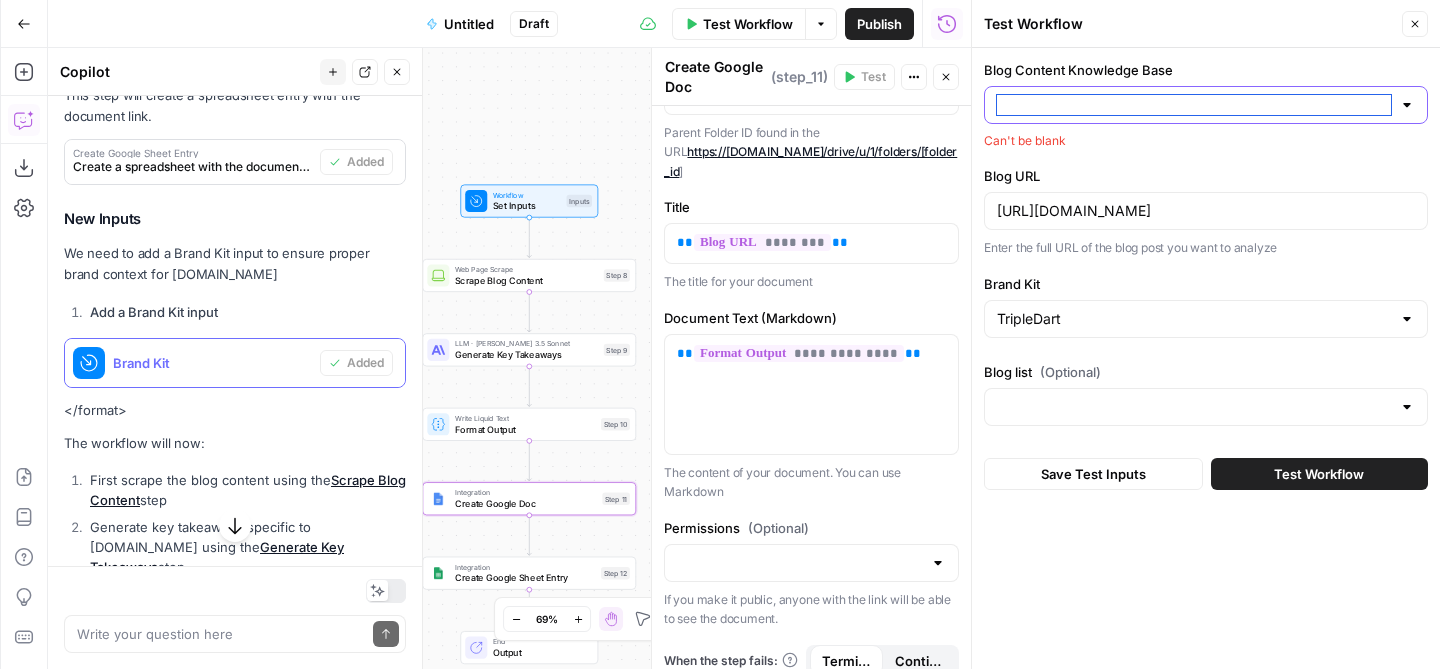 click on "Blog Content Knowledge Base" at bounding box center [1194, 105] 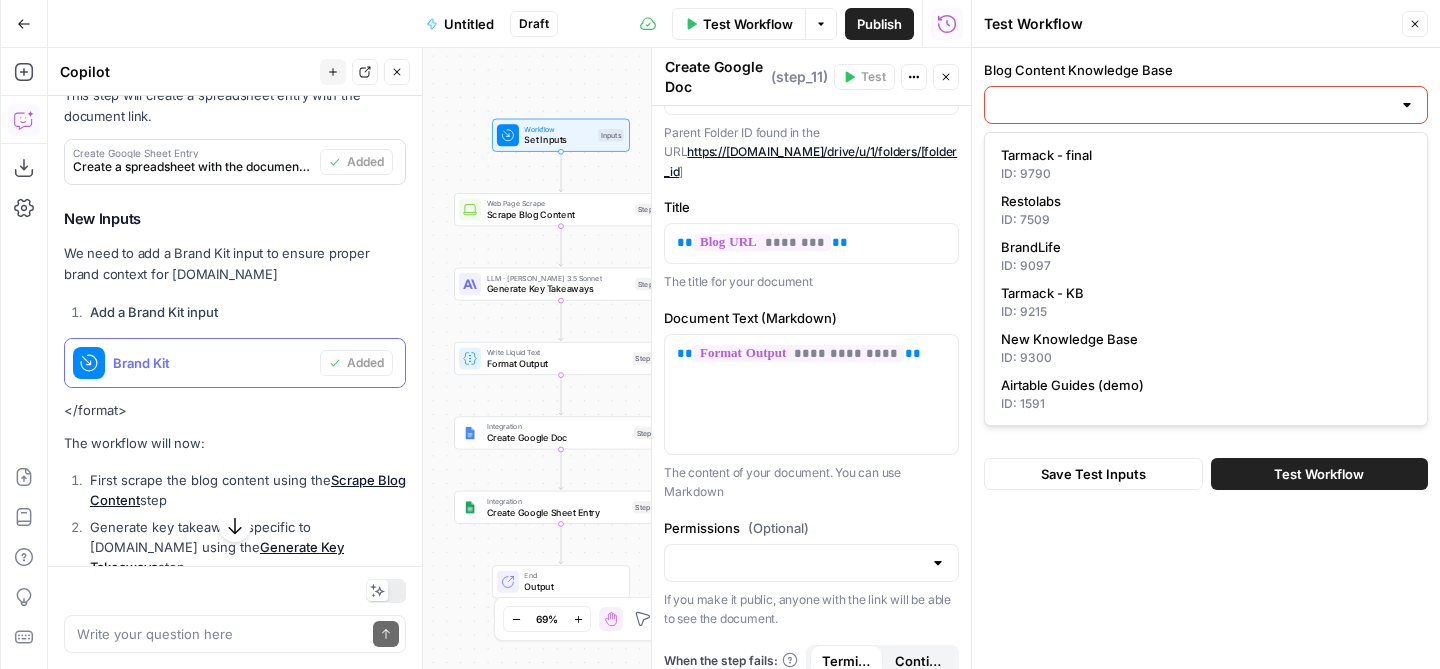 click on "Set Inputs" at bounding box center [558, 140] 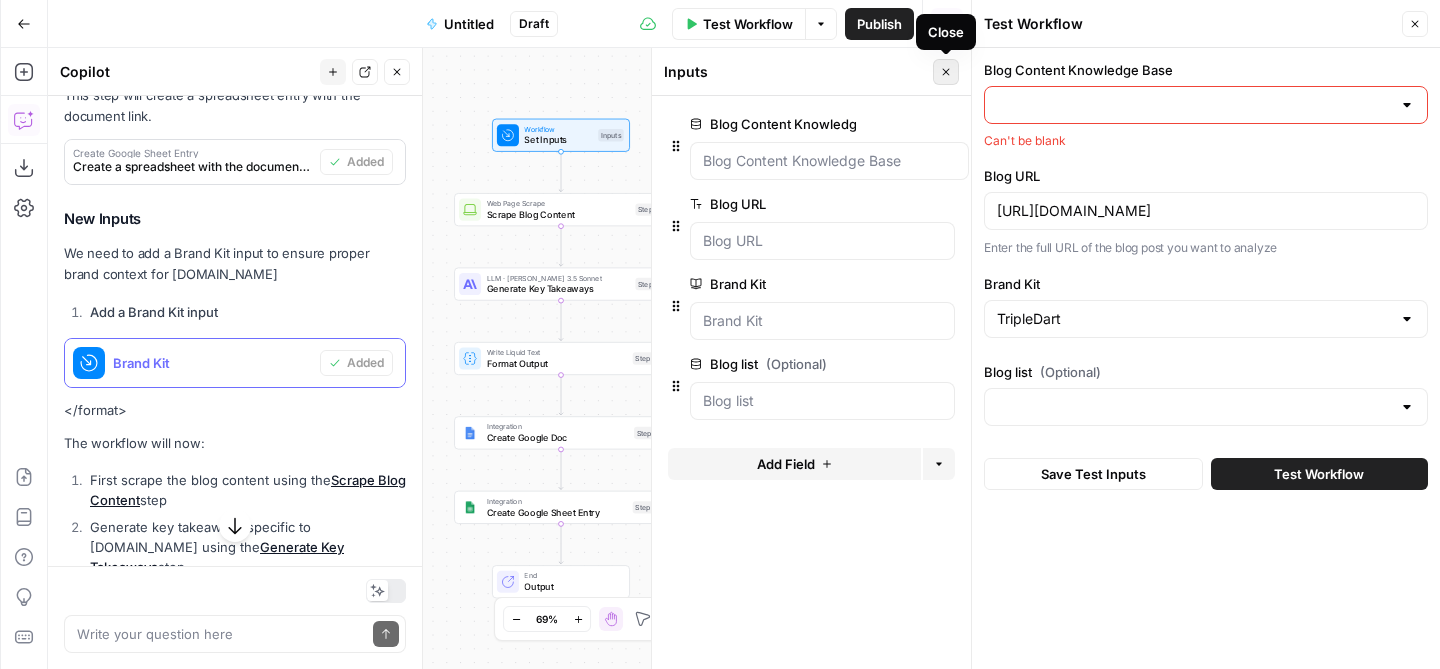 click on "Close" at bounding box center (946, 72) 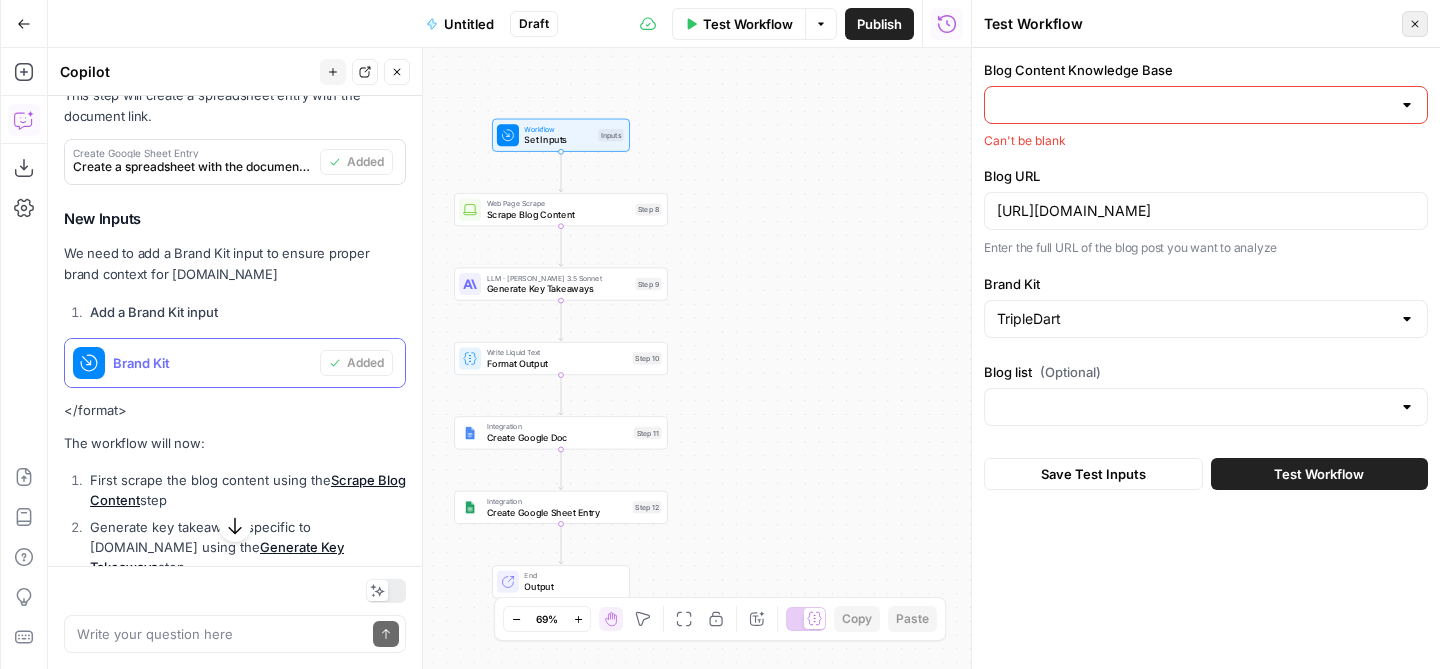 click on "Close" at bounding box center [1415, 24] 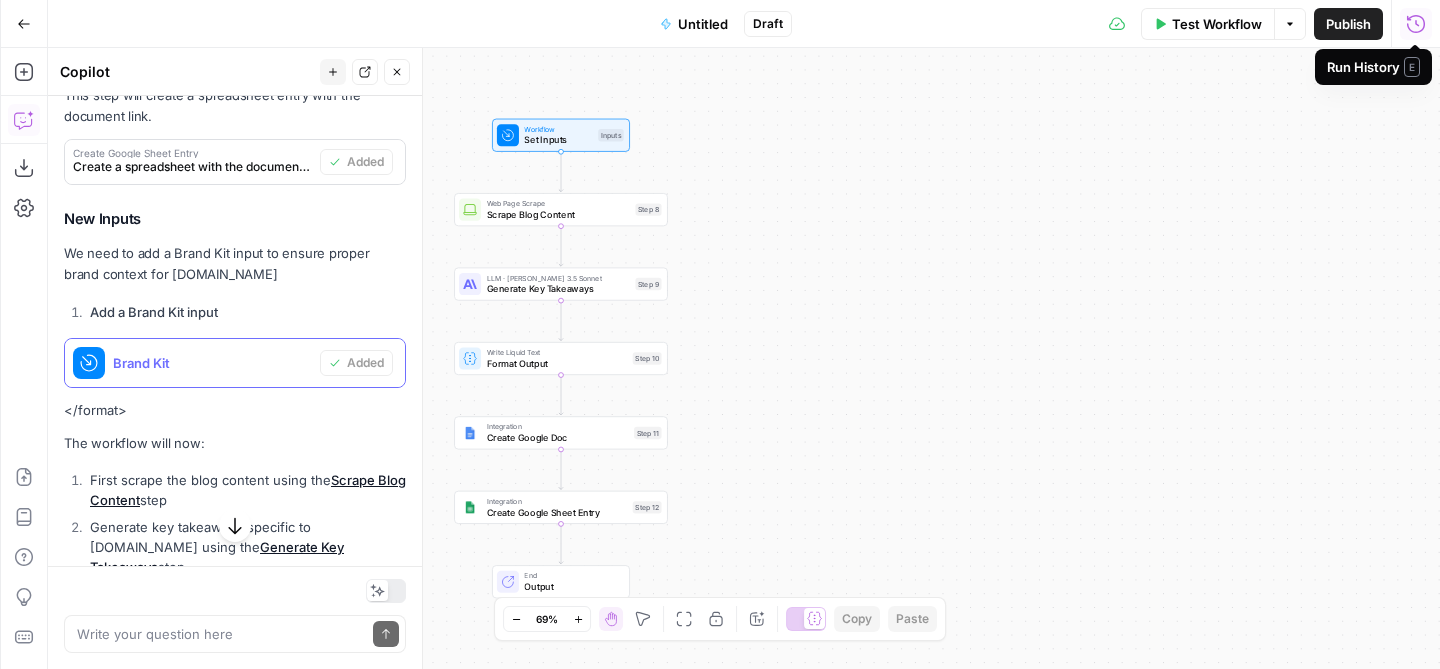 click on "Workflow" at bounding box center [558, 128] 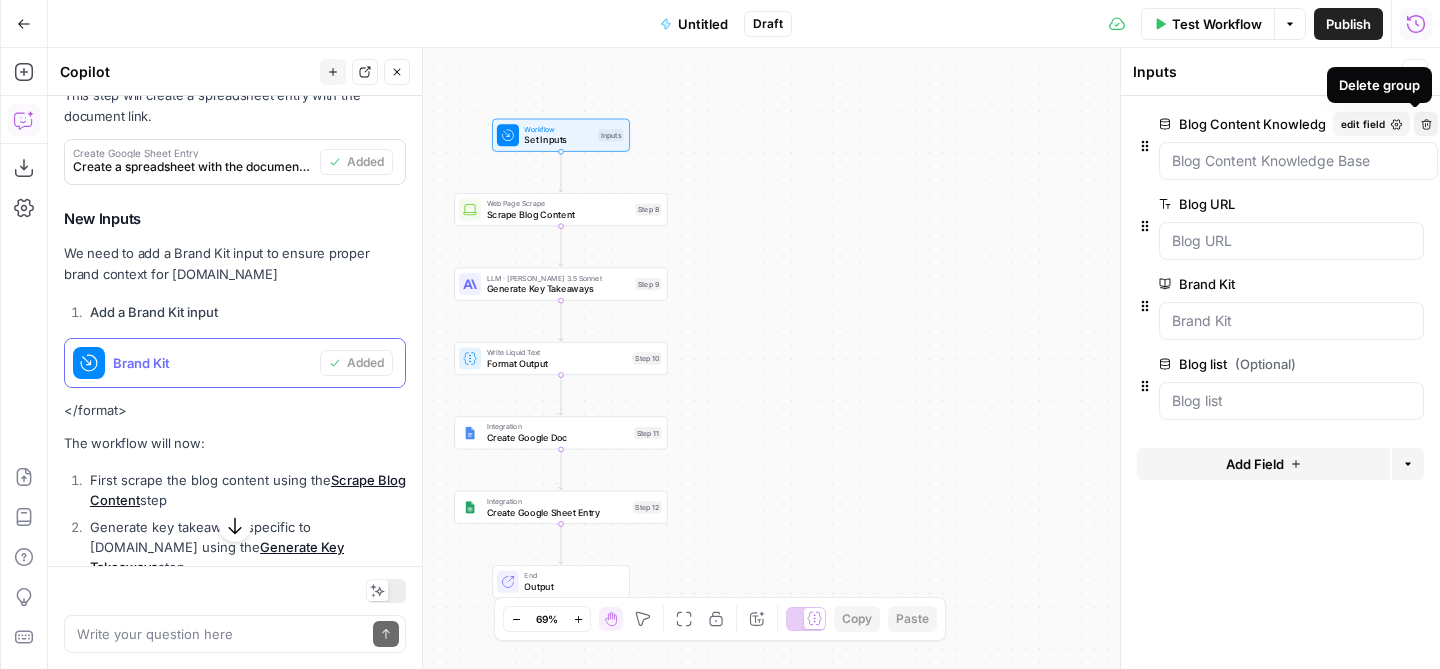 click 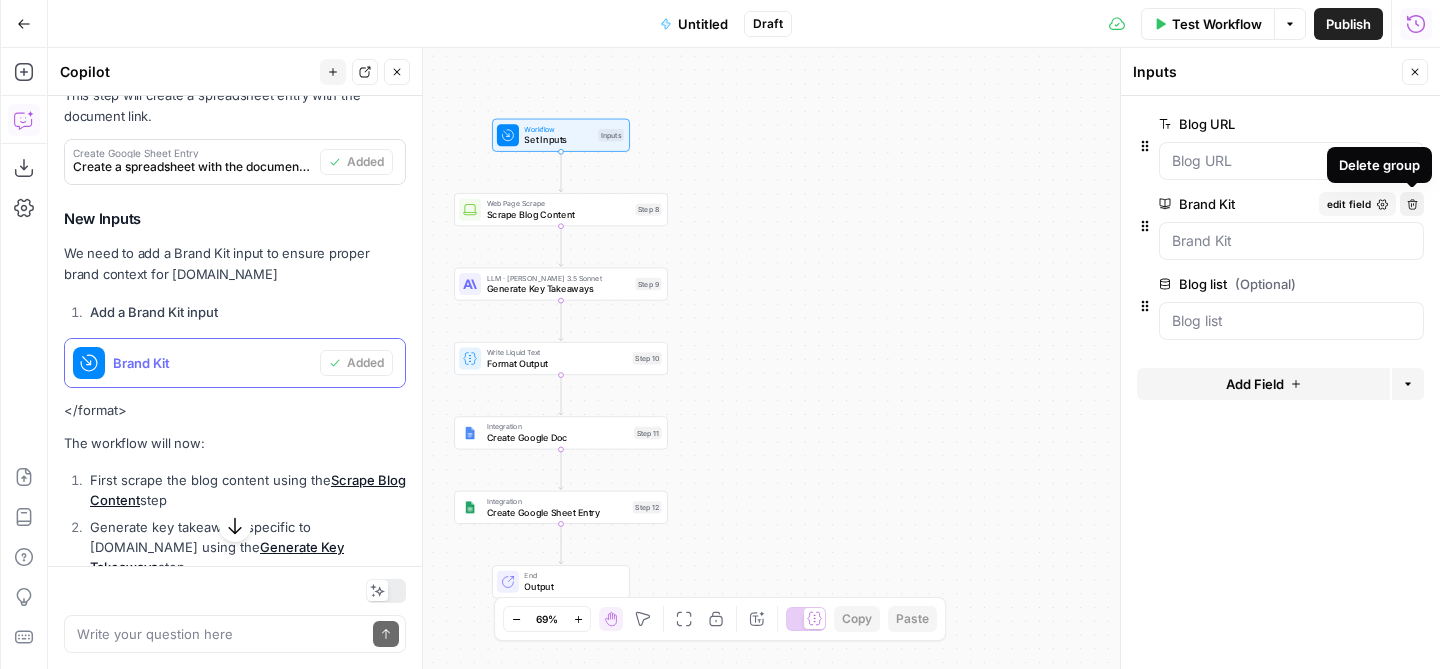 click 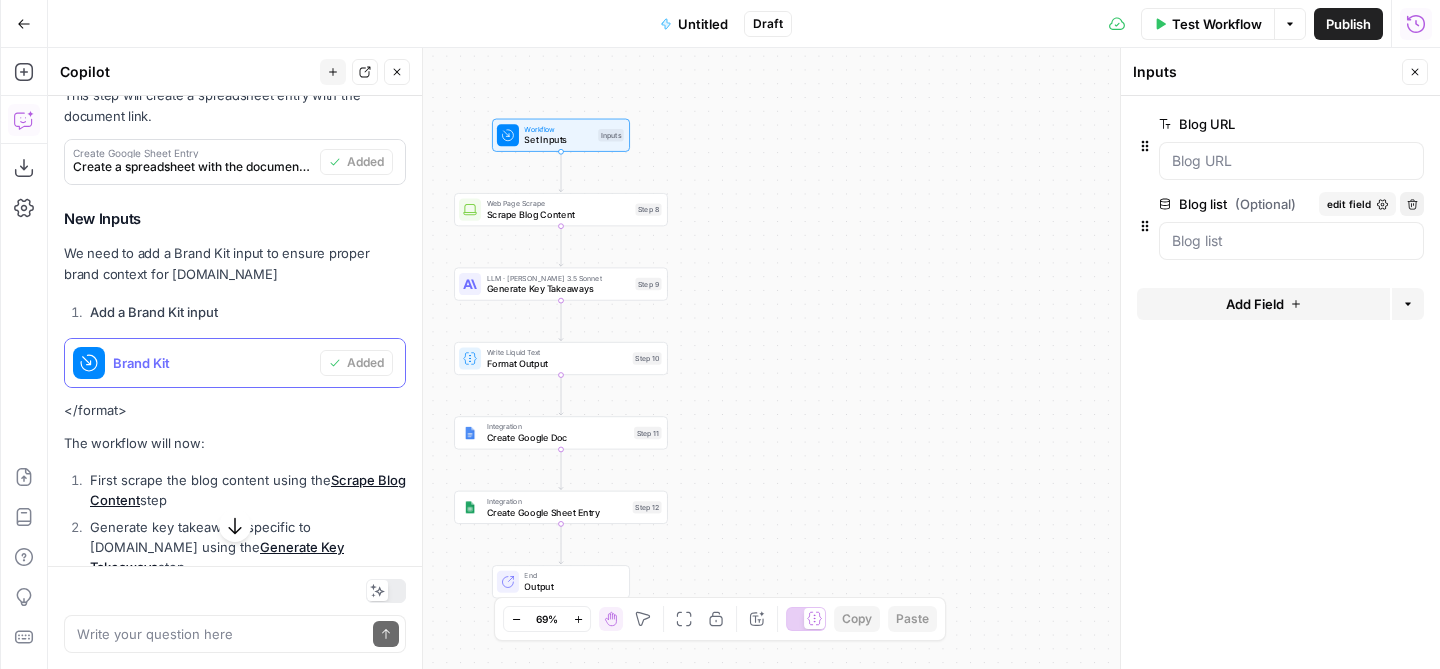click 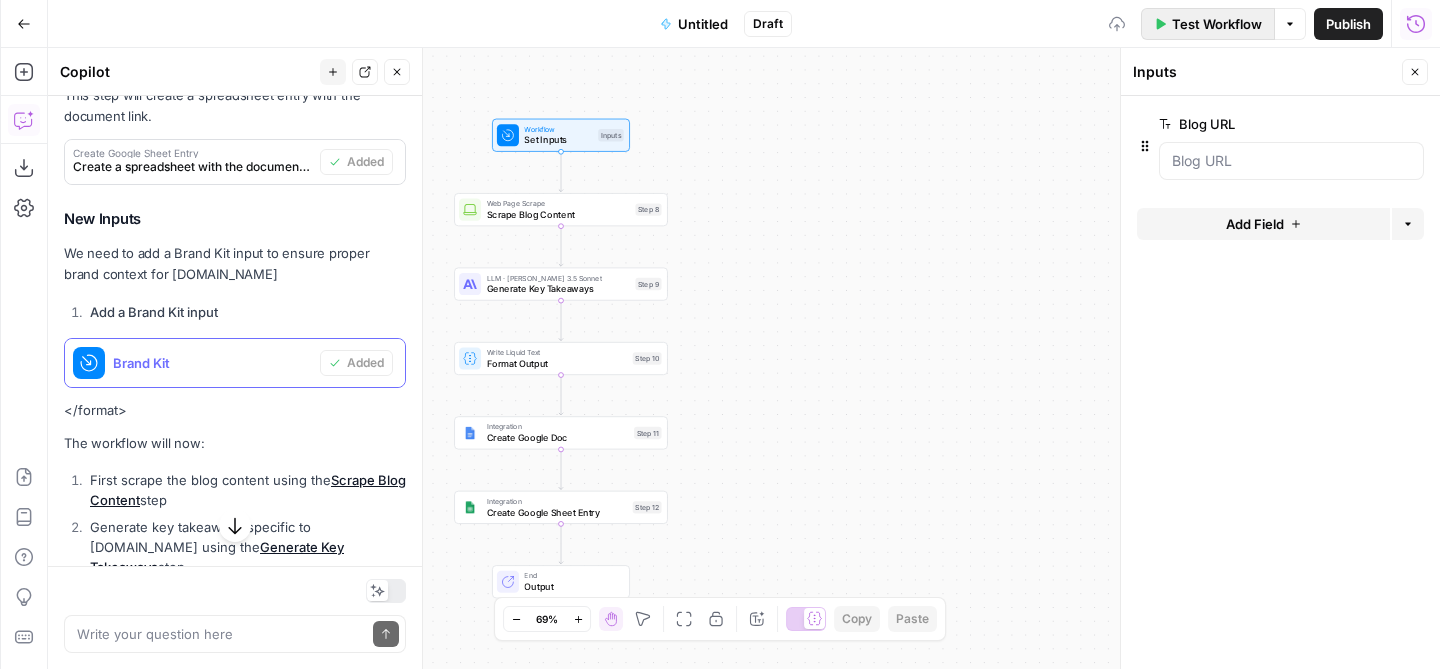 click on "Test Workflow" at bounding box center (1217, 24) 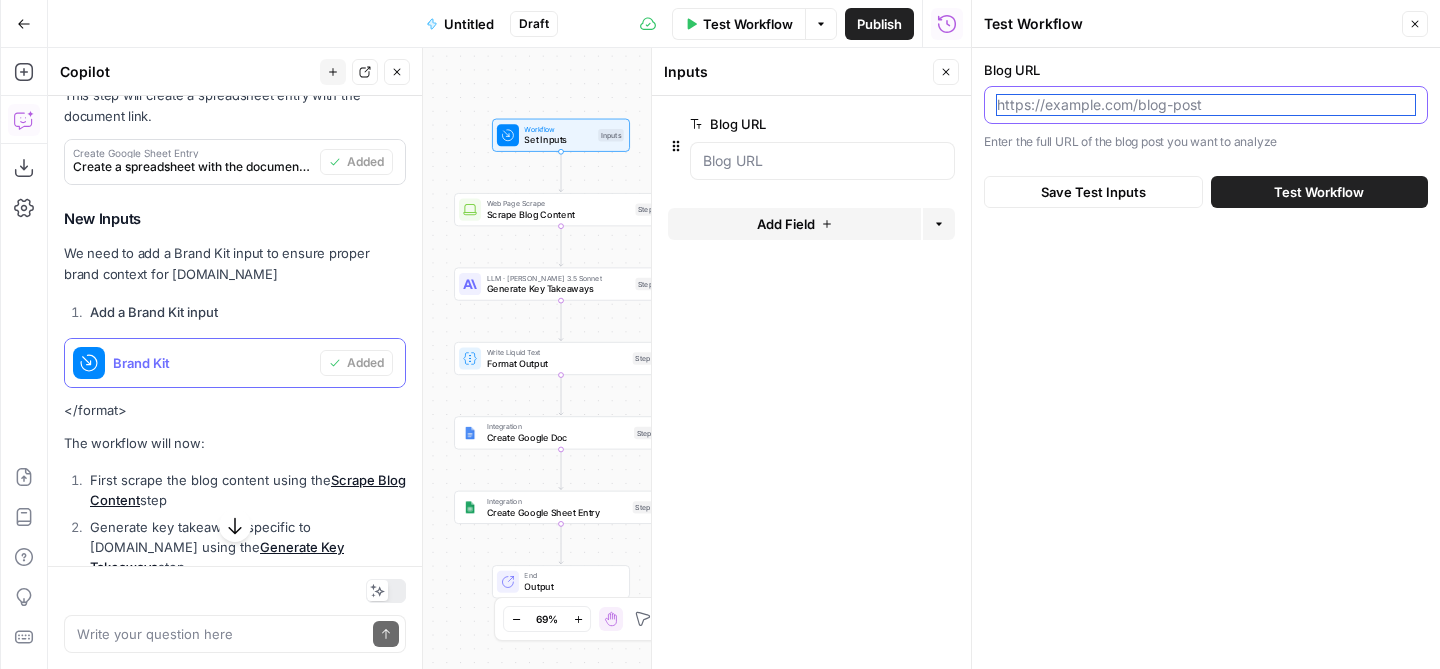 click on "Blog URL" at bounding box center [1206, 105] 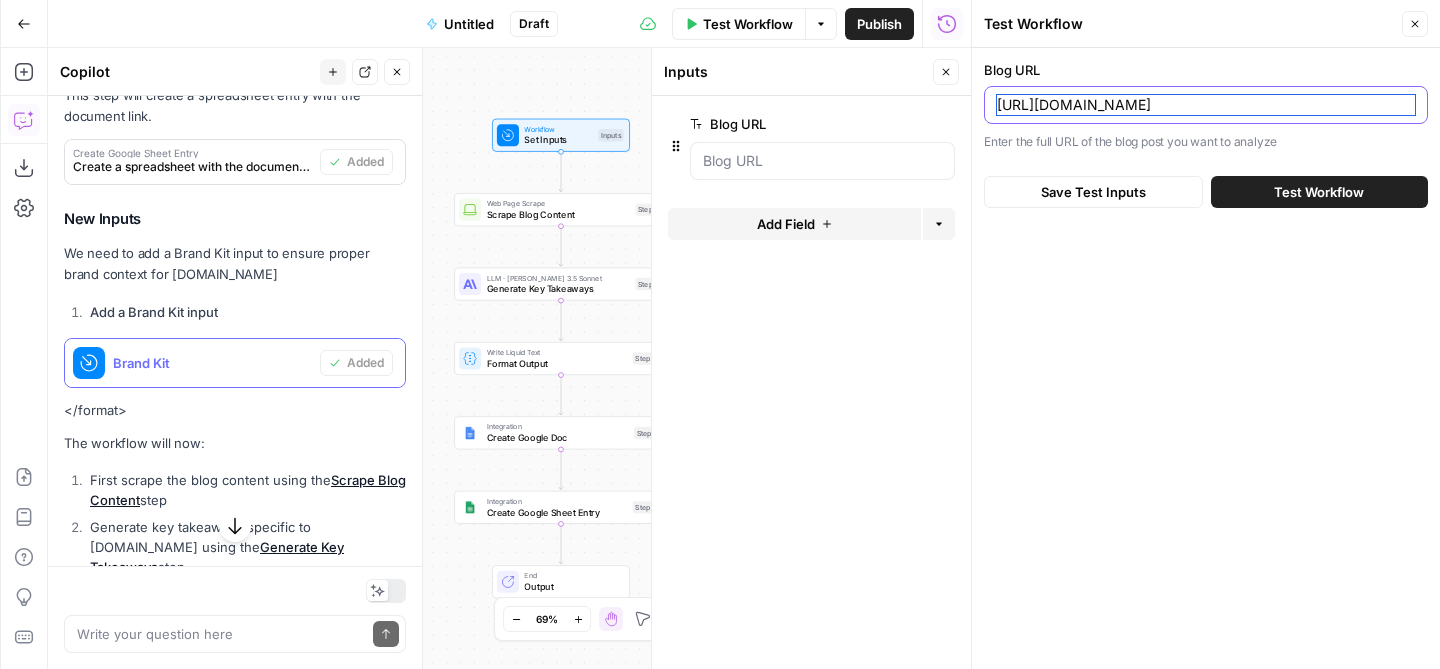 scroll, scrollTop: 0, scrollLeft: 7, axis: horizontal 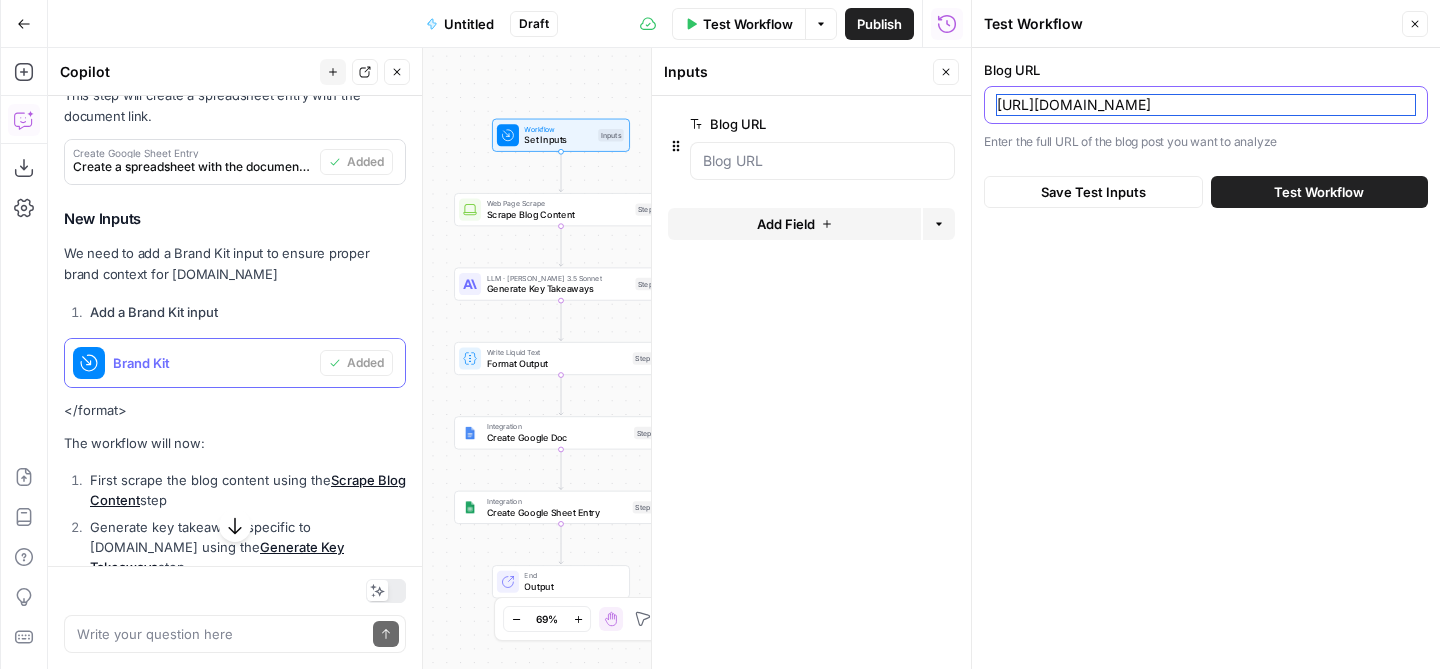 type on "[URL][DOMAIN_NAME]" 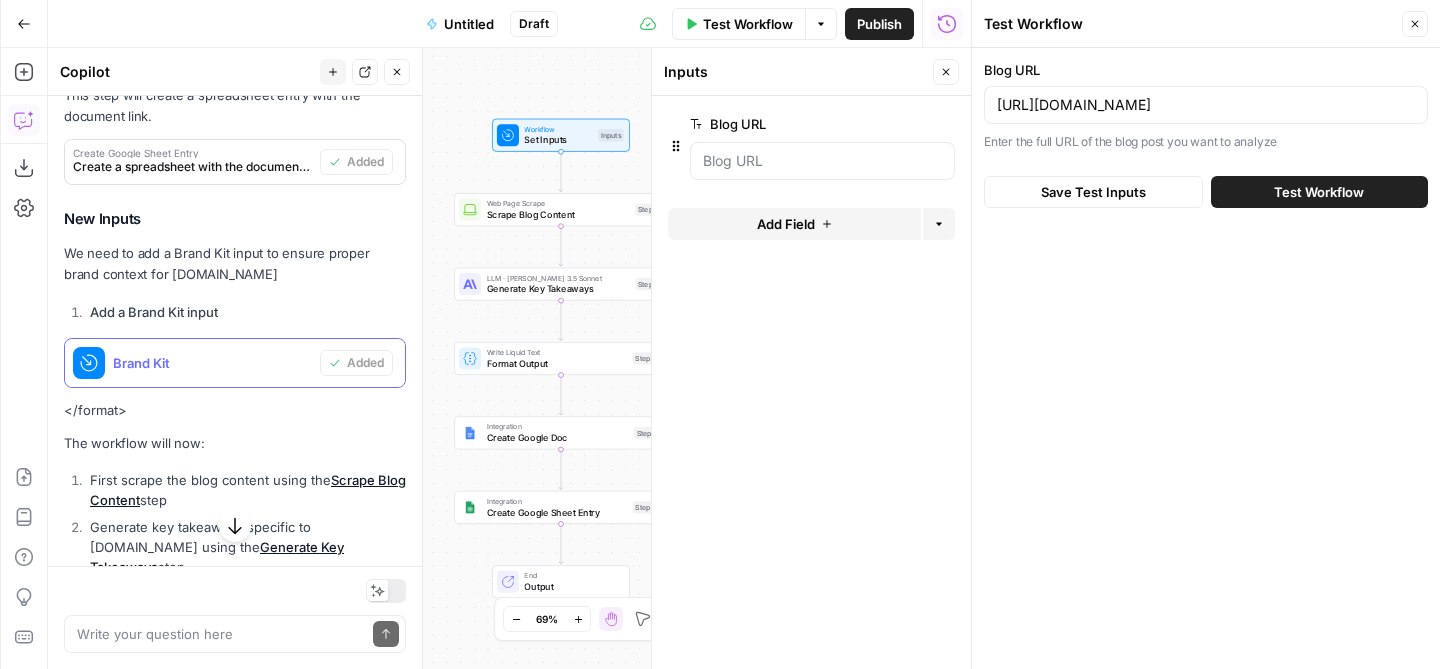click on "Blog URL https://blog.locus.sh/2023-scm-strategies-for-industry-leaders/ Enter the full URL of the blog post you want to analyze Save Test Inputs Test Workflow" at bounding box center (1206, 358) 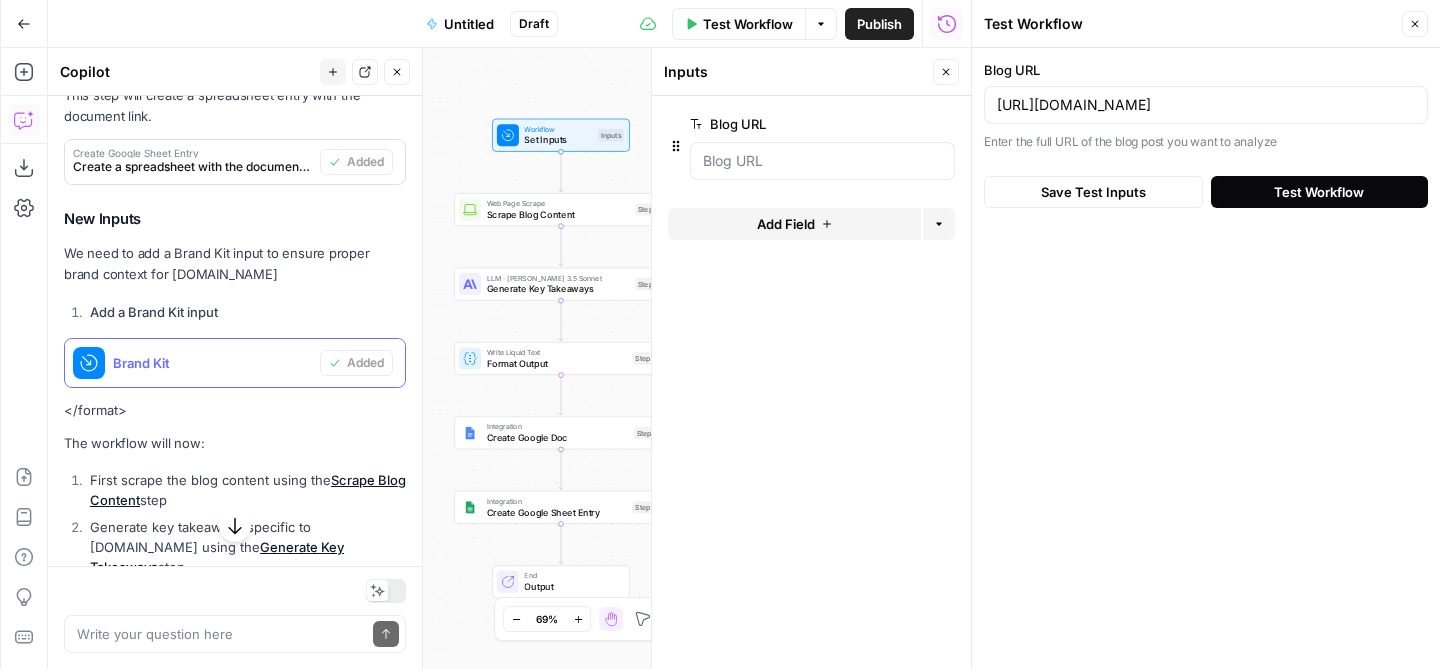click on "Test Workflow" at bounding box center [1319, 192] 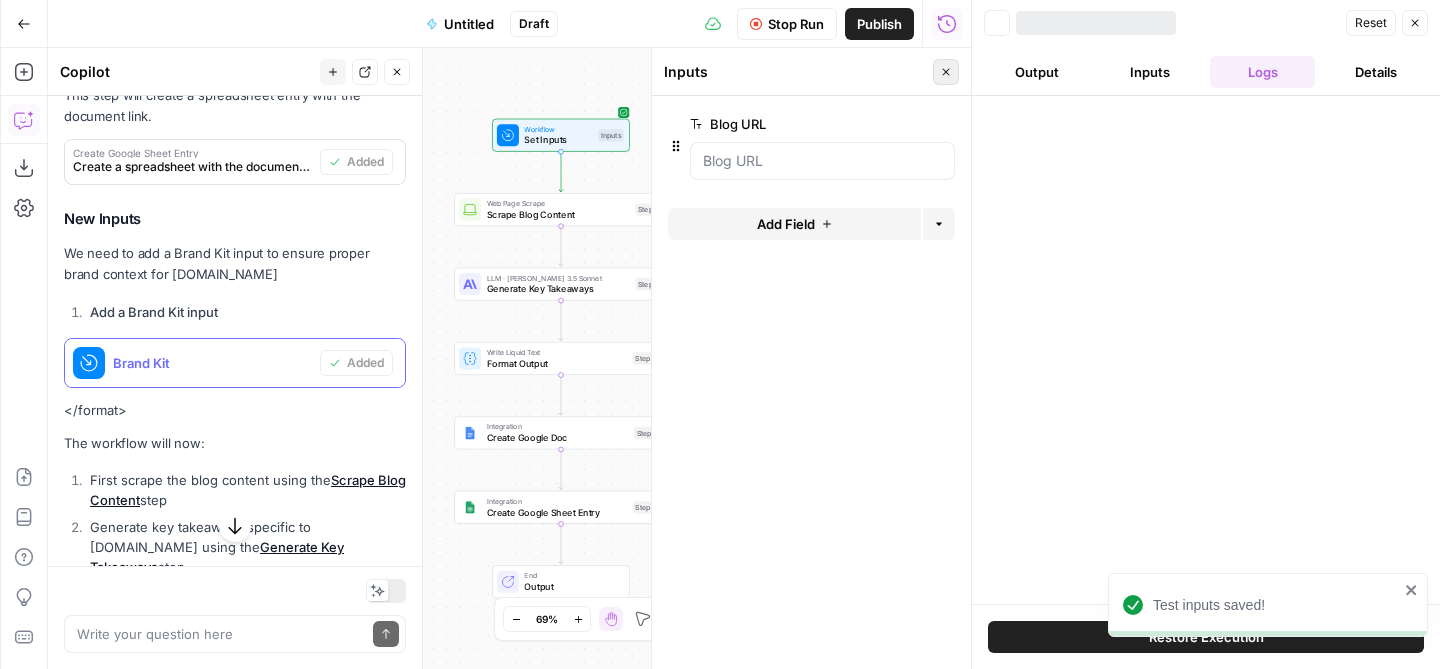 click 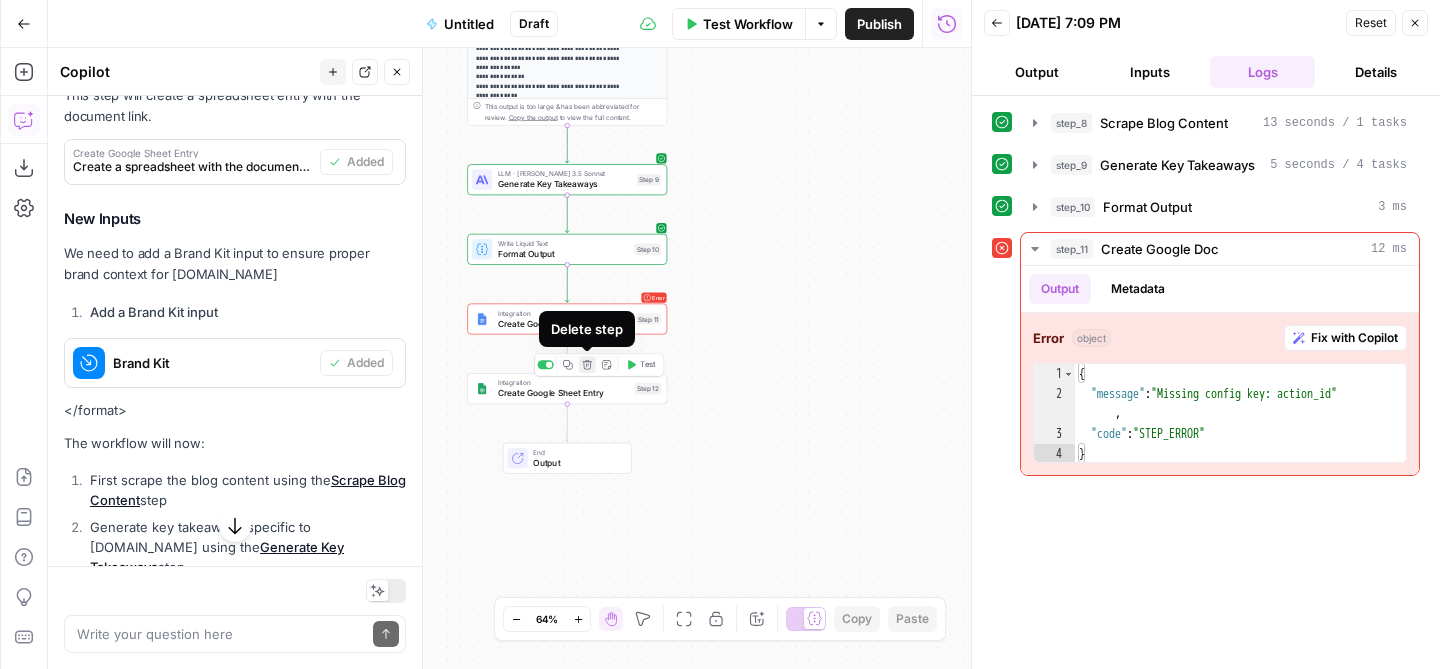click 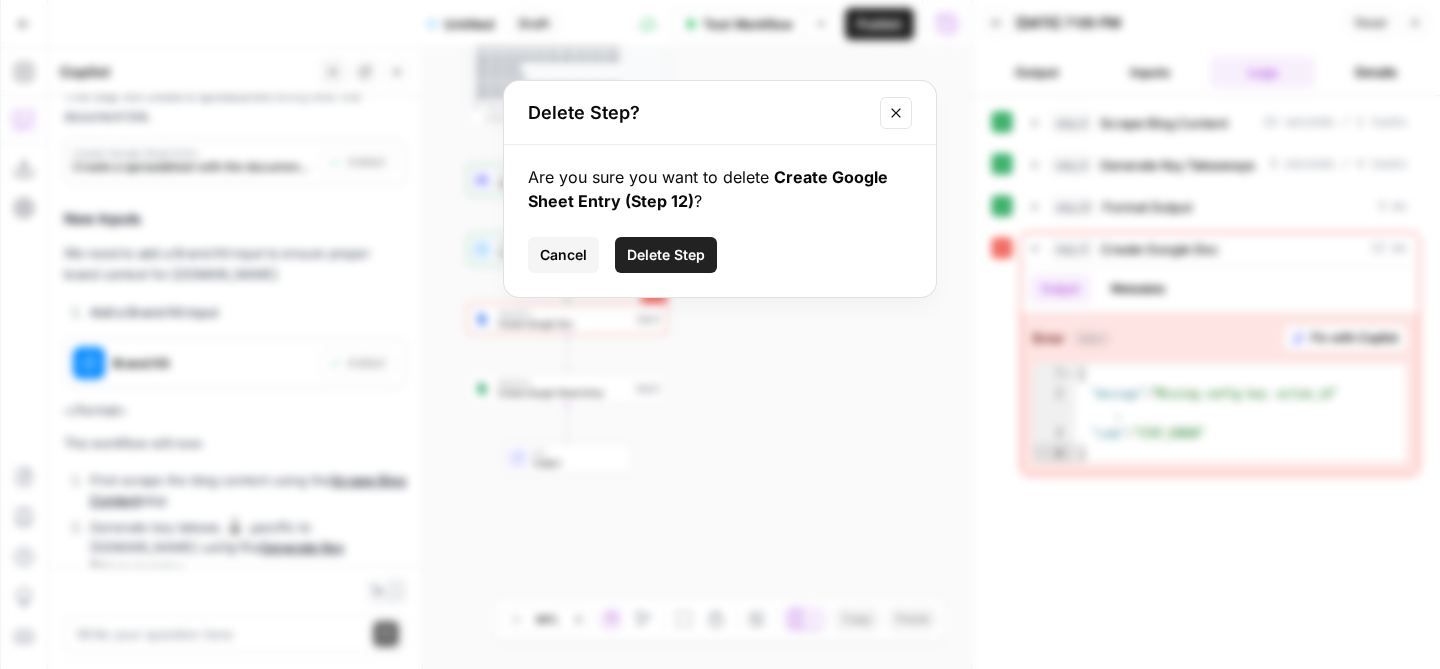 click on "Delete Step" at bounding box center [666, 255] 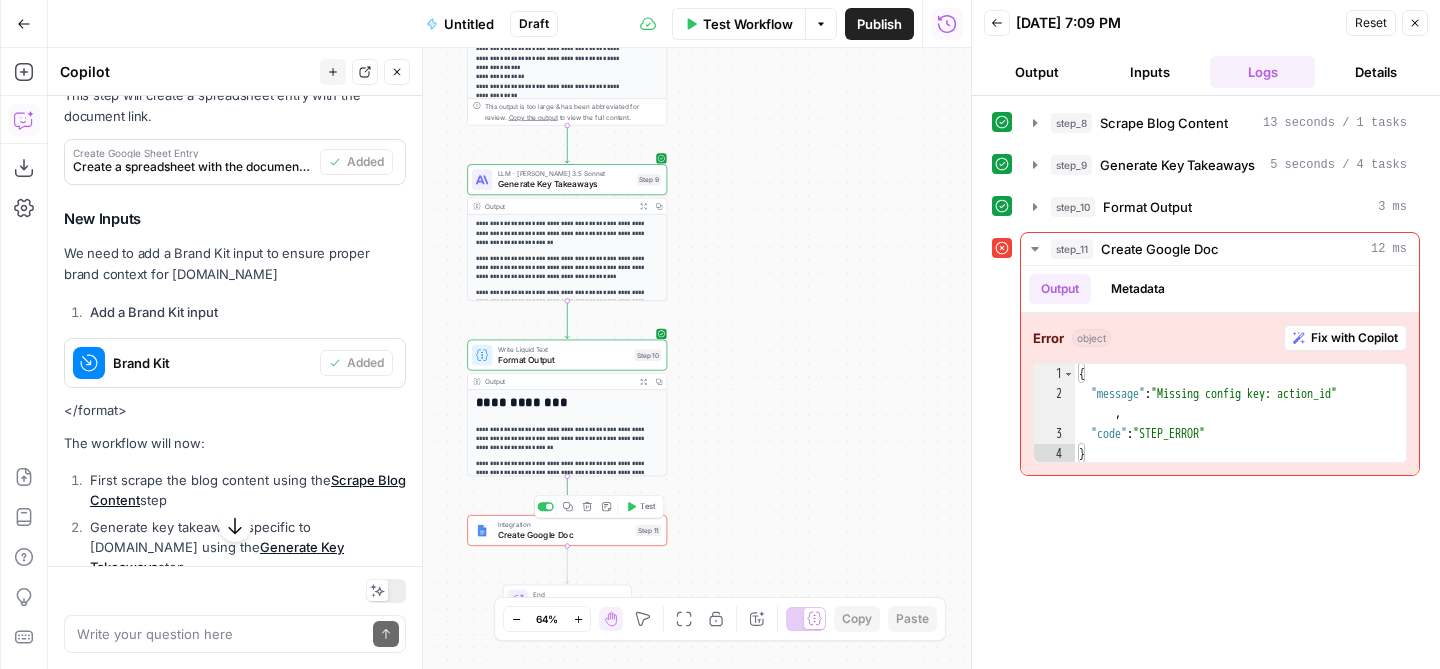 click on "Create Google Doc" at bounding box center (564, 535) 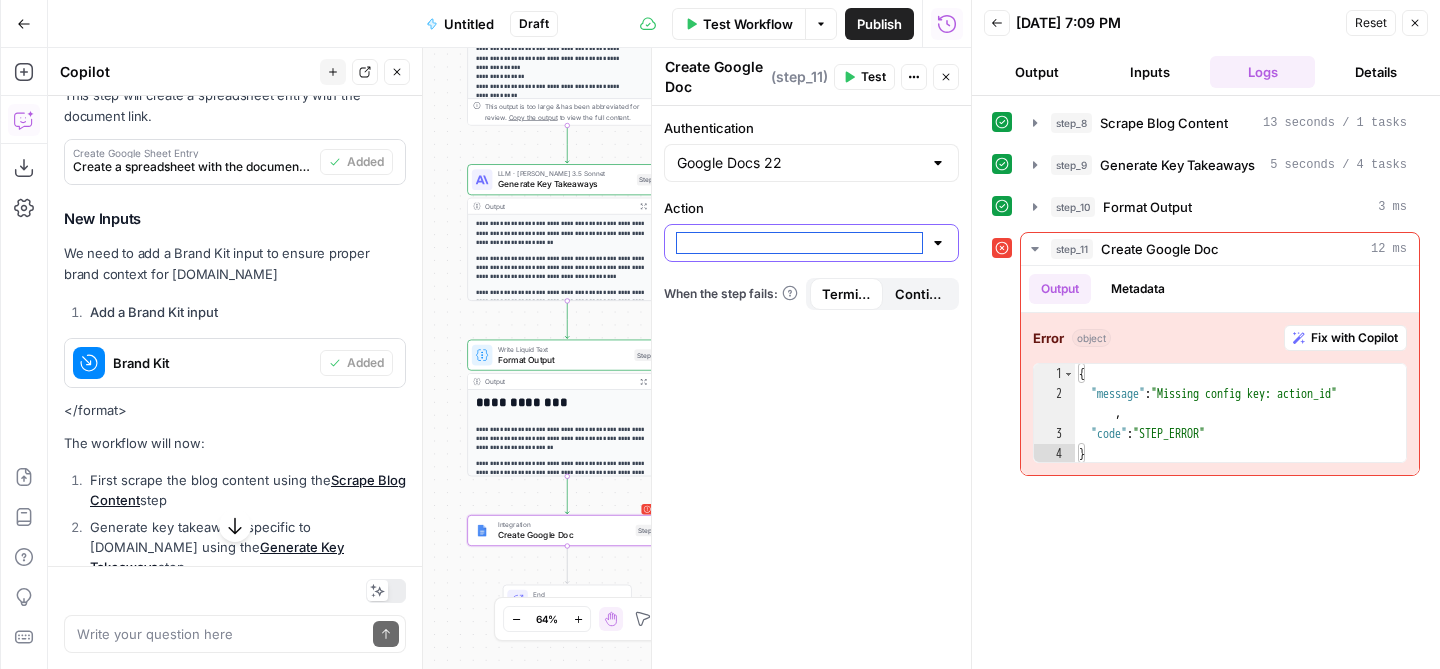 click on "Action" at bounding box center (799, 243) 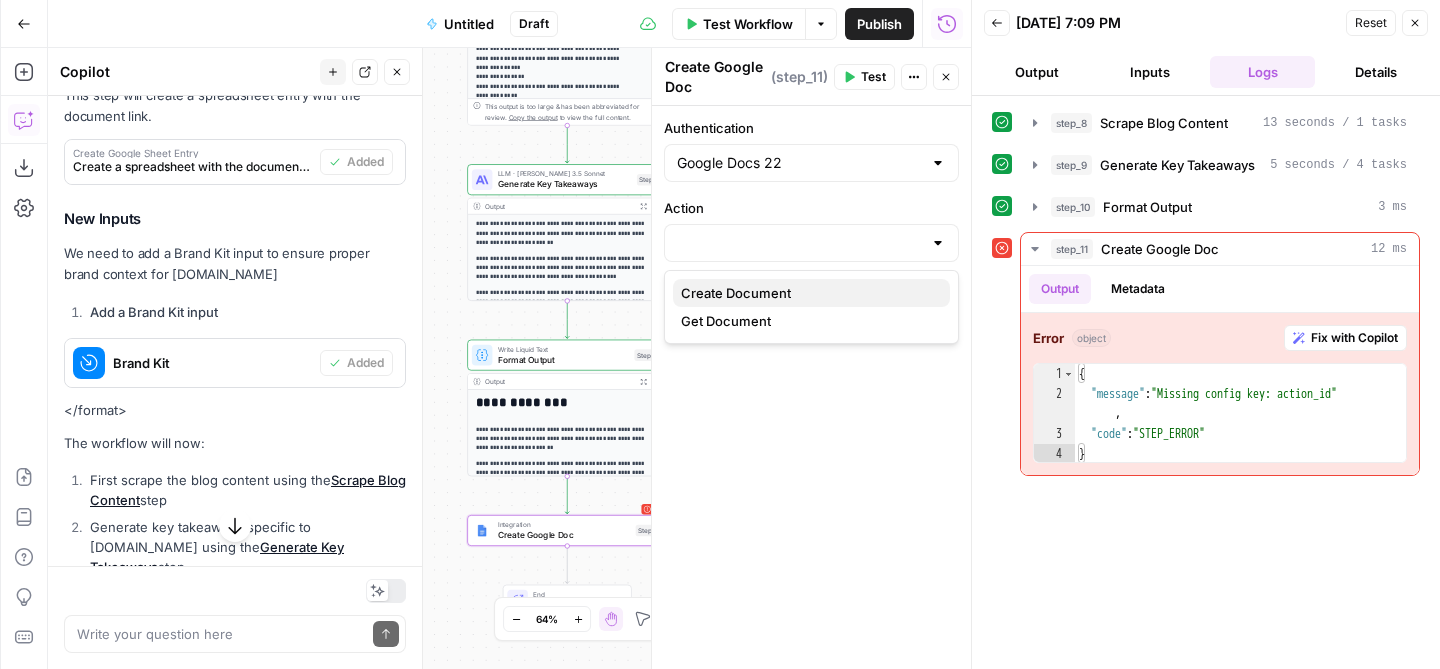 click on "Create Document" at bounding box center [811, 293] 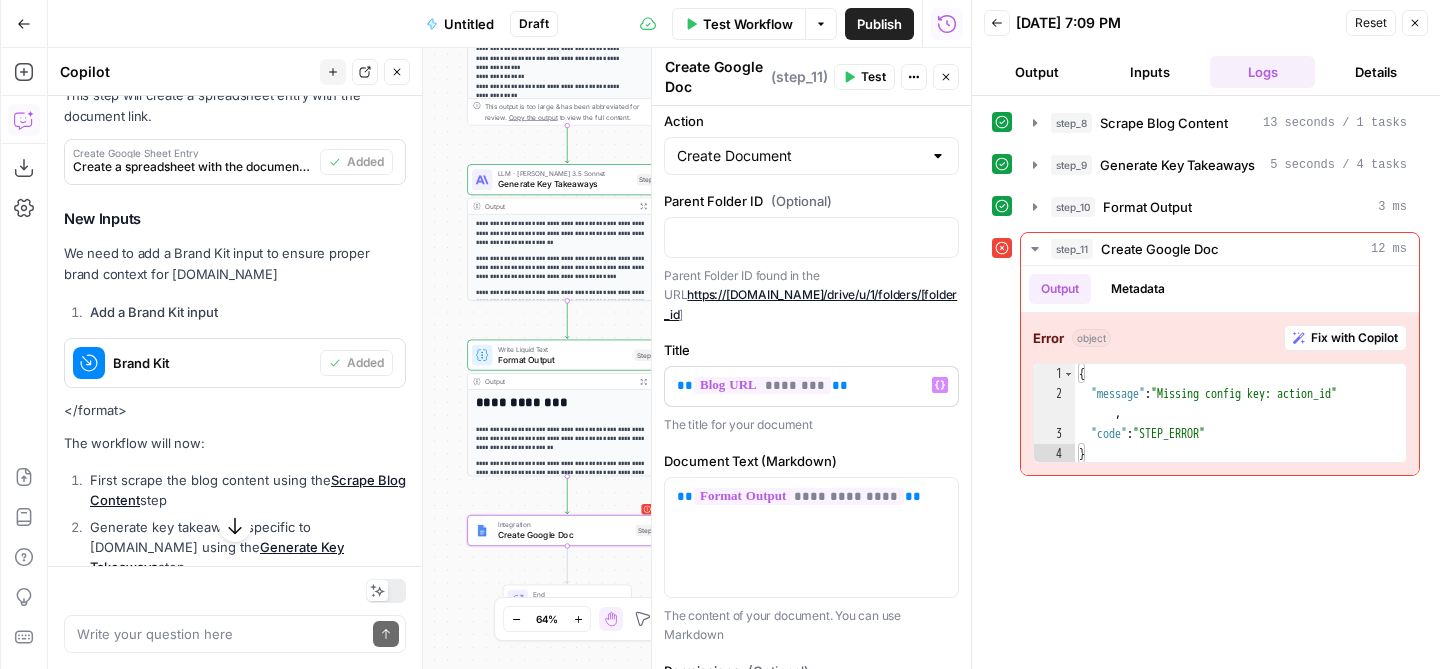 scroll, scrollTop: 230, scrollLeft: 0, axis: vertical 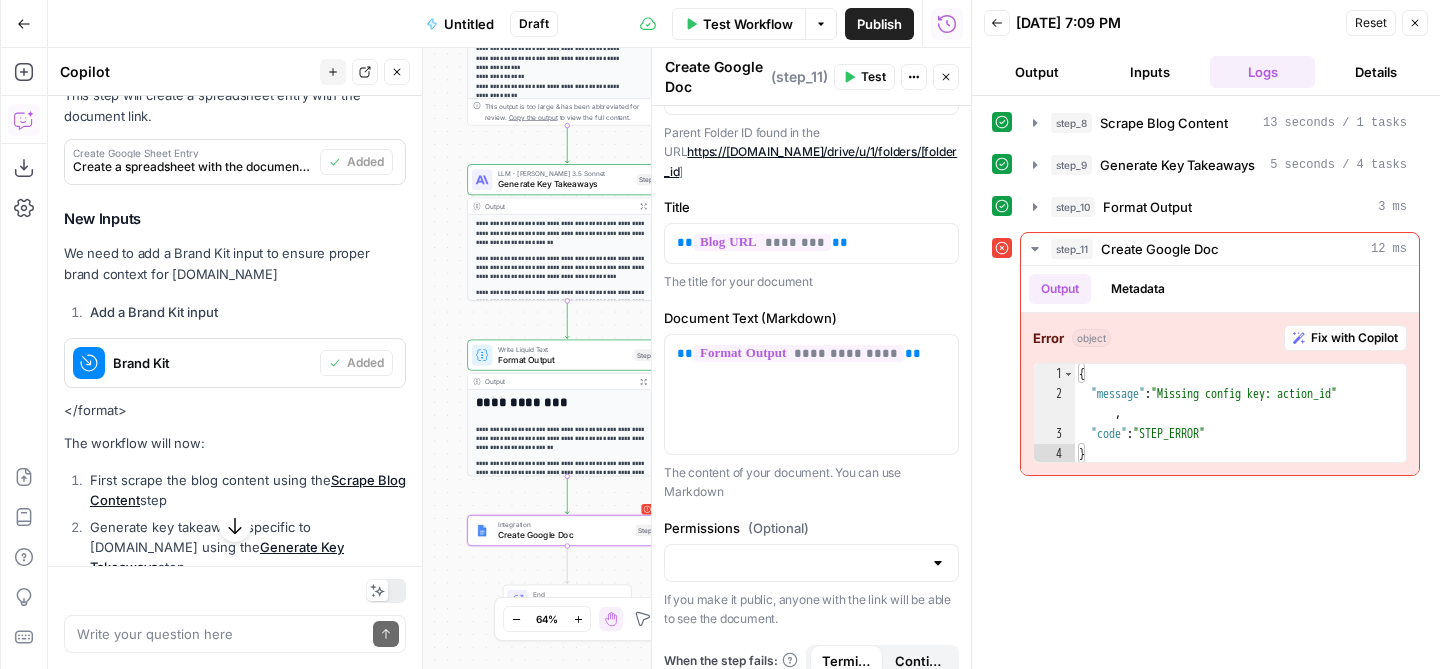 click on "Publish P" at bounding box center (877, 66) 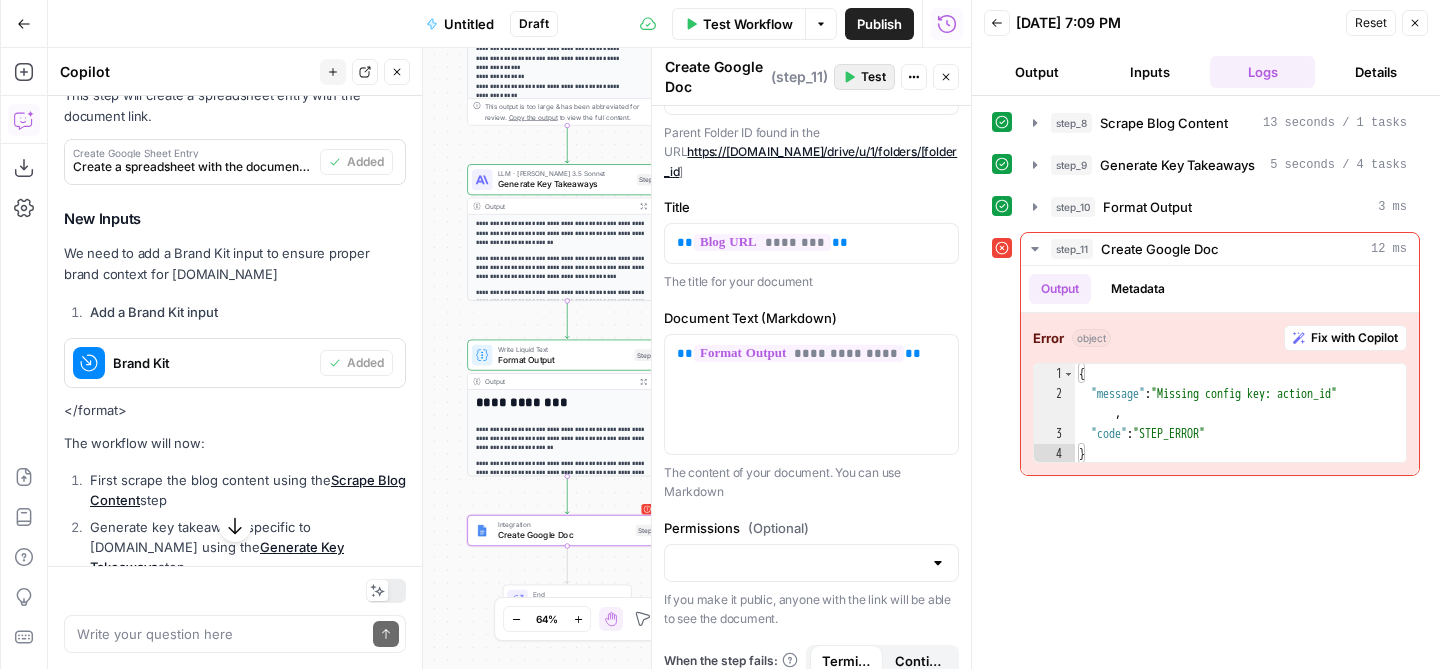click on "Test" at bounding box center (864, 77) 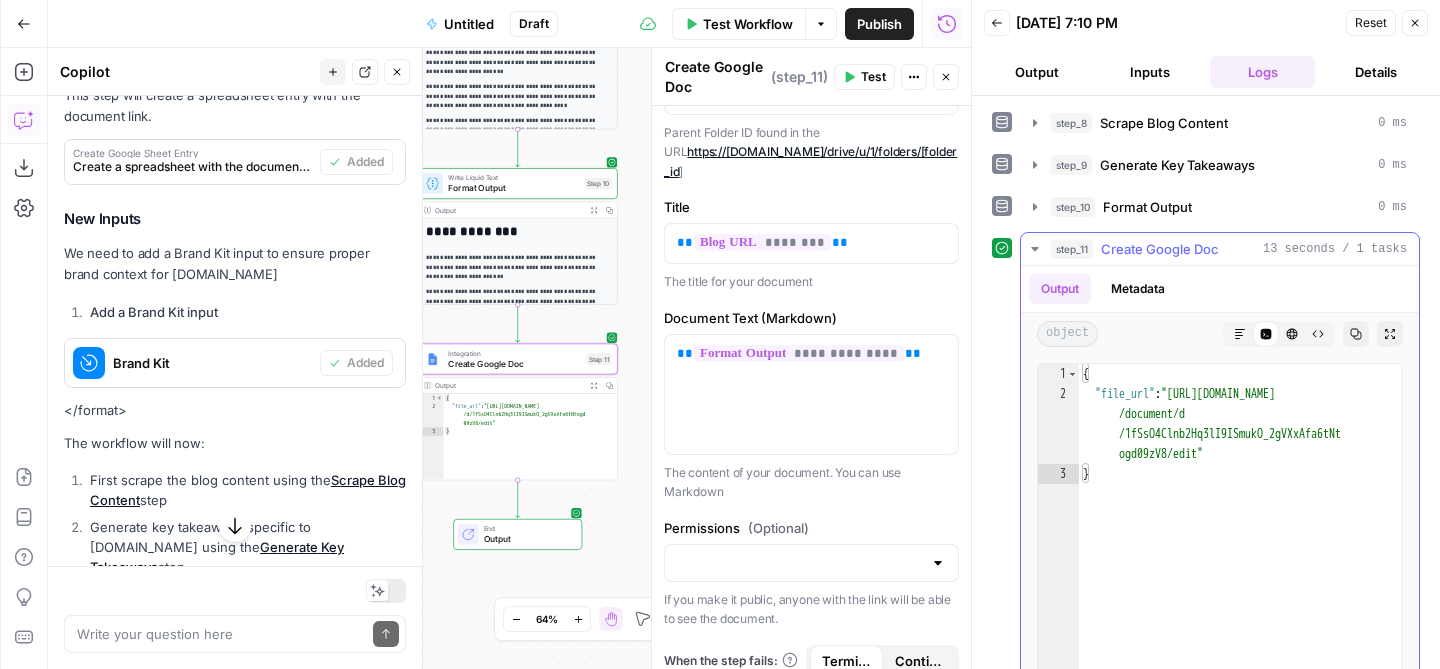 type on "**********" 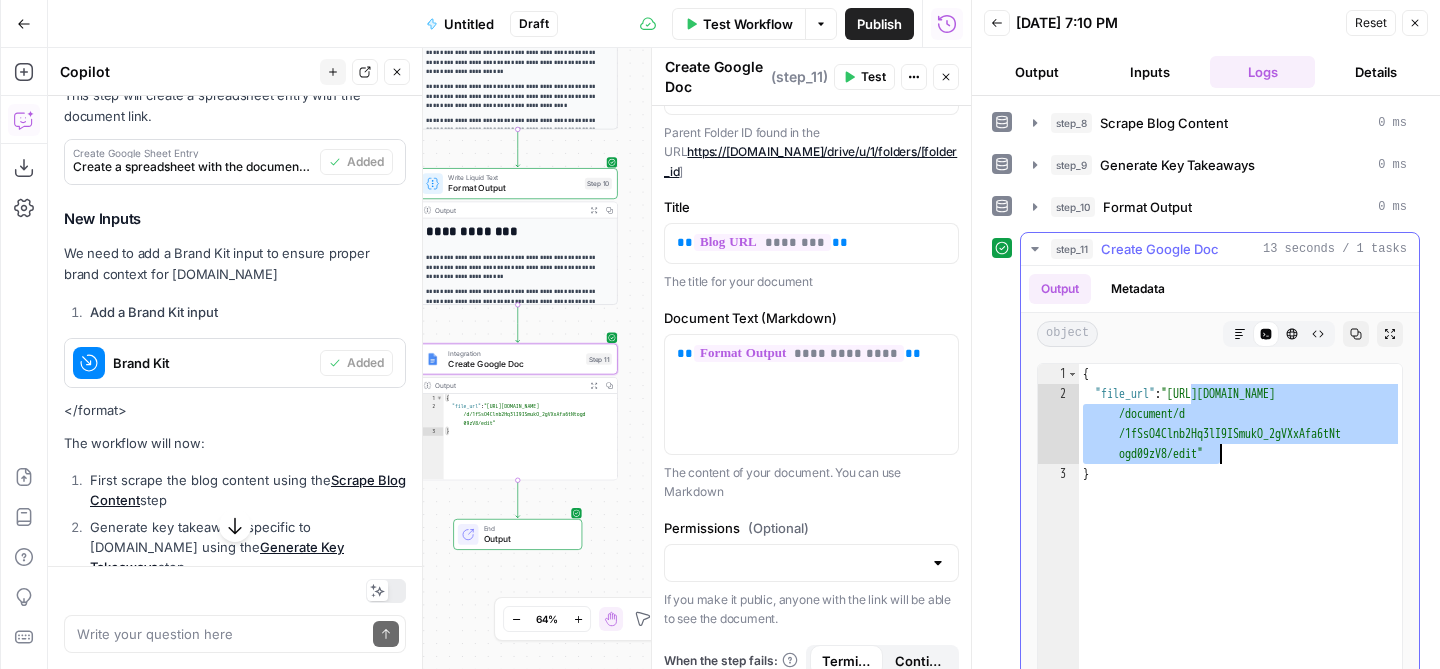 drag, startPoint x: 1191, startPoint y: 397, endPoint x: 1219, endPoint y: 461, distance: 69.856995 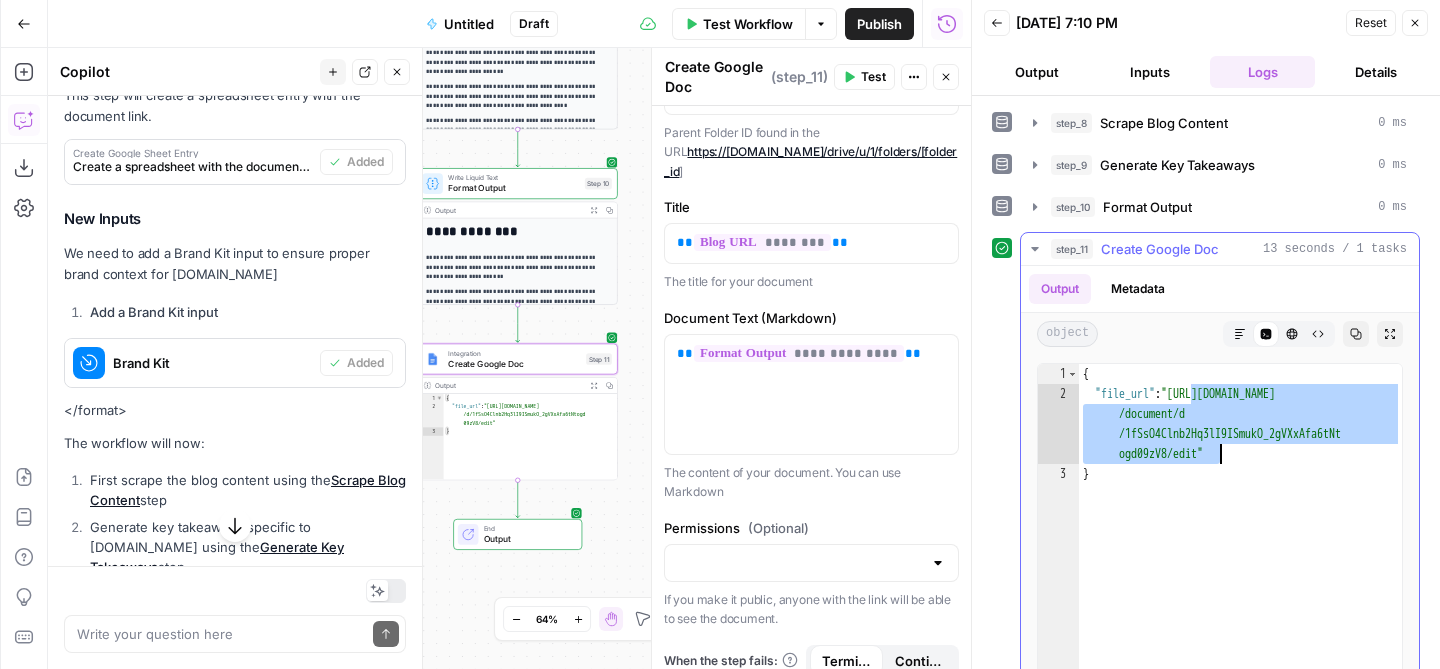 click on "{    "file_url" :  "https://docs.google.com        /document/d        /1fSsO4Clnb2Hq3lI9ISmukO_2gVXxAfa6tNt        ogd09zV8/edit" }" at bounding box center (1240, 580) 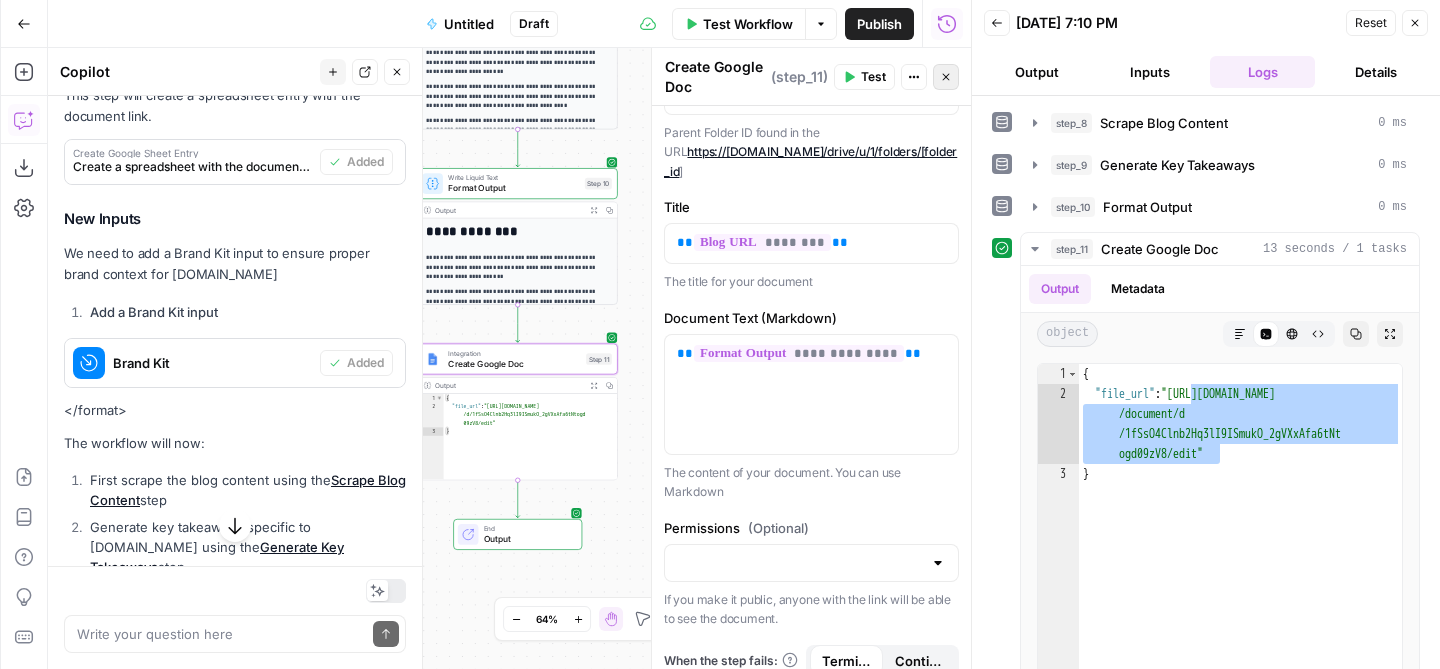 click 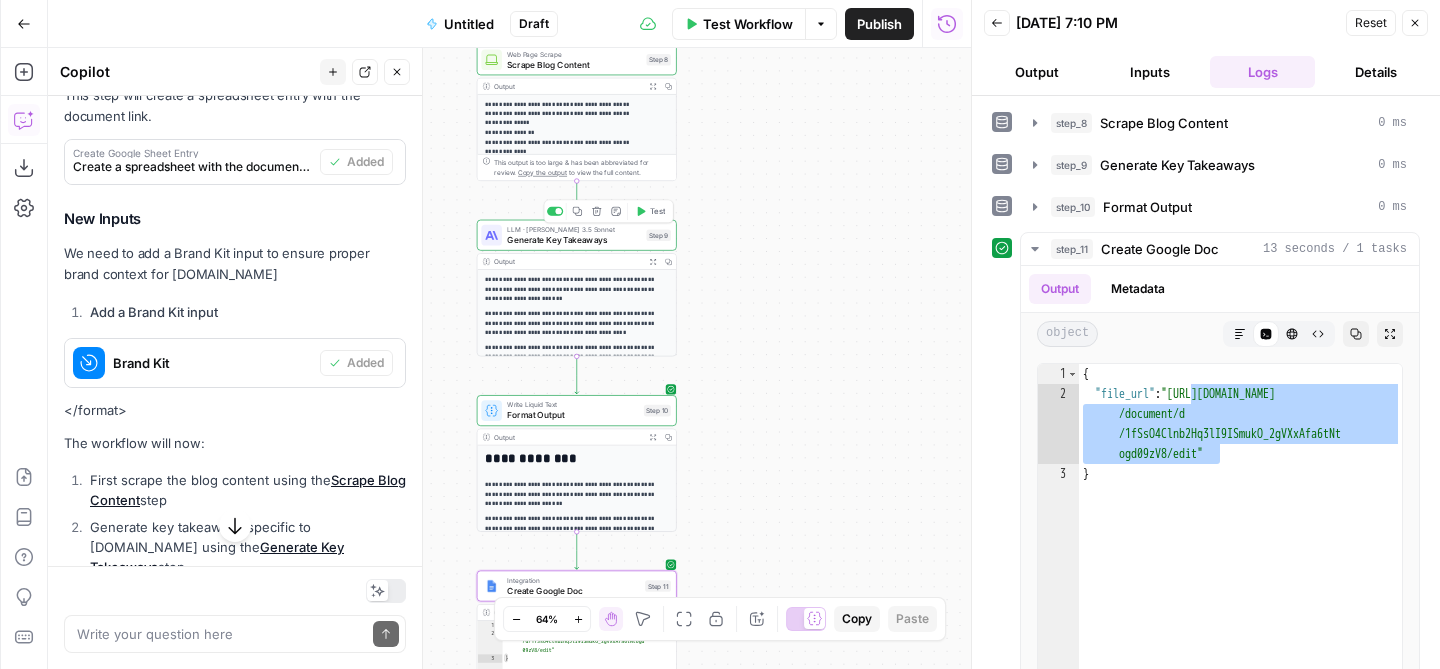 click on "Generate Key Takeaways" at bounding box center (574, 239) 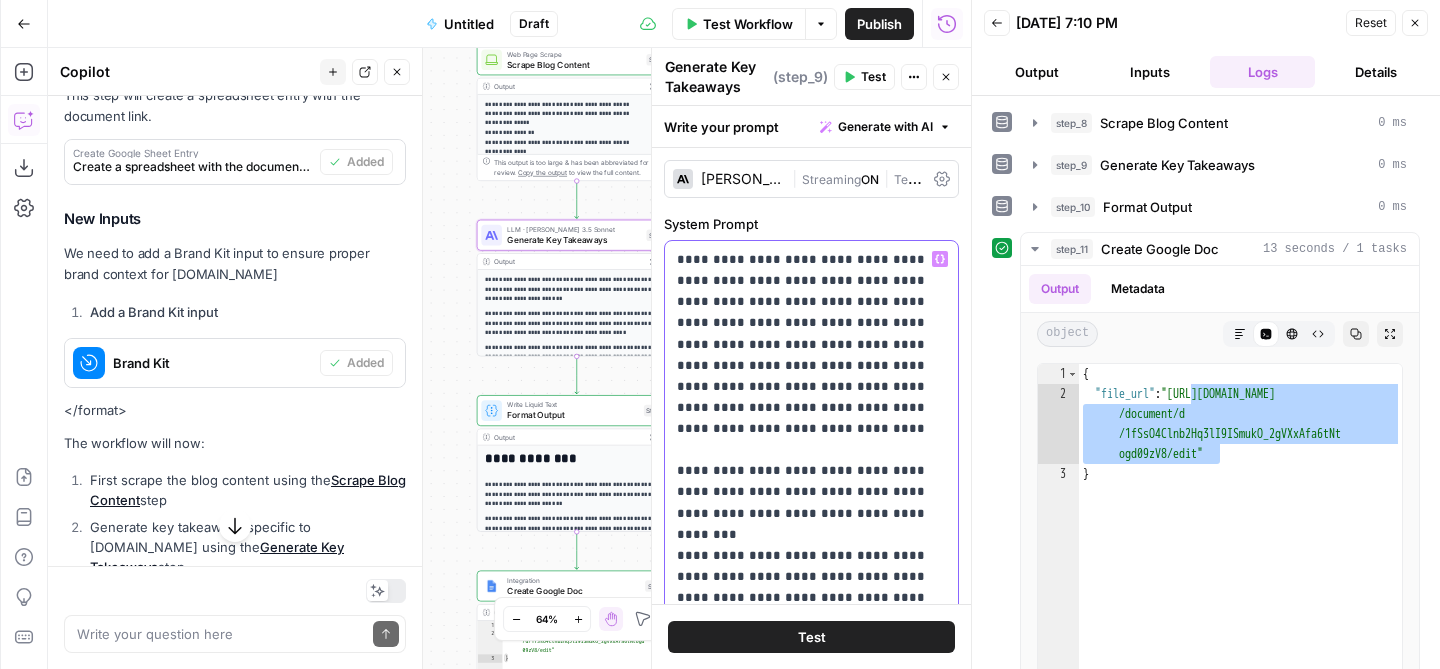 click on "**********" at bounding box center [811, 988] 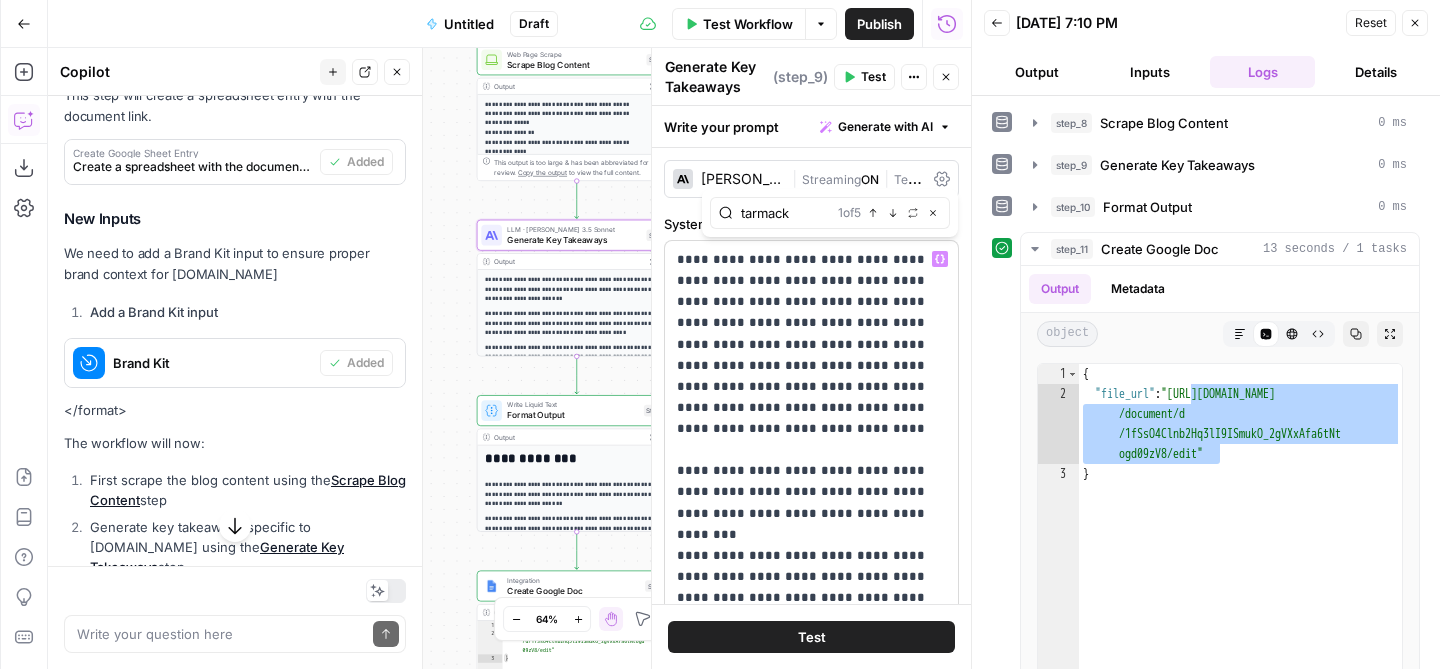 type on "tarmack" 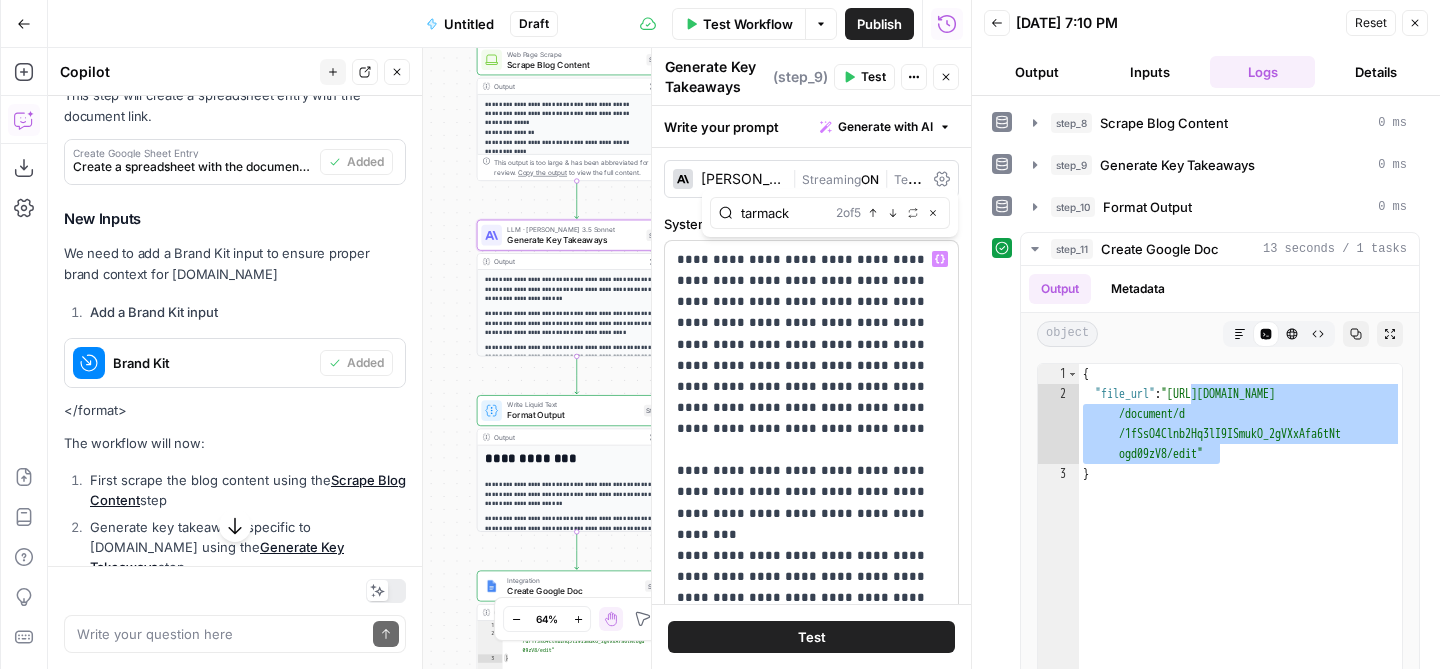 scroll, scrollTop: 197, scrollLeft: 0, axis: vertical 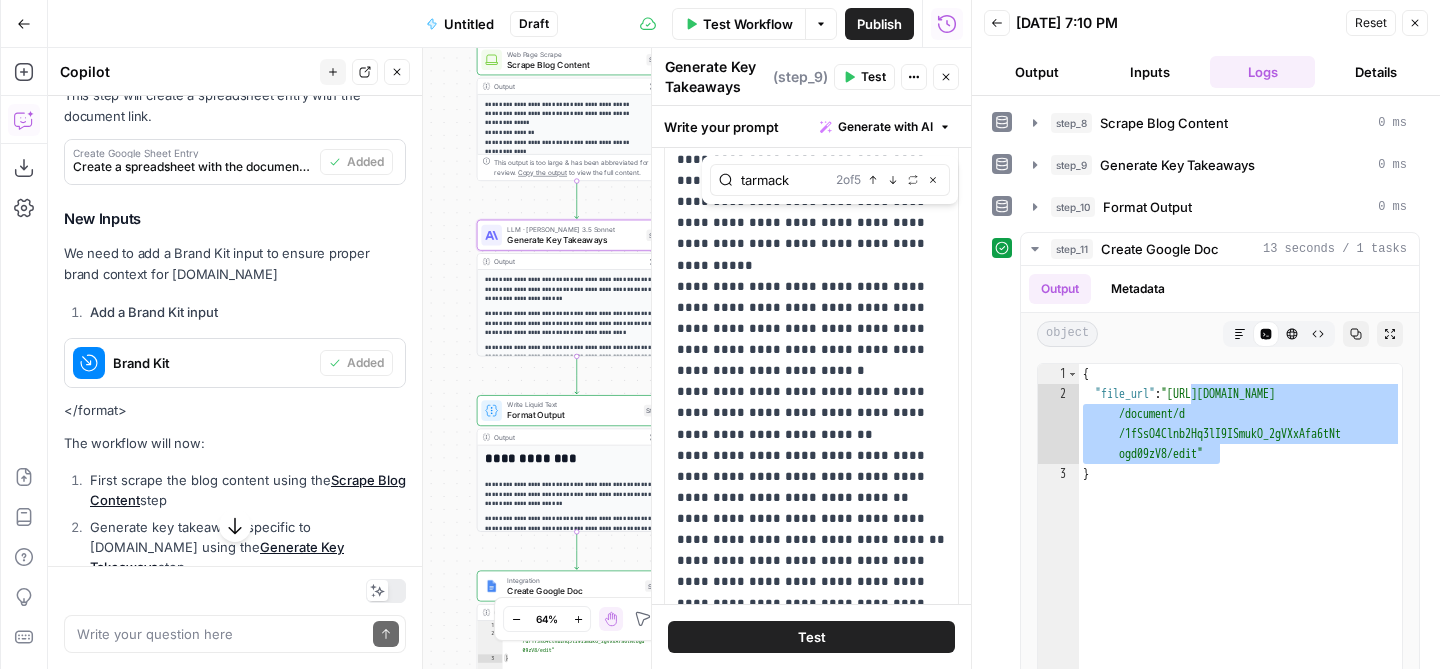 click on "Write your prompt Generate with AI" at bounding box center [811, 126] 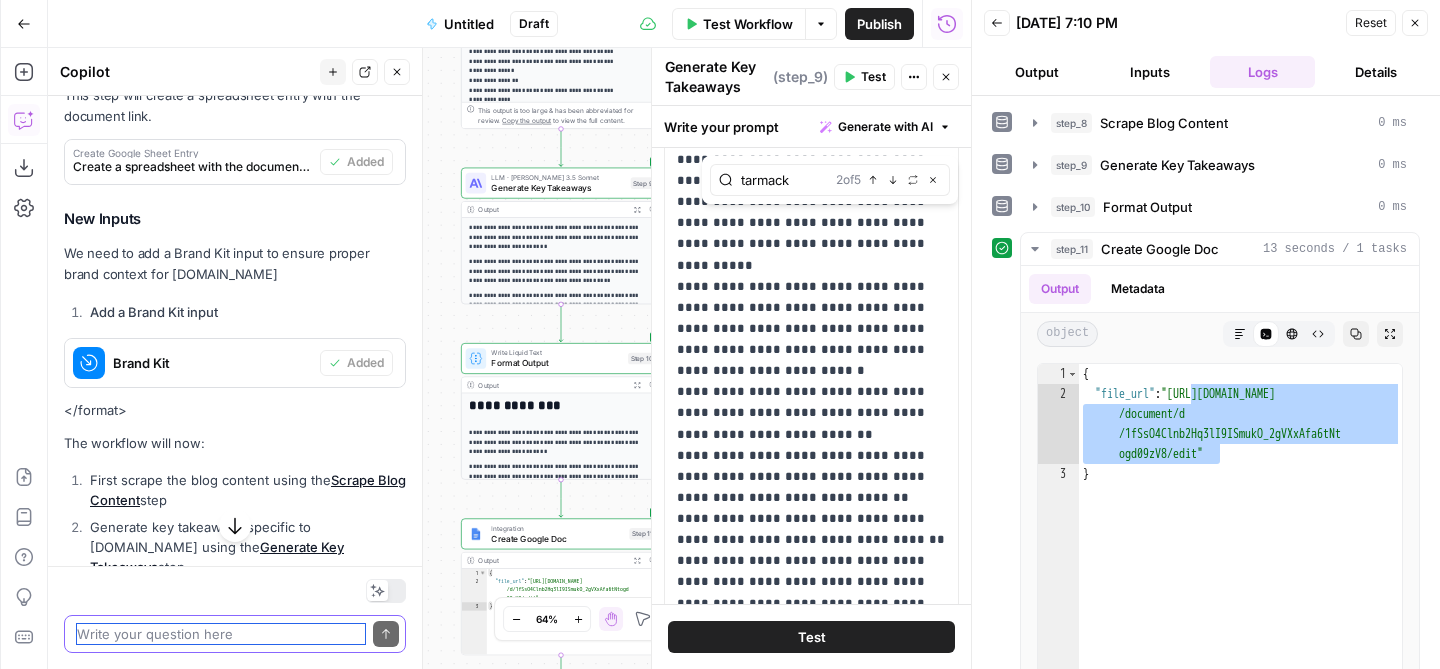 click at bounding box center (221, 634) 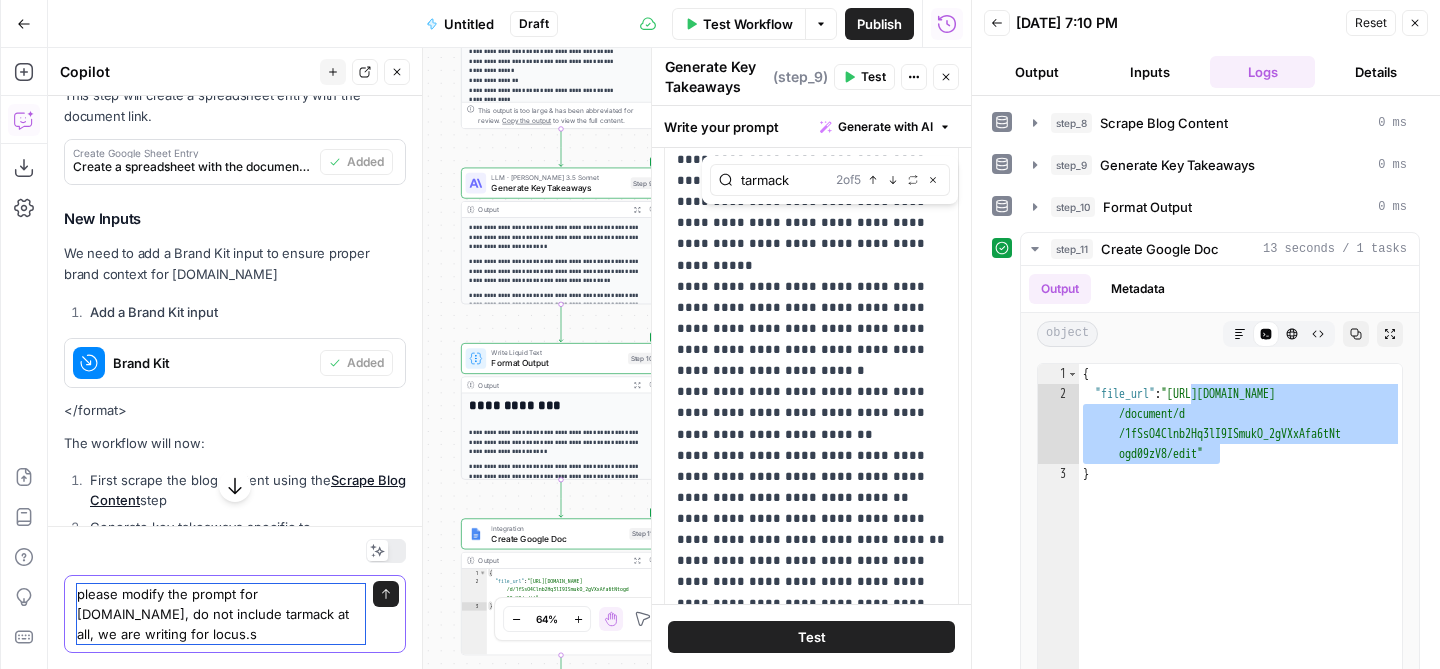 type on "please modify the prompt for locus.sh, do not include tarmack at all, we are writing for locus.sh" 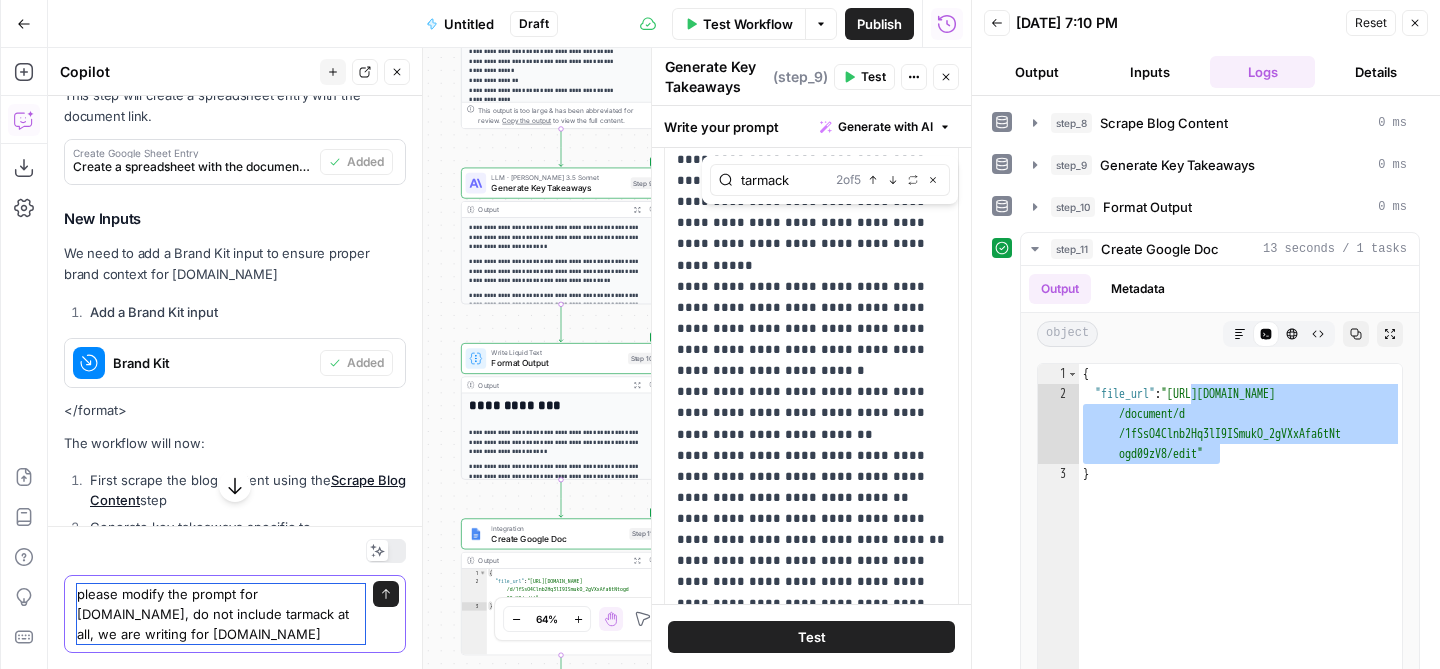 type 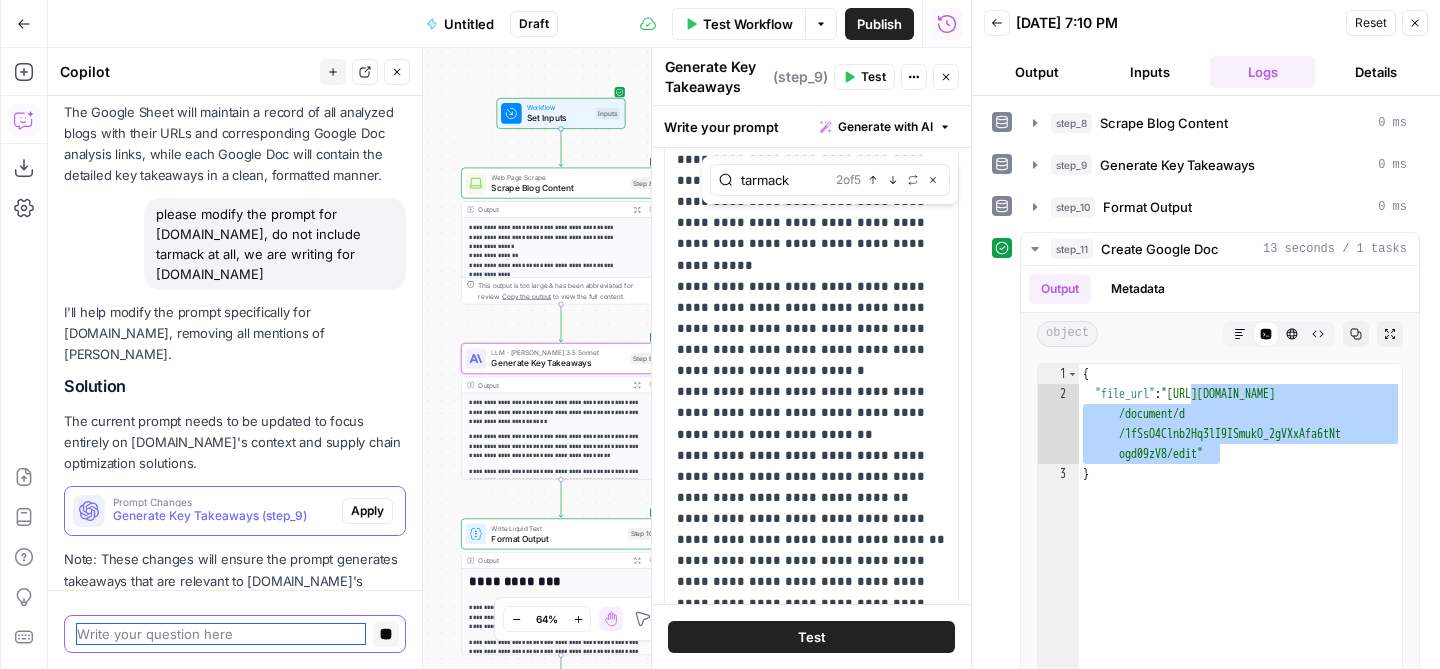 scroll, scrollTop: 1605, scrollLeft: 0, axis: vertical 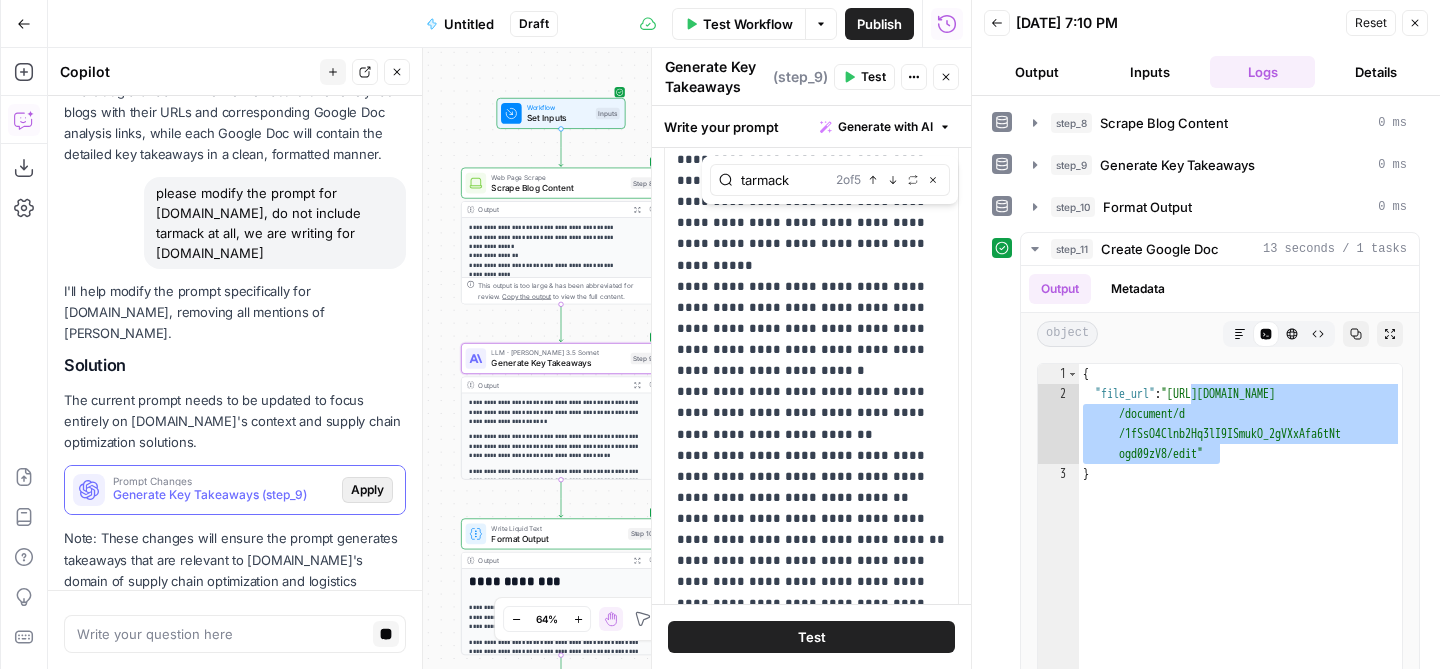 click on "Note: These changes will ensure the prompt generates takeaways that are relevant to Locus.sh's domain of supply chain optimization and logistics technology, while maintaining the same clear, concise format of the original prompt. The temperature setting remains appropriate for this type of analytical task." at bounding box center [235, 591] 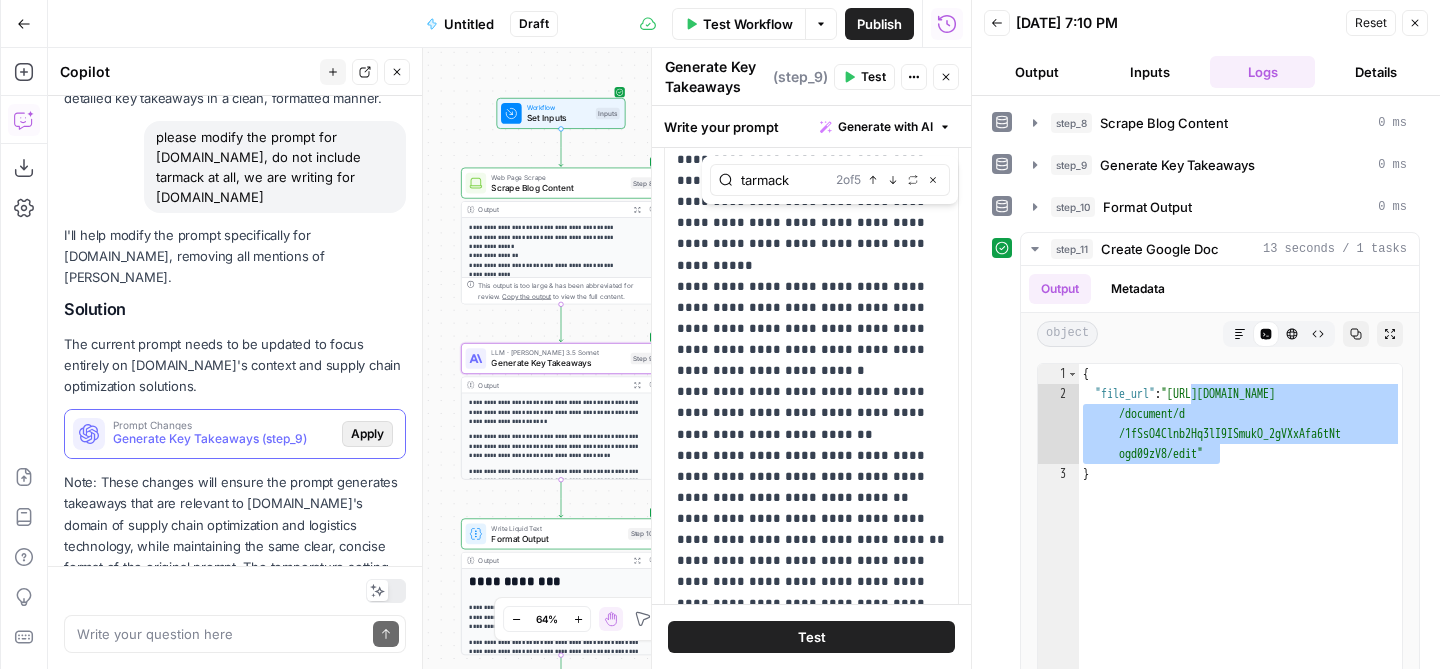 click on "Apply" at bounding box center [367, 434] 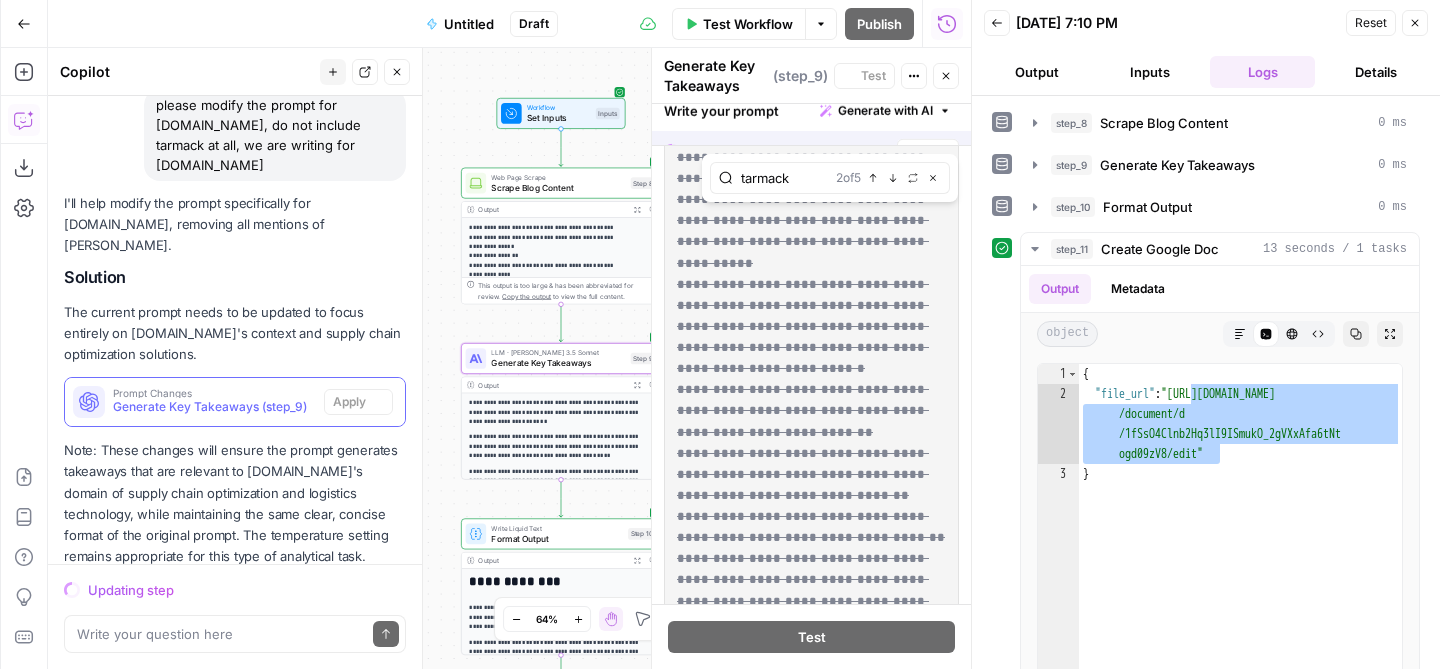 scroll, scrollTop: 1678, scrollLeft: 0, axis: vertical 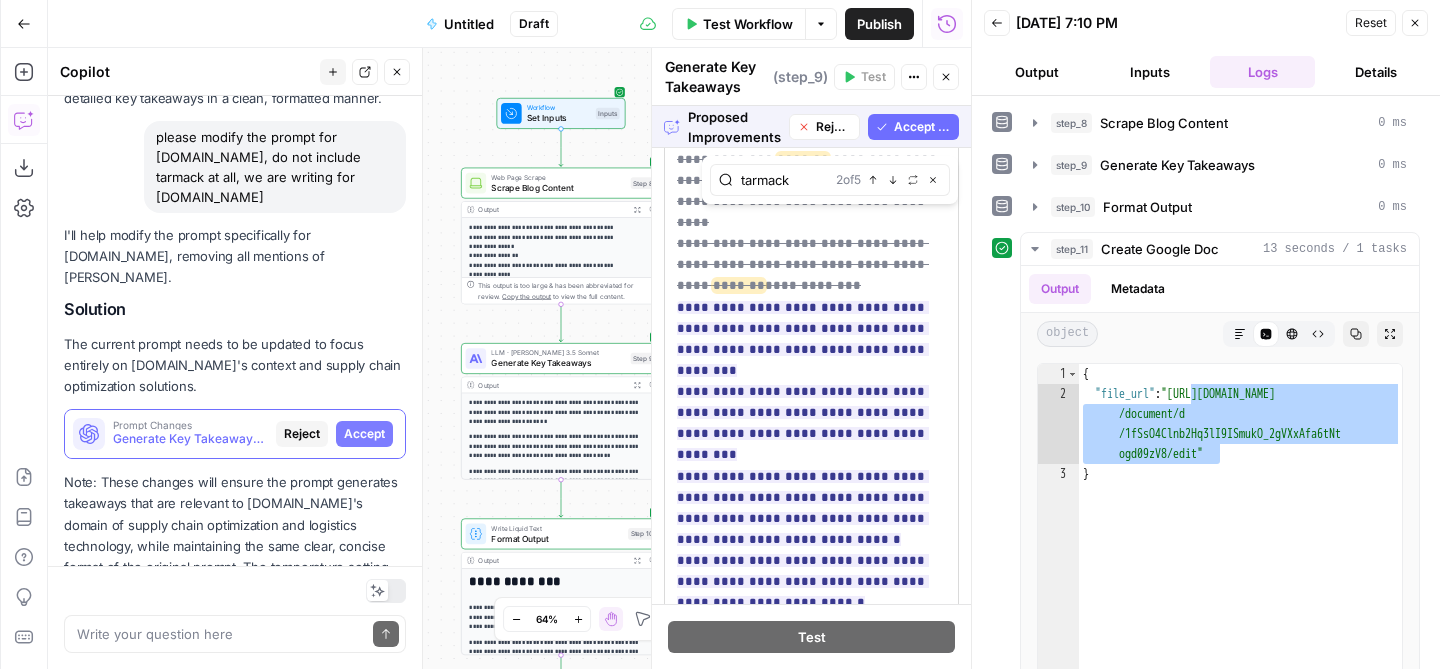 click on "Accept All" at bounding box center (922, 127) 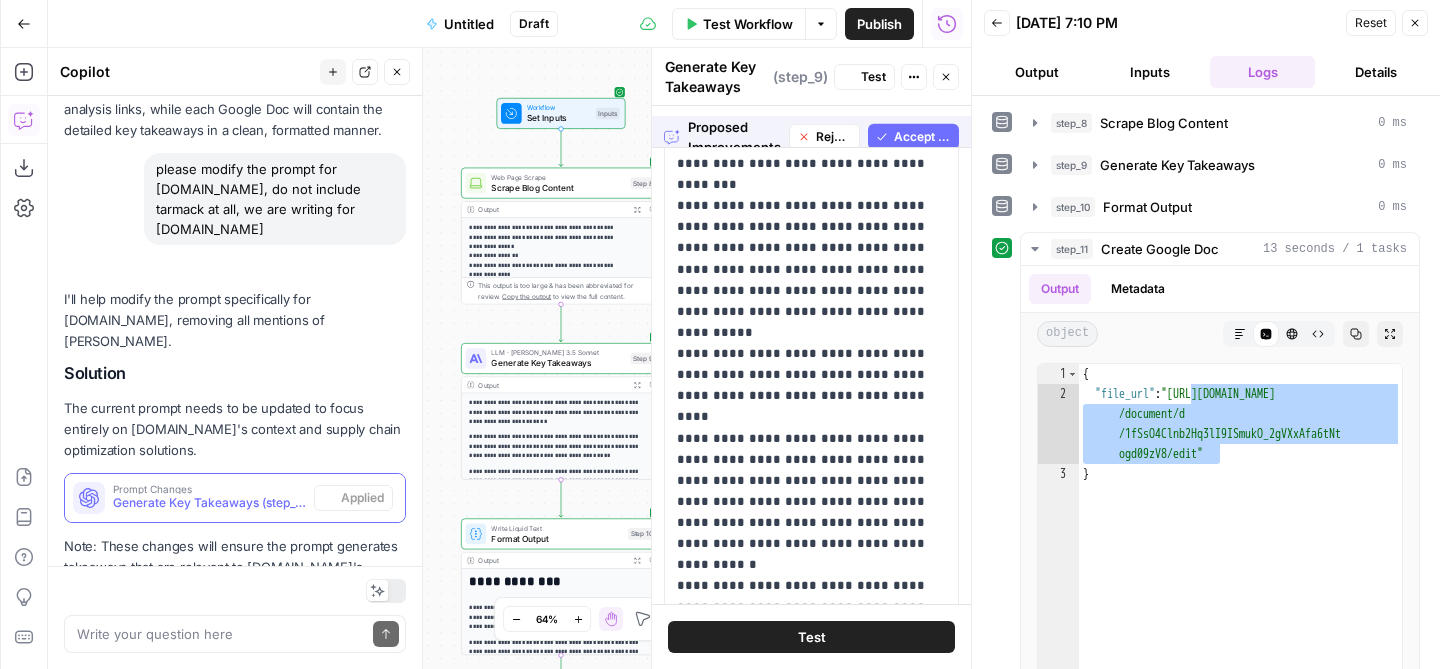 scroll, scrollTop: 1740, scrollLeft: 0, axis: vertical 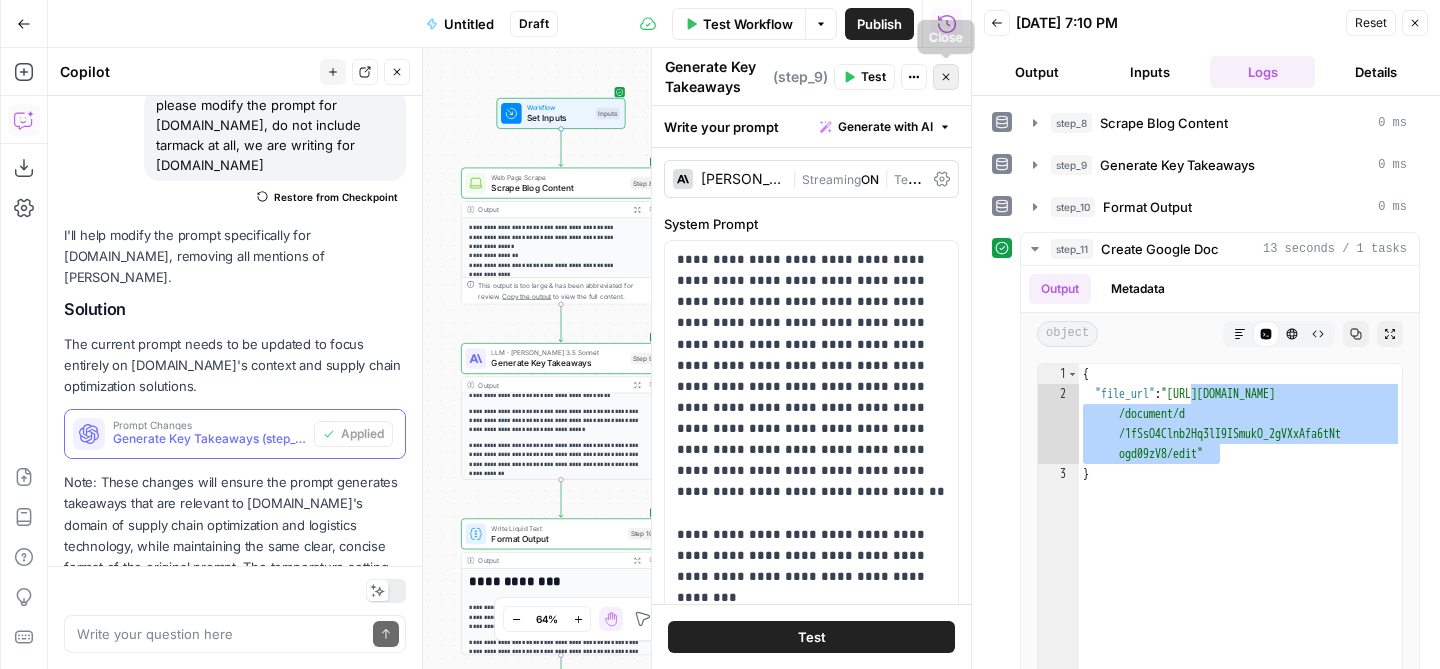 click 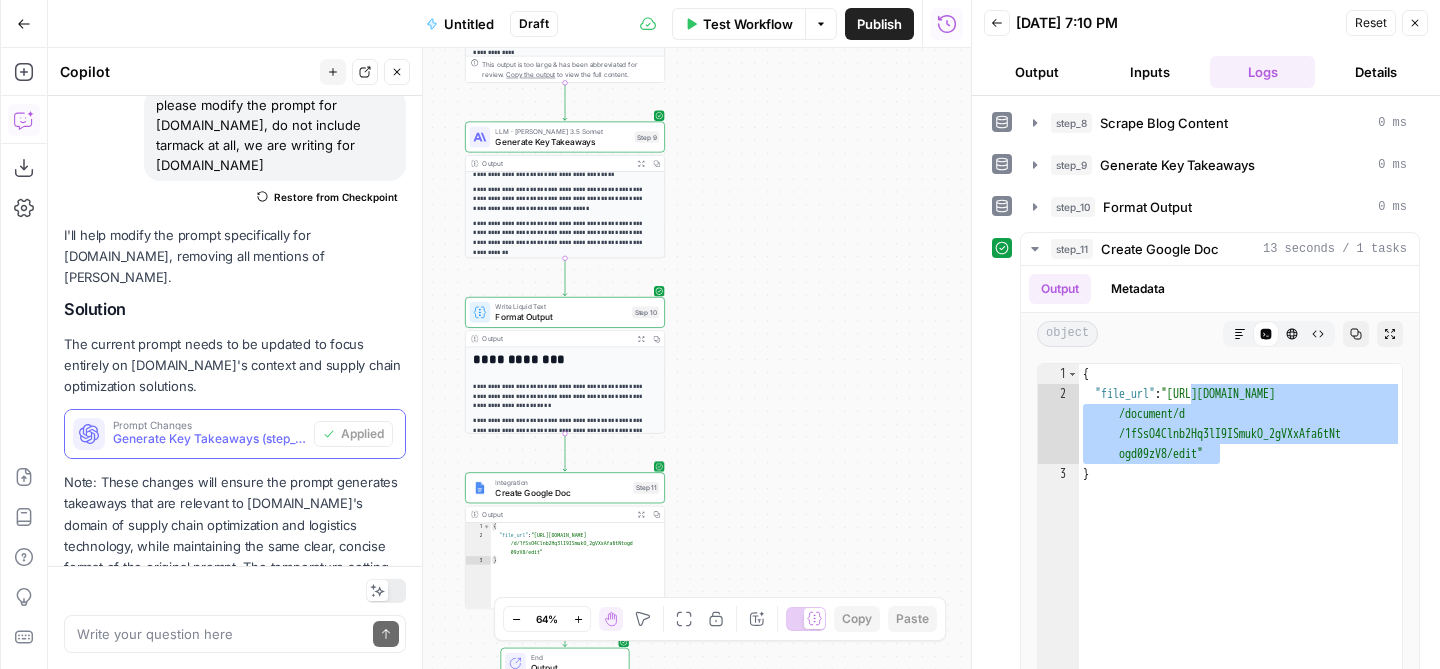 click on "Integration Create Google Doc Step 11 Copy step Delete step Add Note Test" at bounding box center (565, 487) 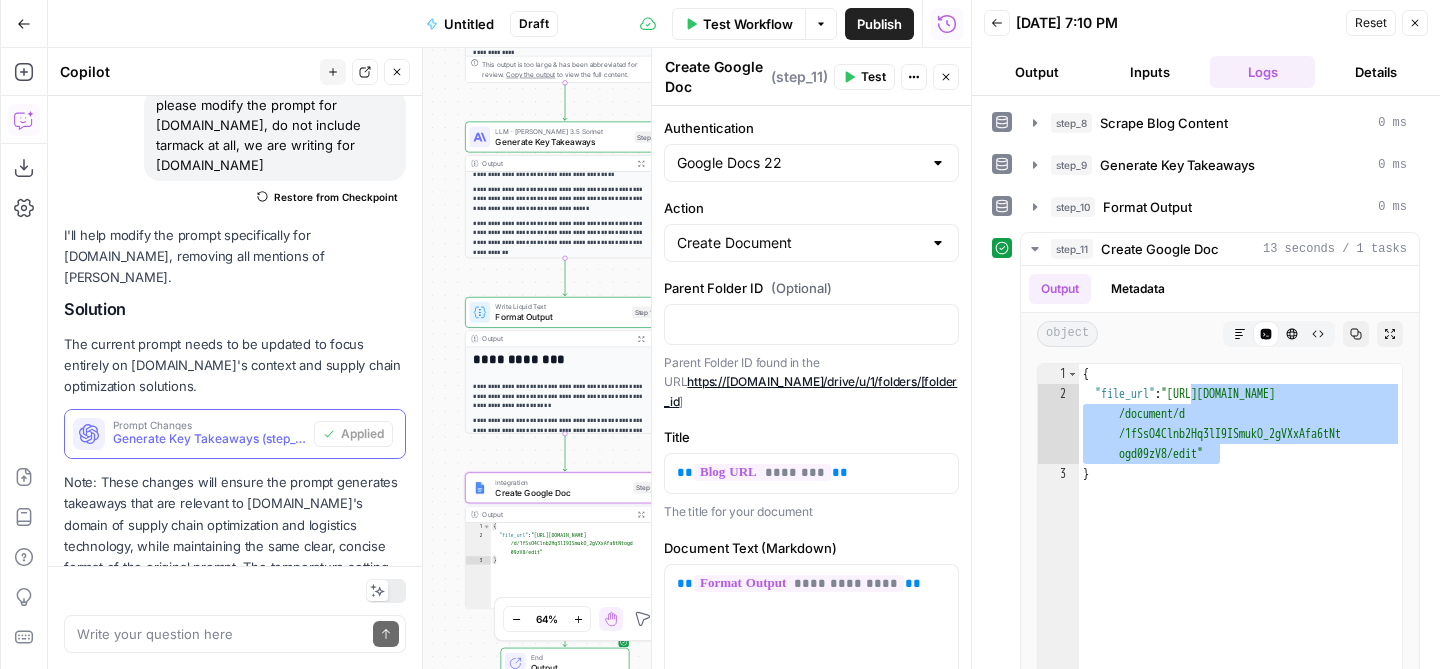 click on "Parent Folder ID   (Optional)" at bounding box center (811, 288) 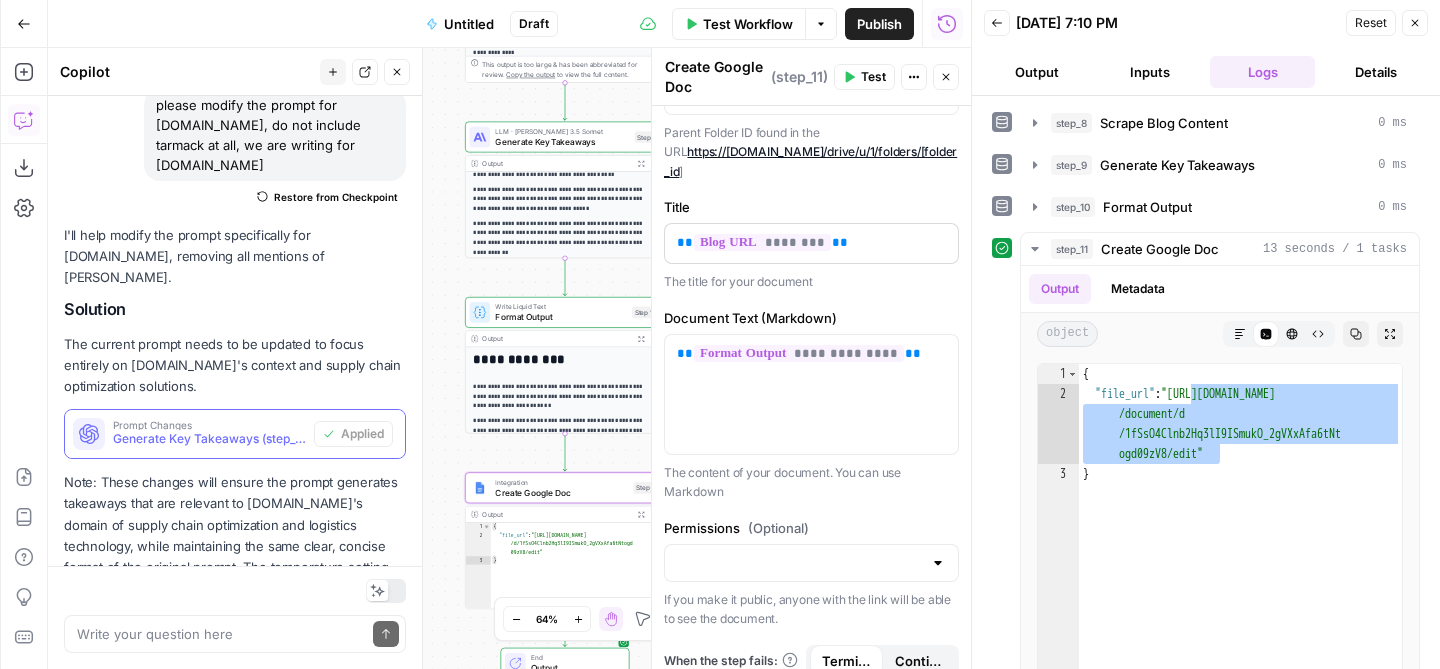 scroll, scrollTop: 0, scrollLeft: 0, axis: both 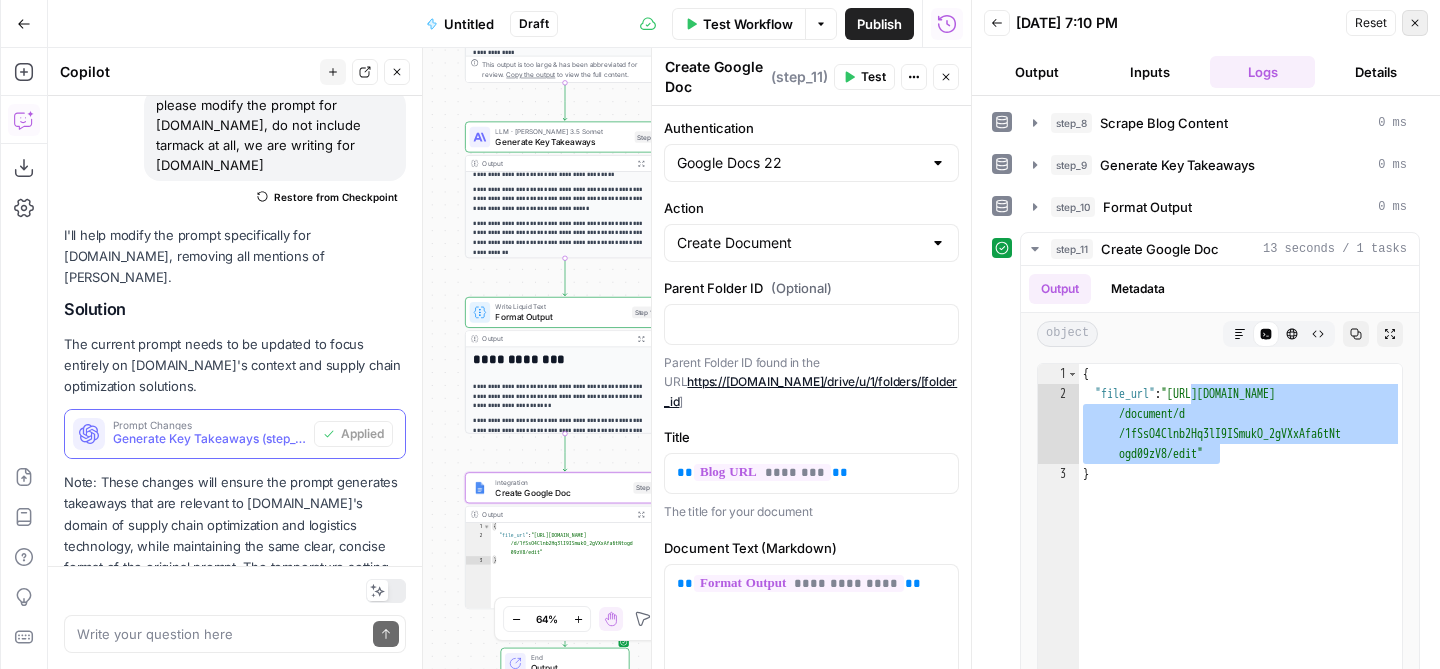 click 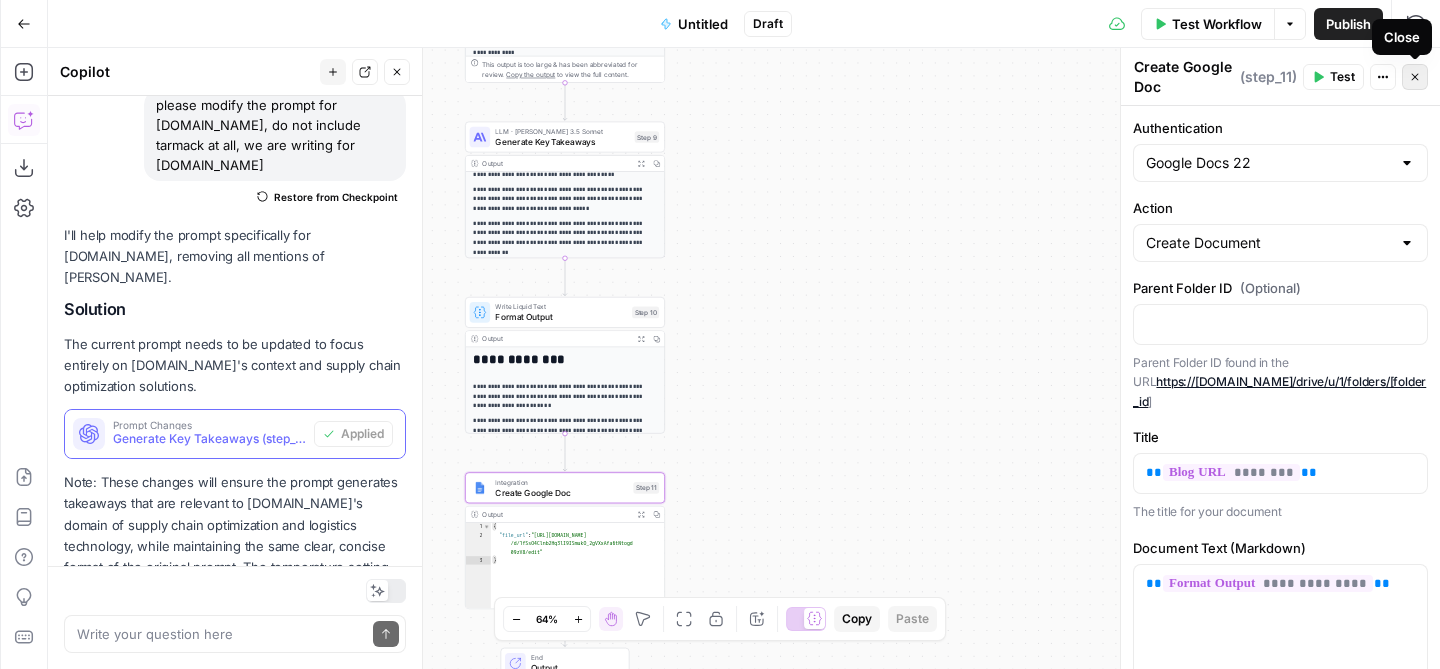 click 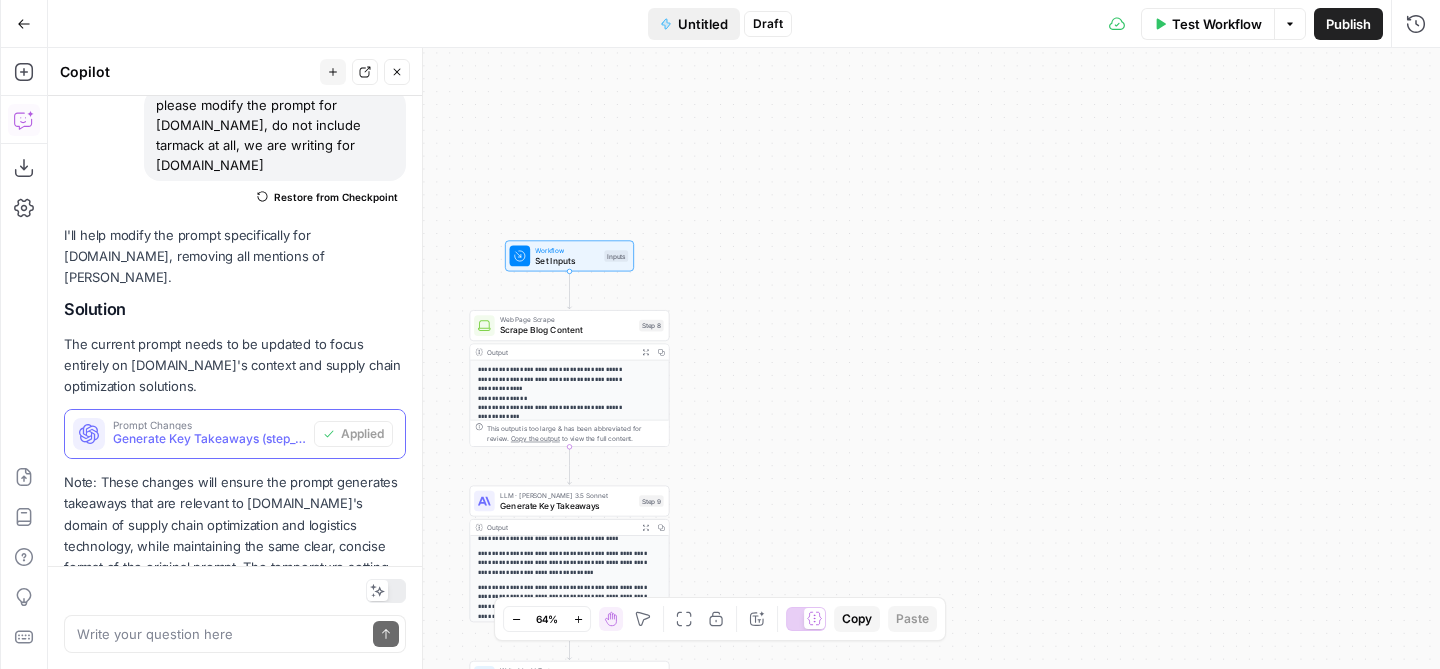 click on "Untitled" at bounding box center (703, 24) 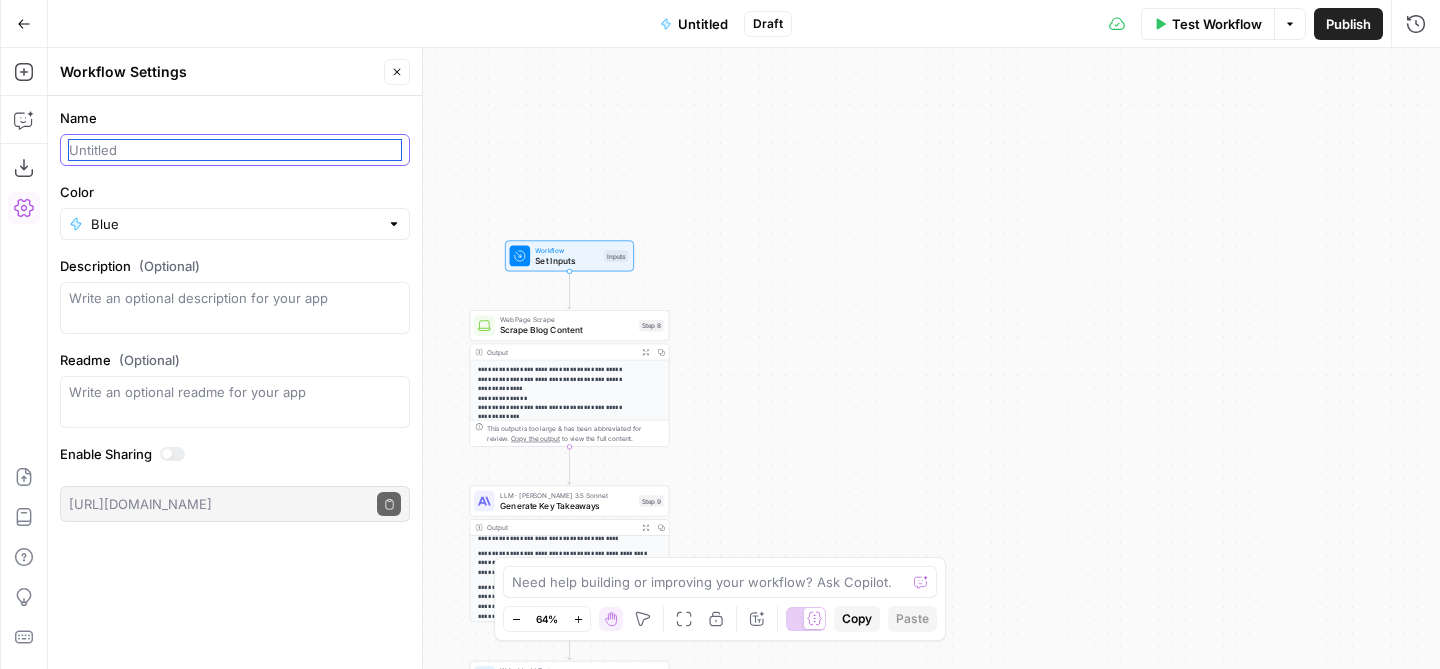 click on "Name" at bounding box center (235, 150) 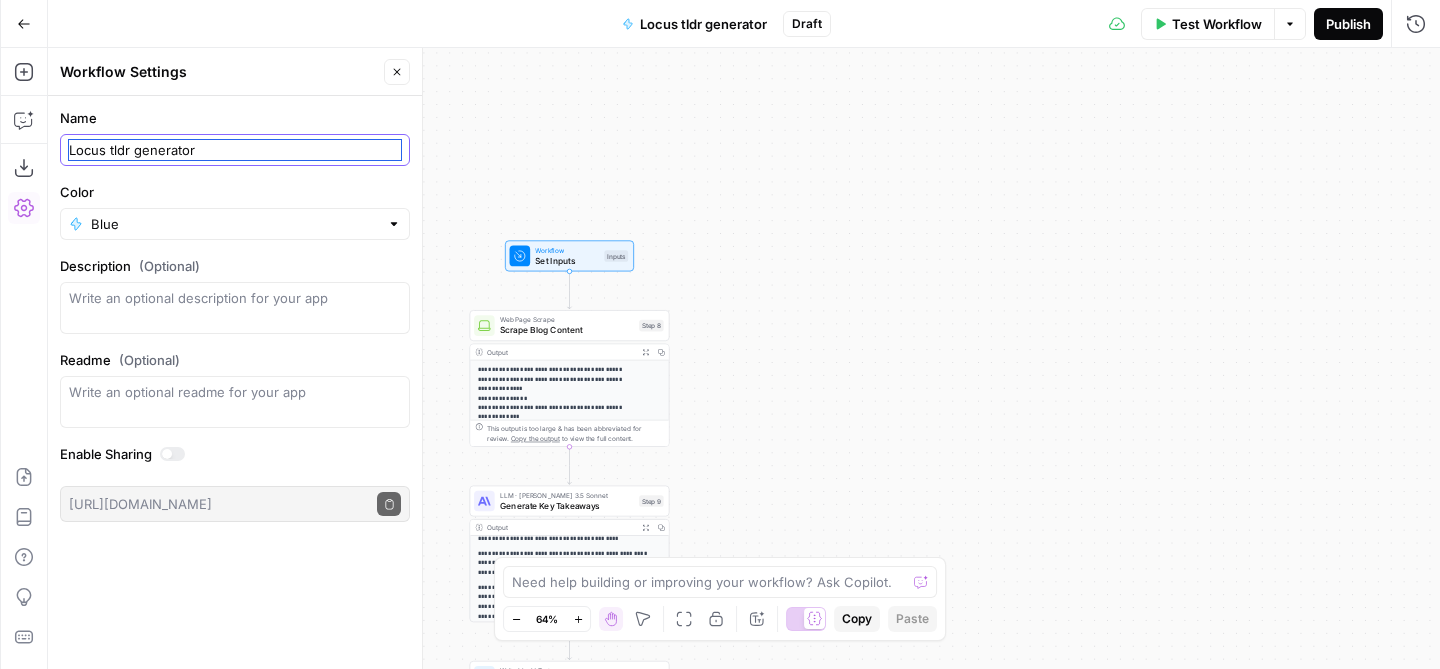 type on "Locus tldr generator" 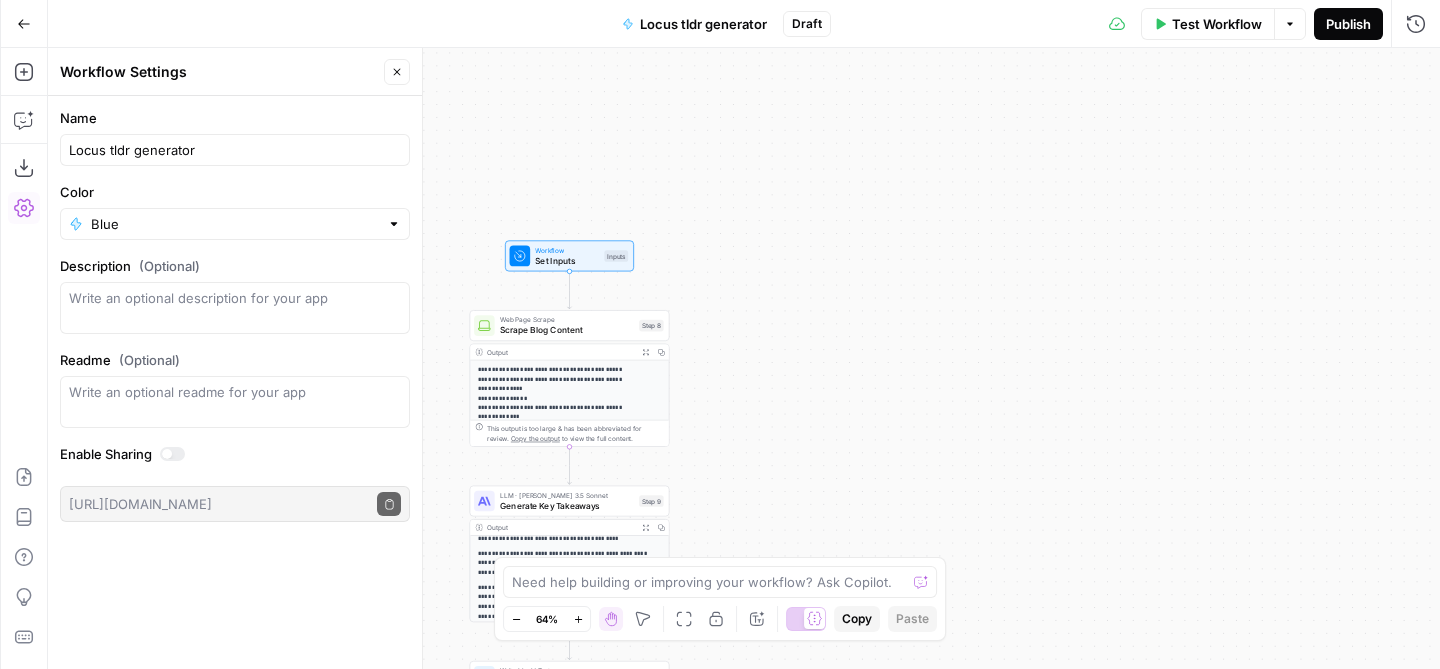 click on "Publish" at bounding box center [1348, 24] 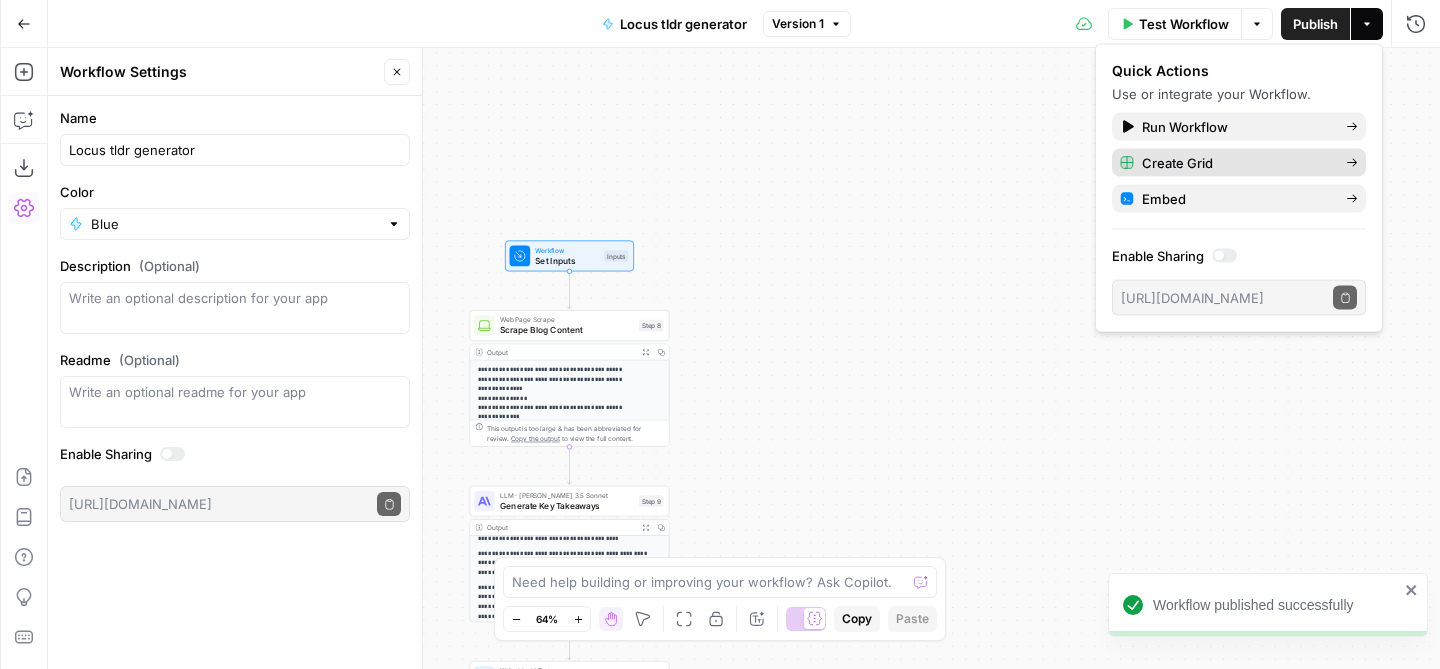 click on "Create Grid" at bounding box center (1239, 163) 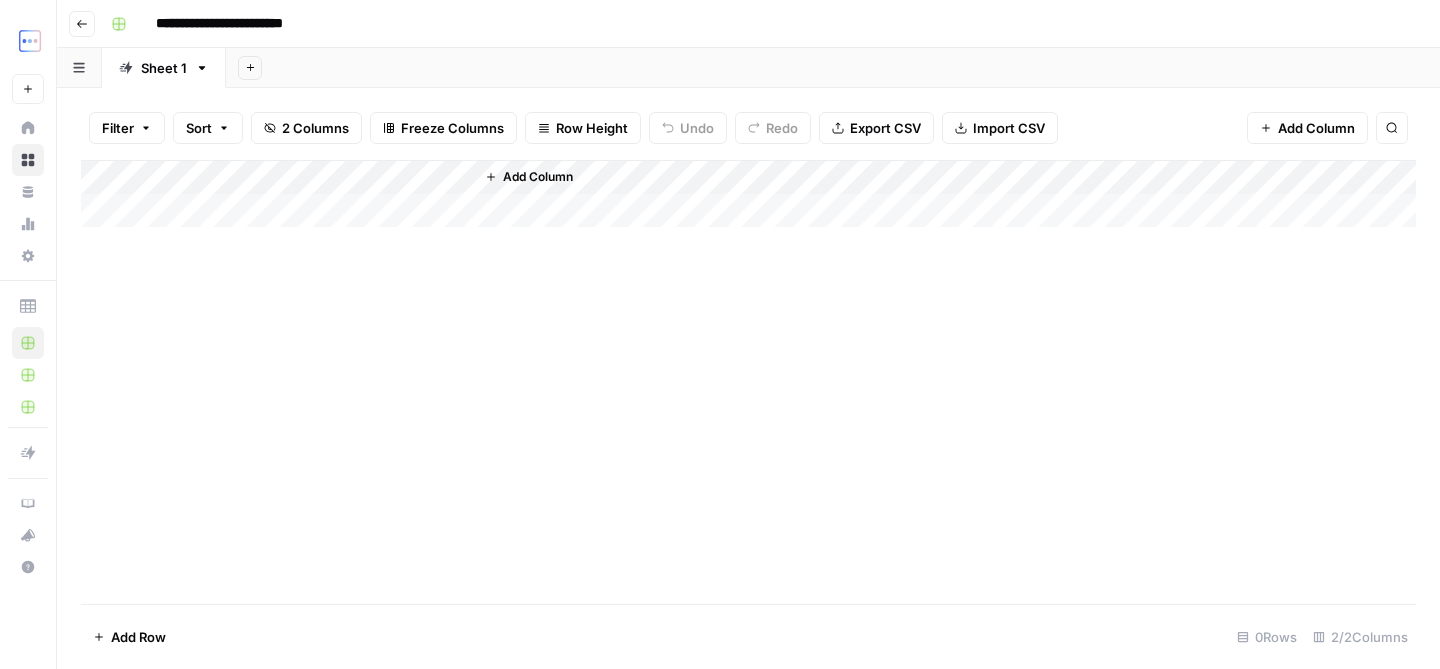 click on "Add Column" at bounding box center [748, 194] 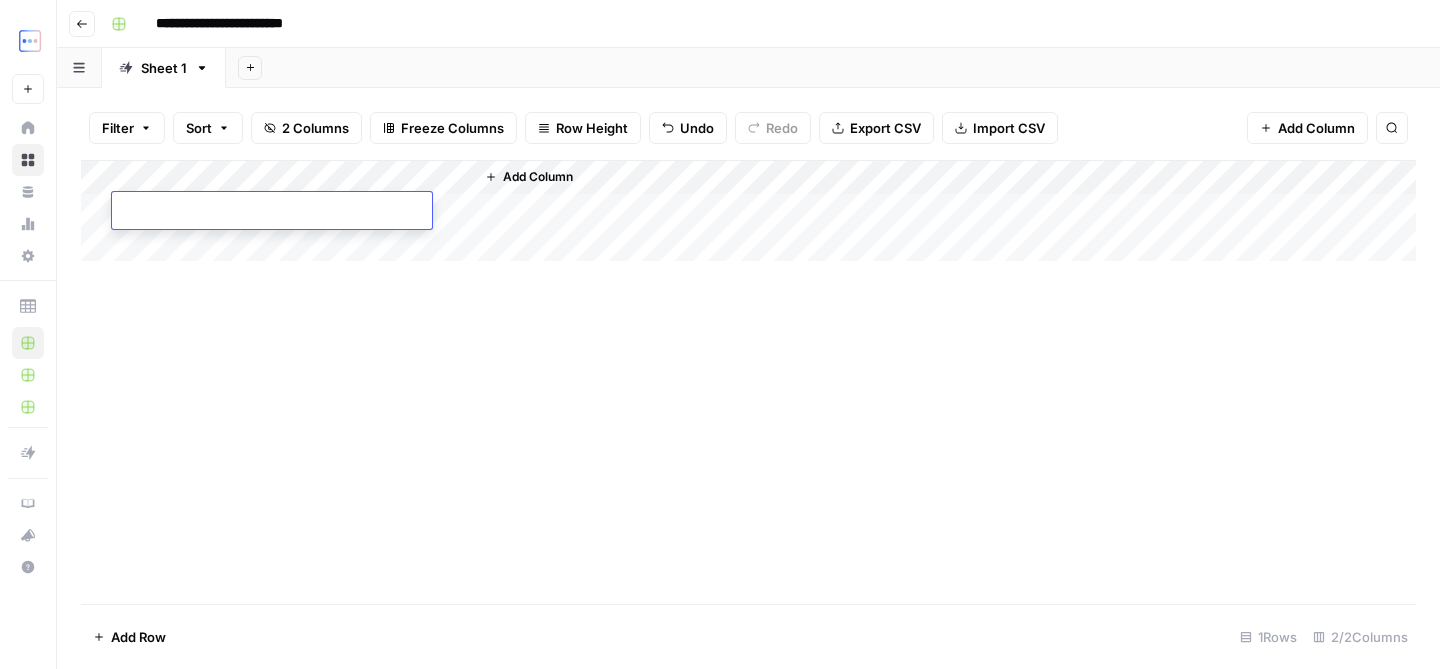 type on "**********" 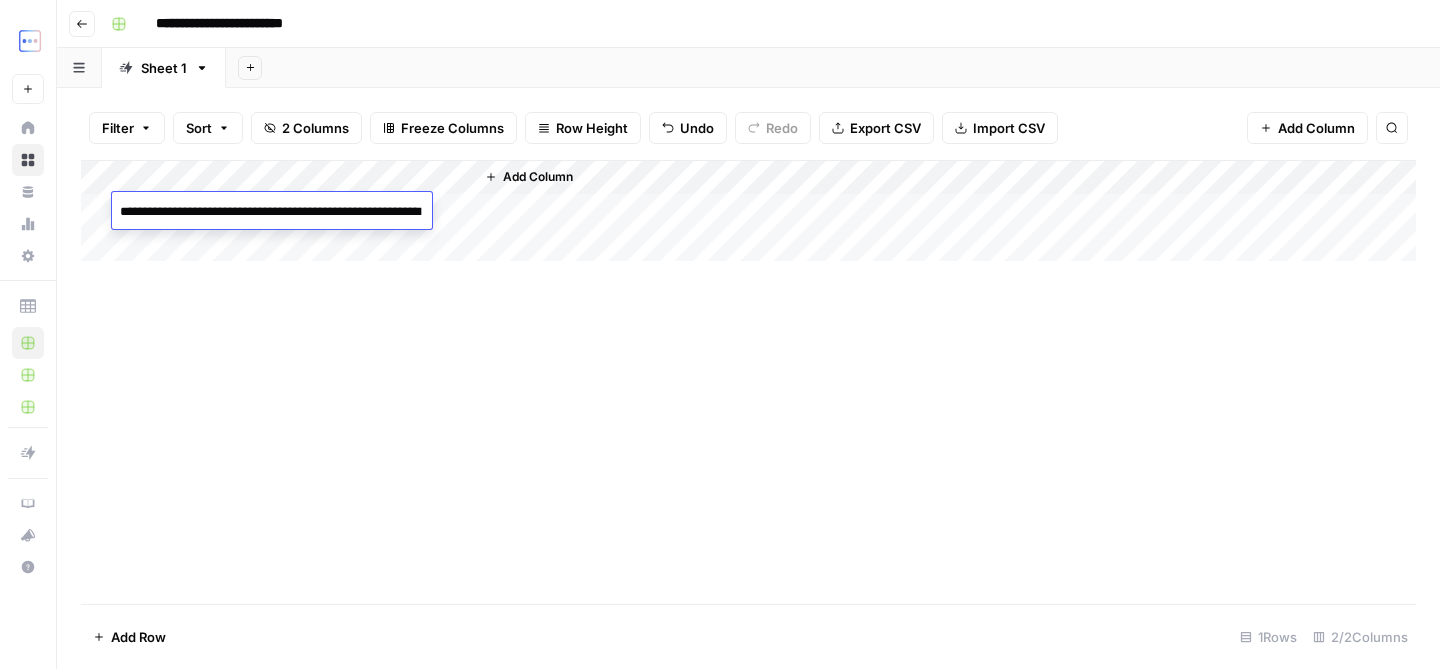 scroll, scrollTop: 3040, scrollLeft: 0, axis: vertical 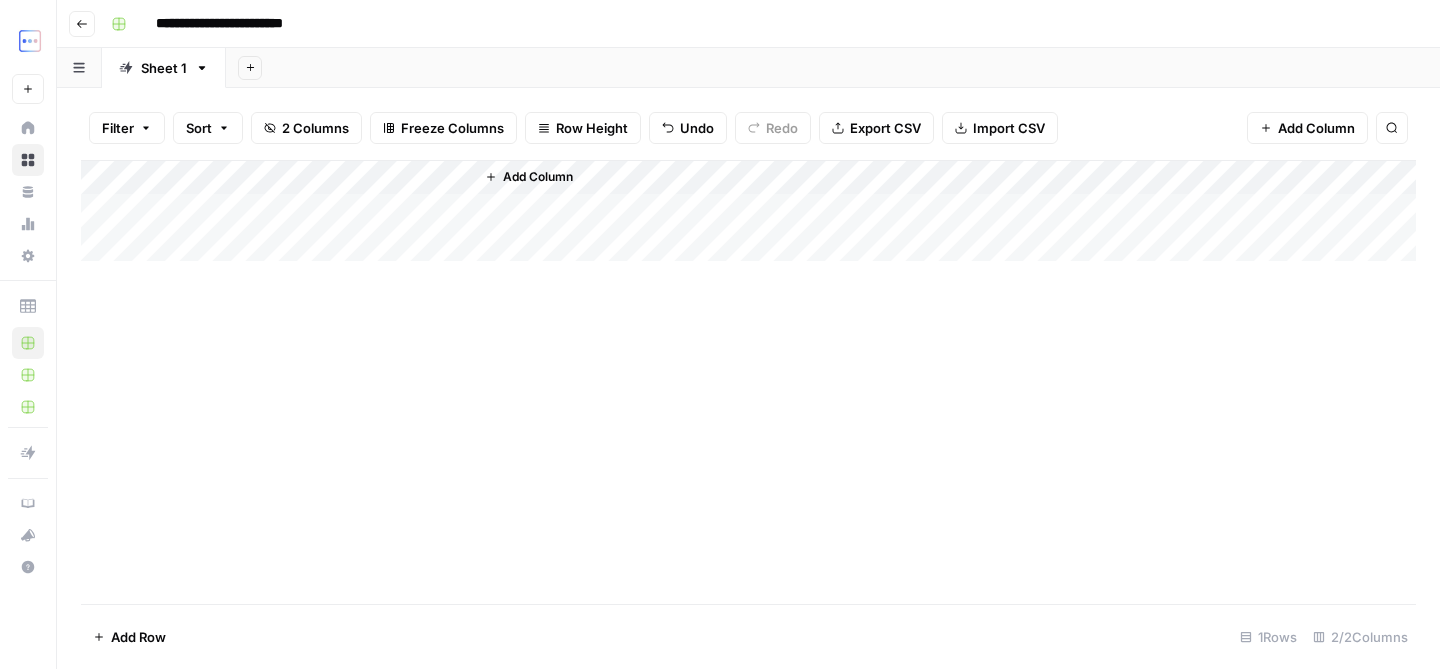 click on "Add Column" at bounding box center (748, 382) 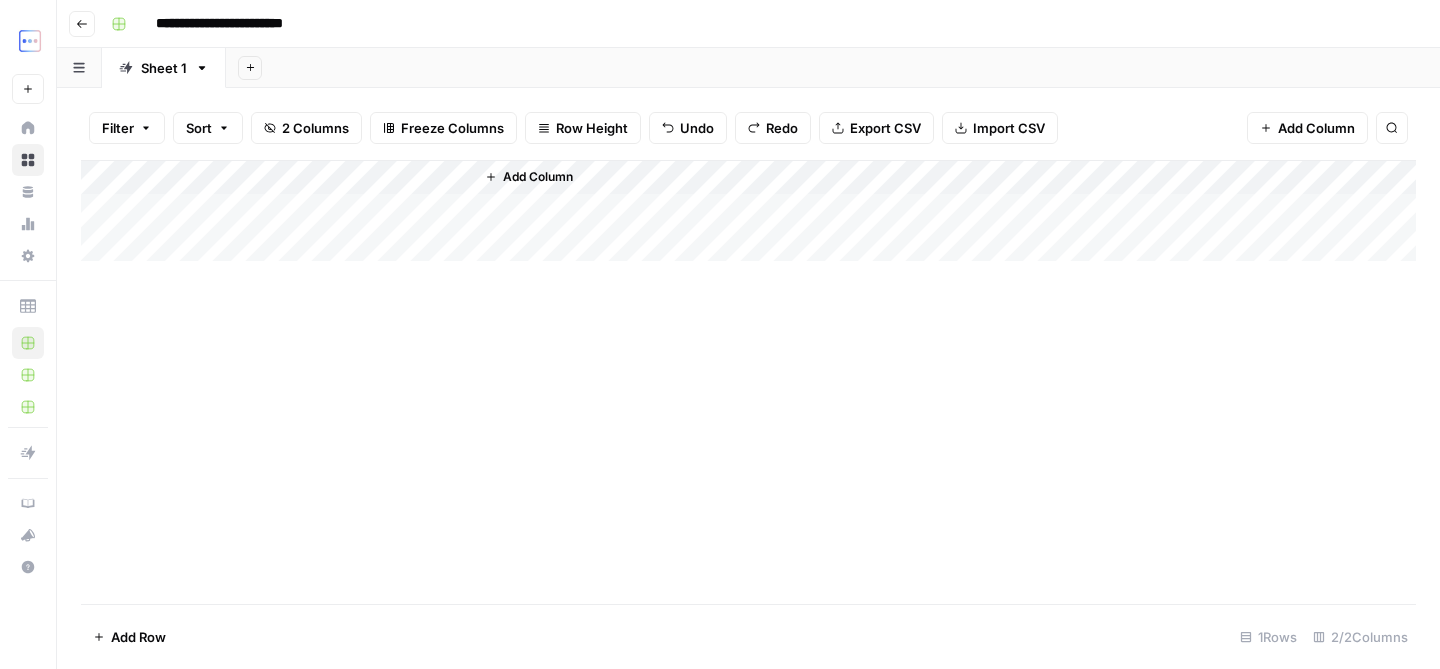 click on "Add Column" at bounding box center [748, 382] 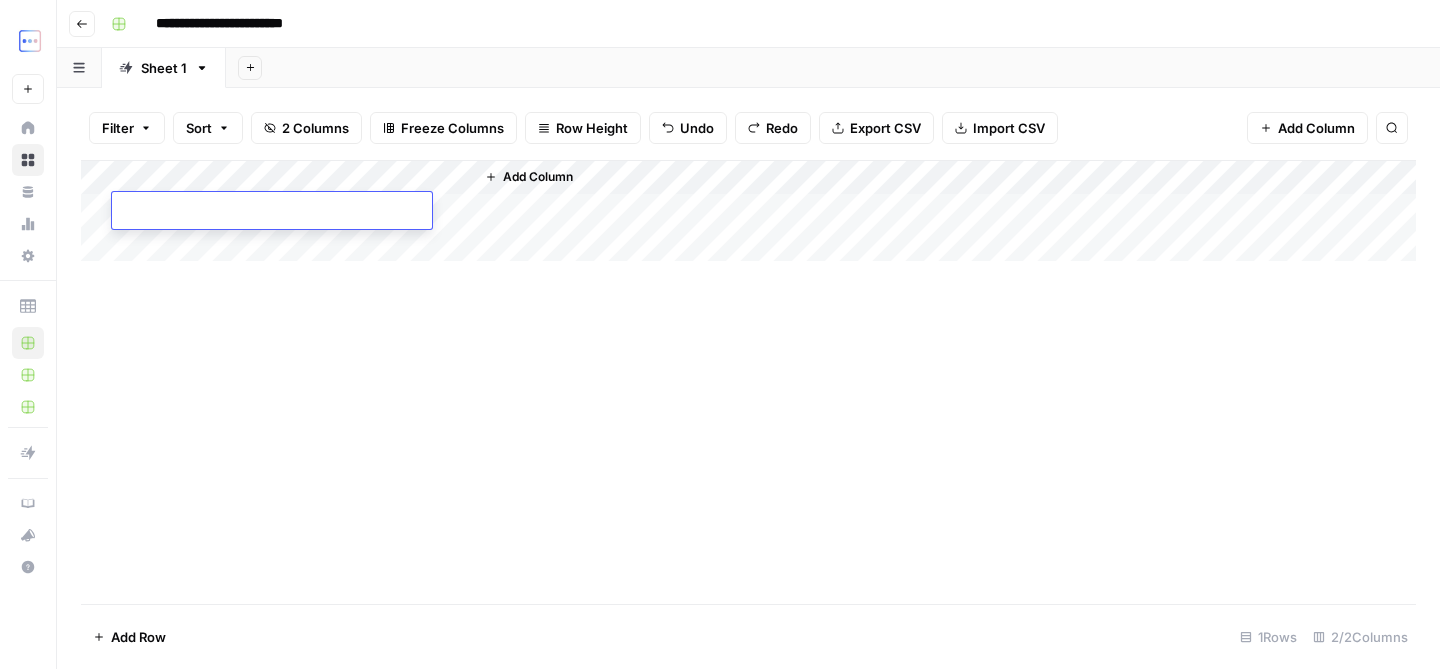 click on "Add Column" at bounding box center [748, 382] 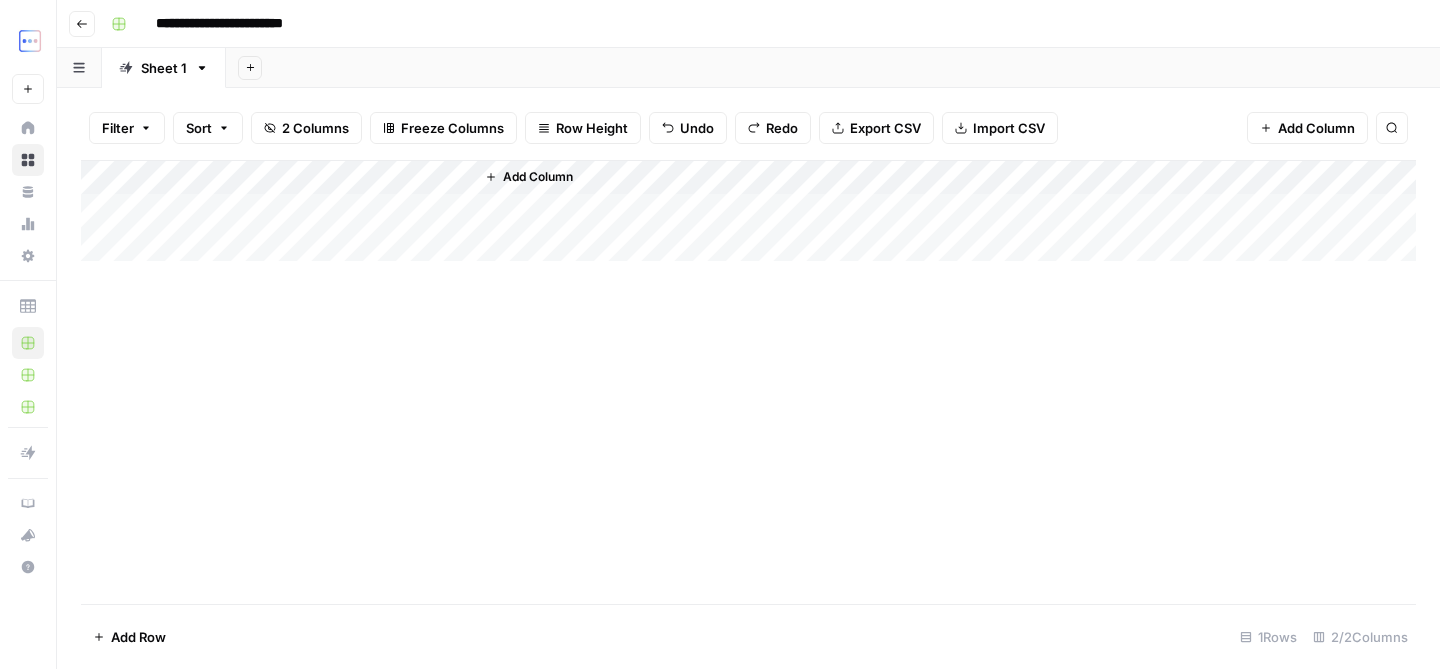 click on "Add Column" at bounding box center (748, 211) 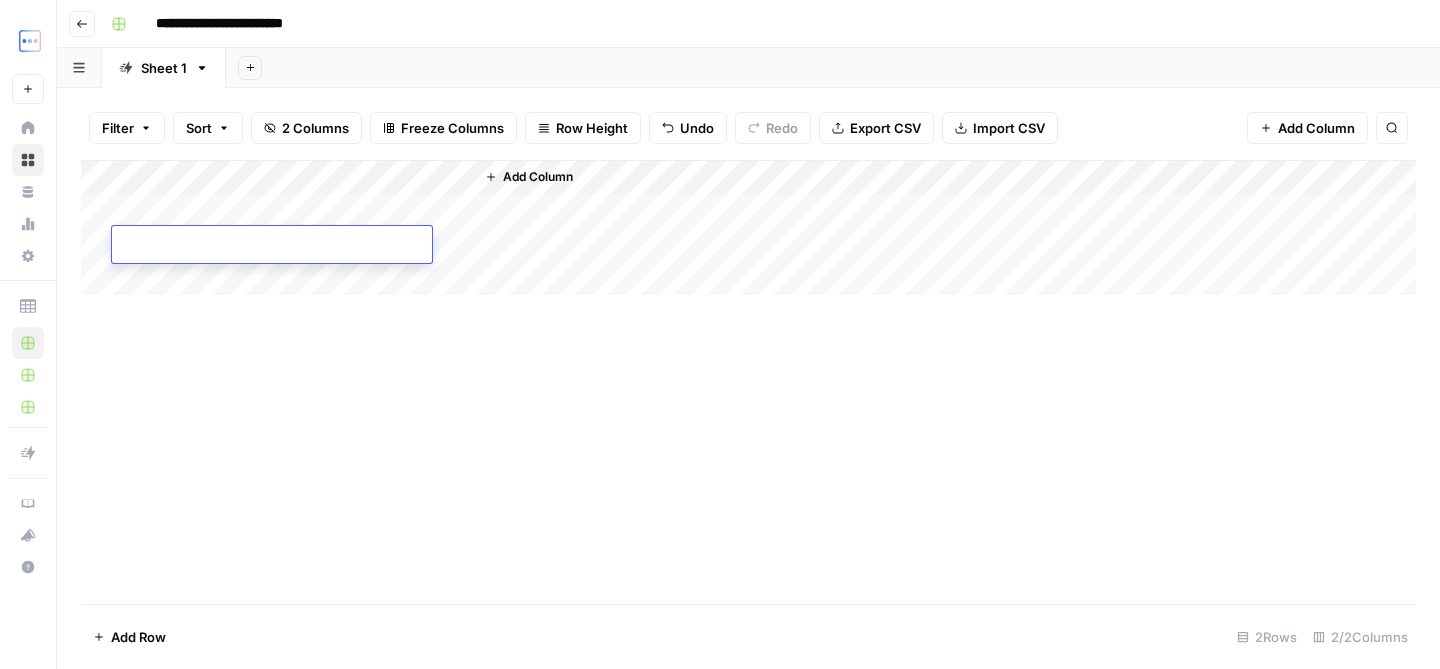 click on "Add Column" at bounding box center (748, 382) 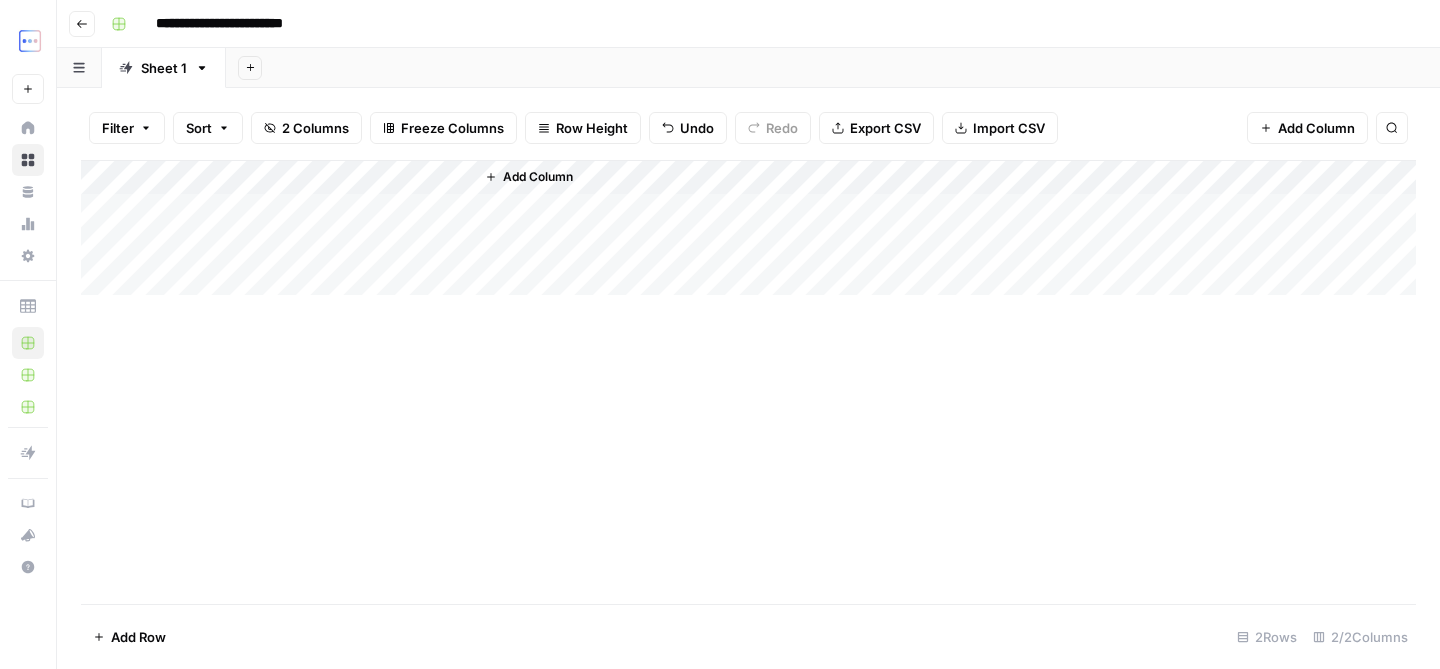 click on "Add Column" at bounding box center [748, 228] 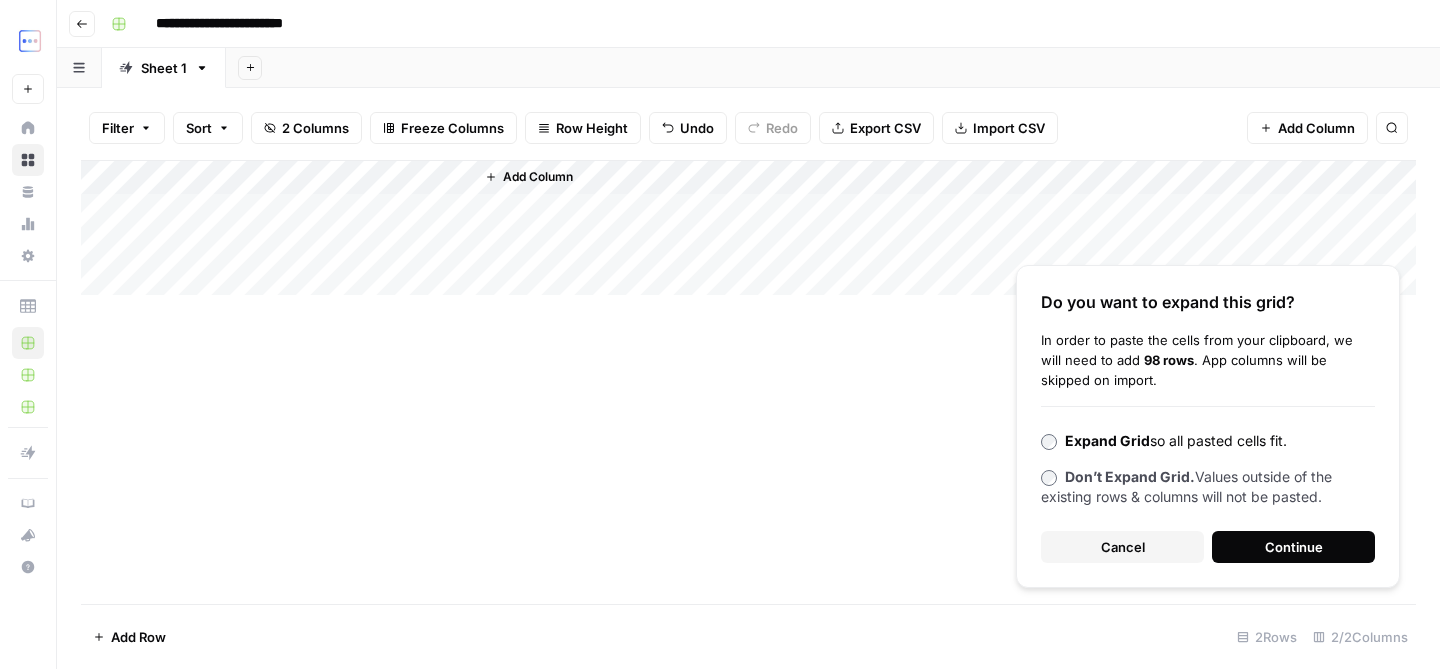 click on "Continue" at bounding box center [1294, 547] 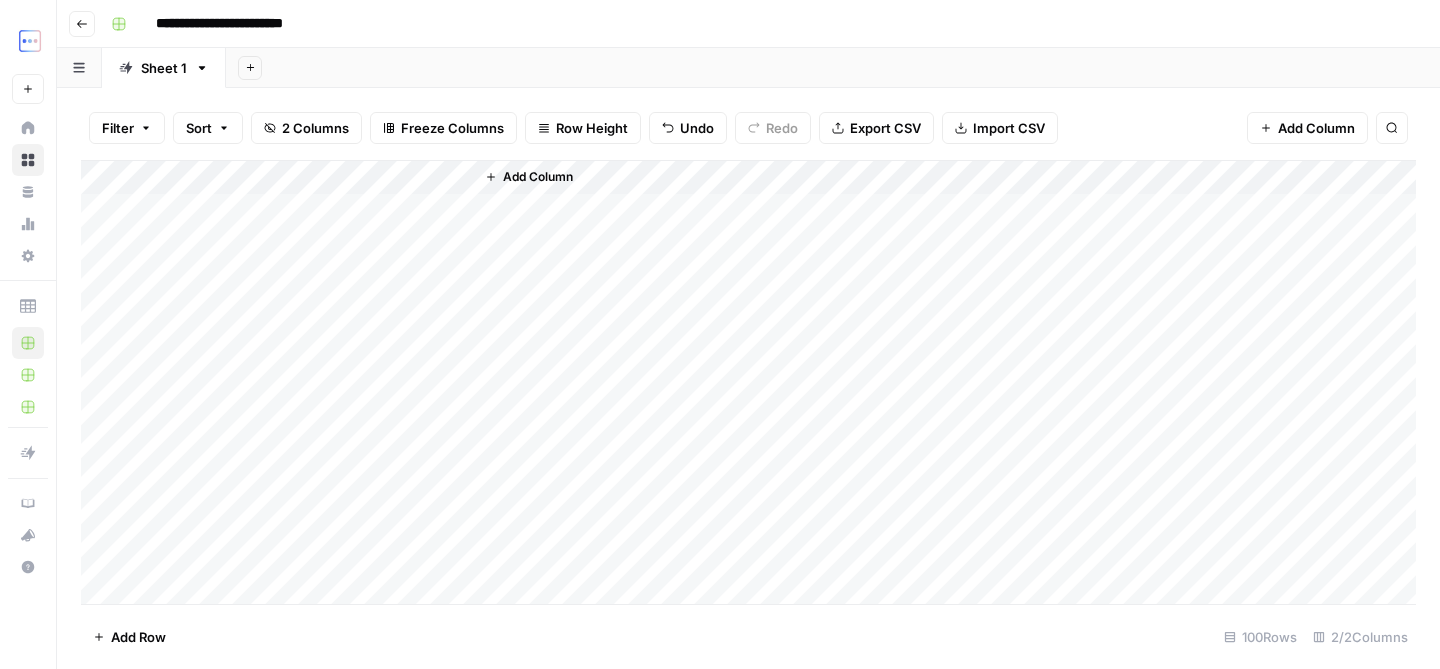 scroll, scrollTop: 0, scrollLeft: 0, axis: both 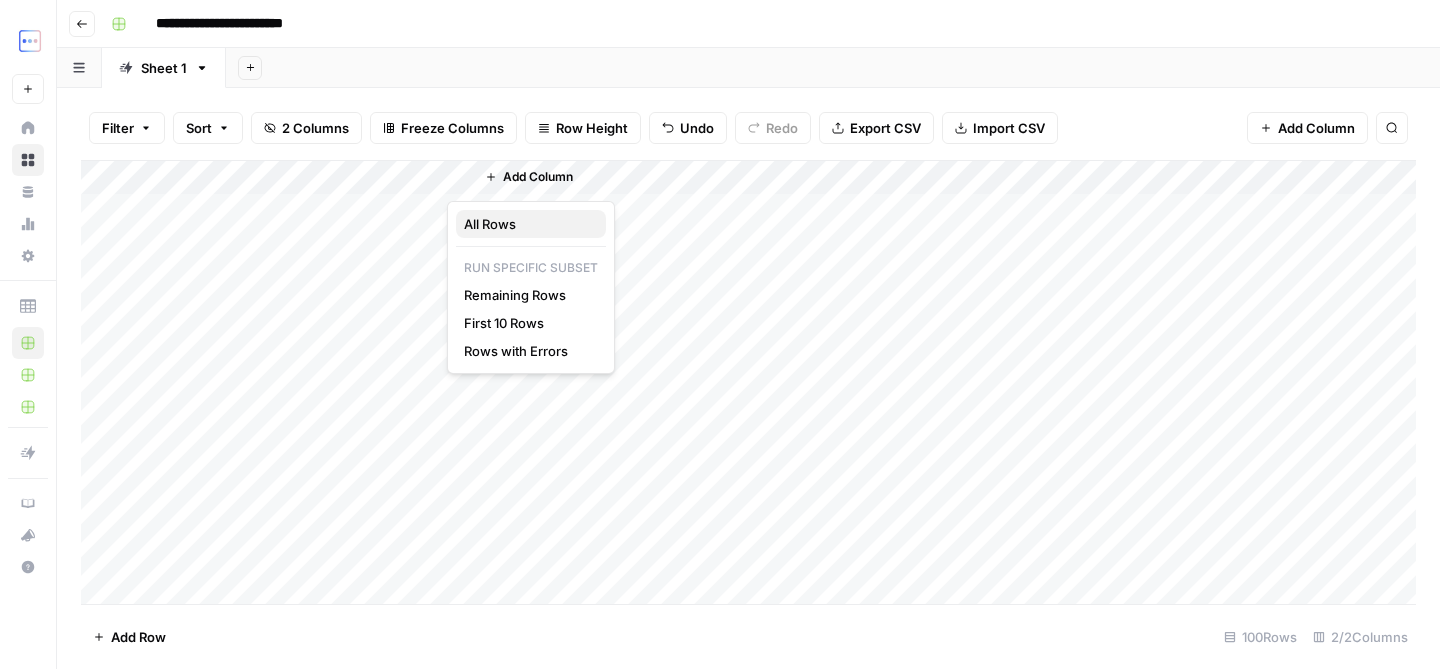 click on "All Rows" at bounding box center (531, 224) 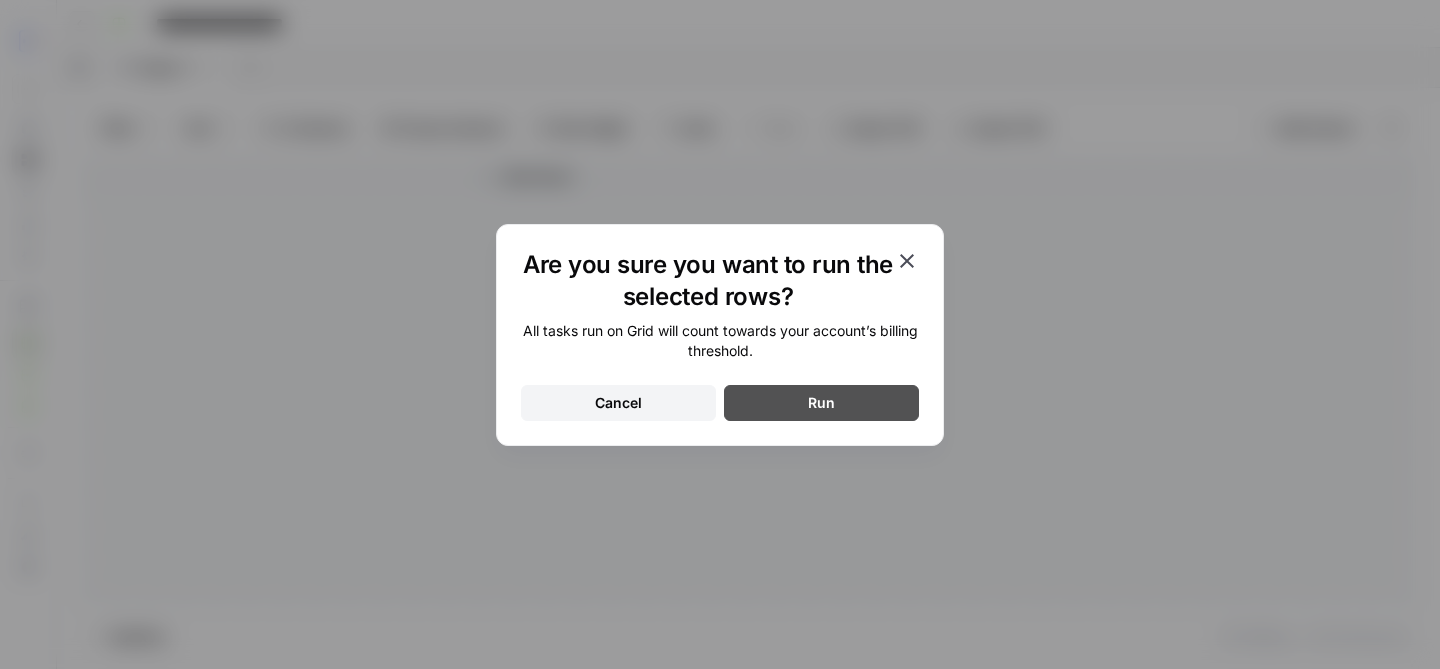 click on "Run" at bounding box center [821, 403] 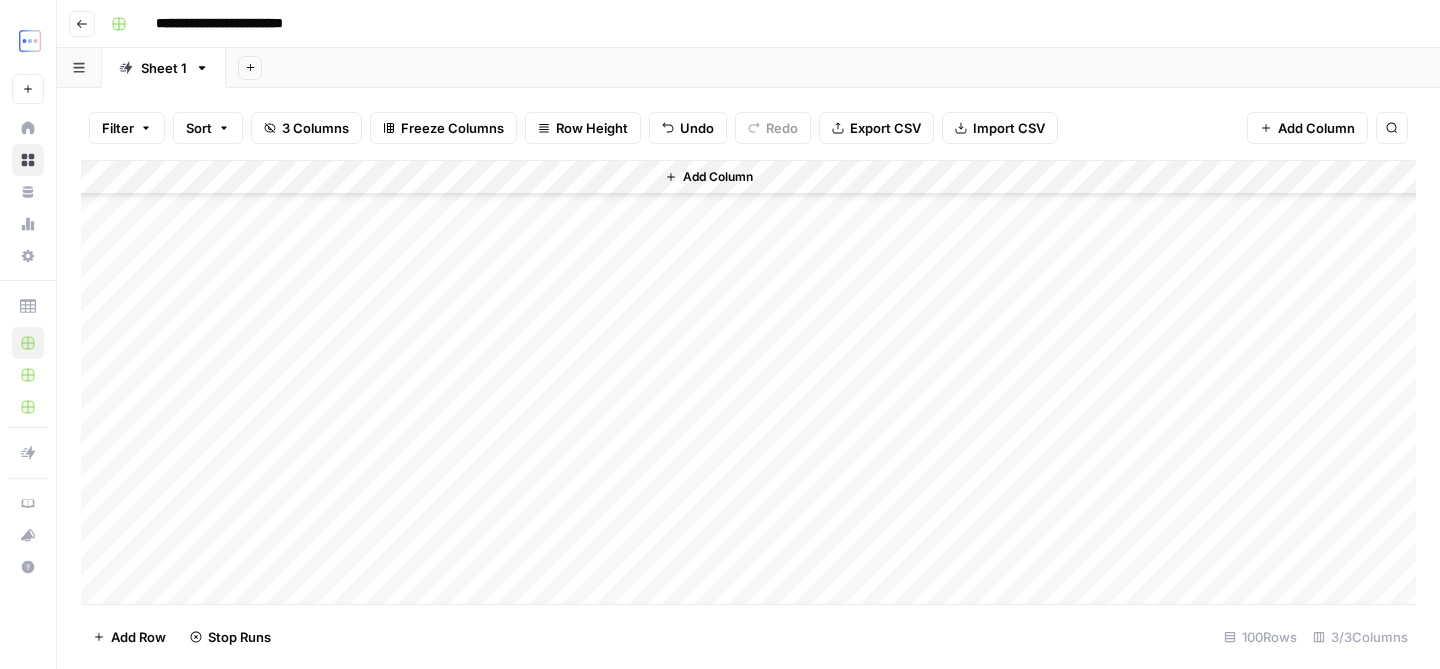 scroll, scrollTop: 0, scrollLeft: 0, axis: both 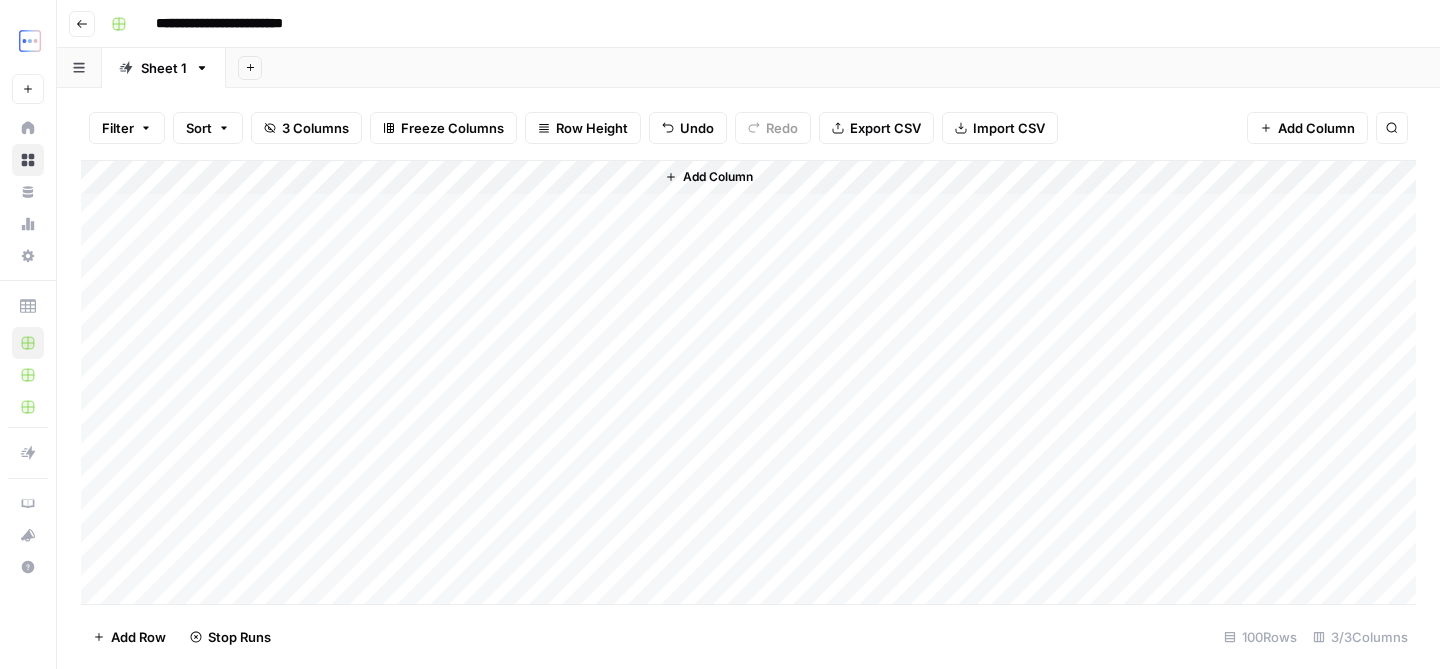 drag, startPoint x: 579, startPoint y: 207, endPoint x: 578, endPoint y: 280, distance: 73.00685 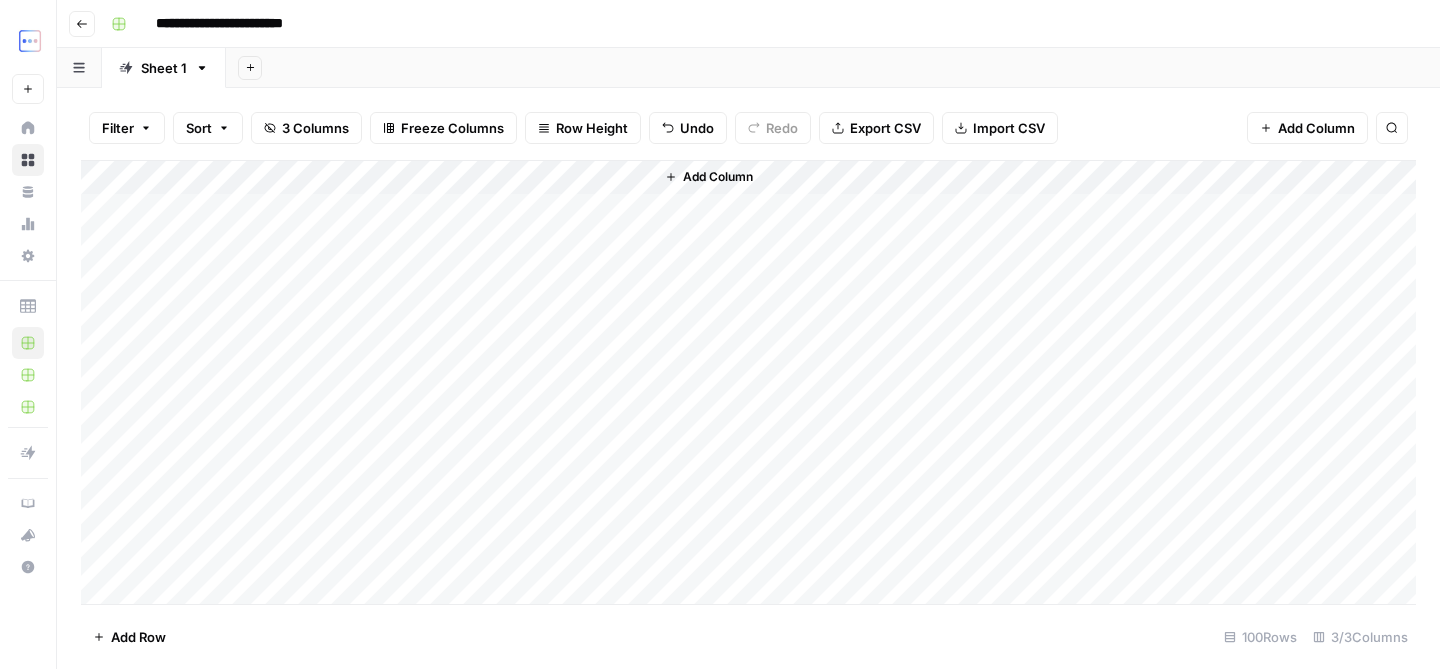 scroll, scrollTop: 0, scrollLeft: 0, axis: both 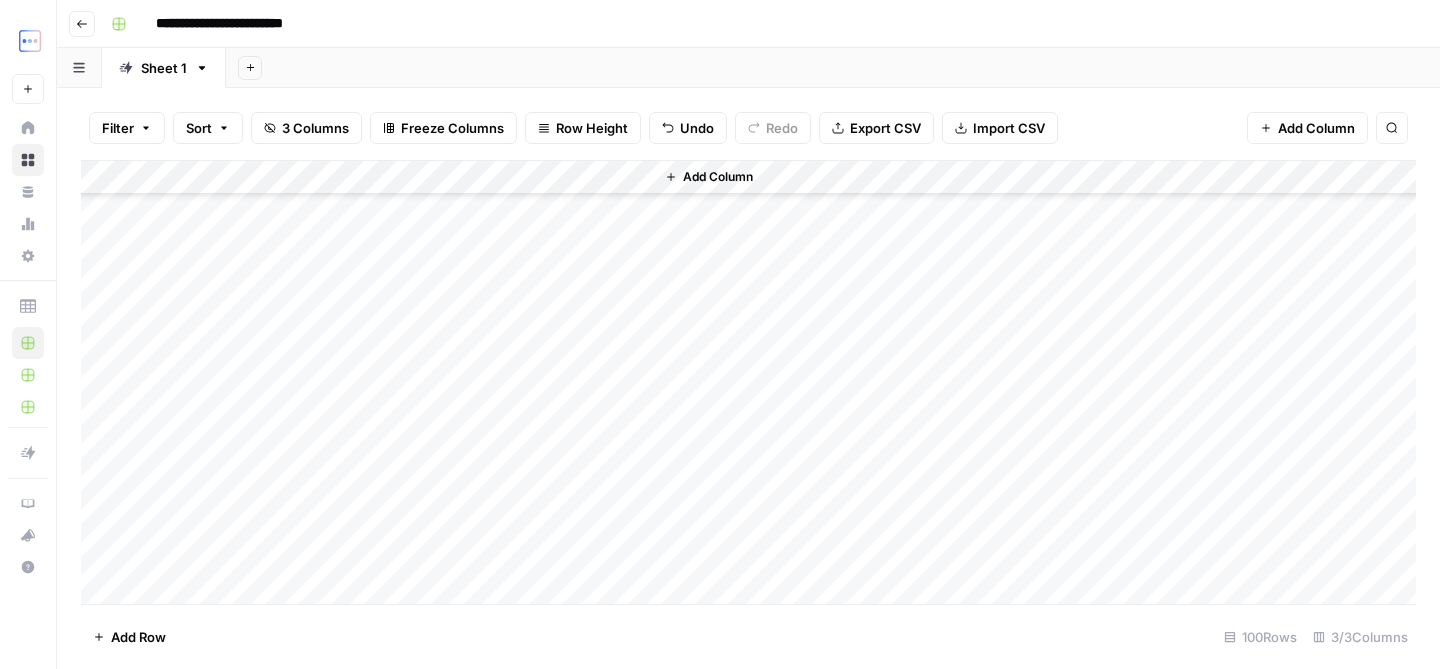 drag, startPoint x: 632, startPoint y: 208, endPoint x: 585, endPoint y: 749, distance: 543.0378 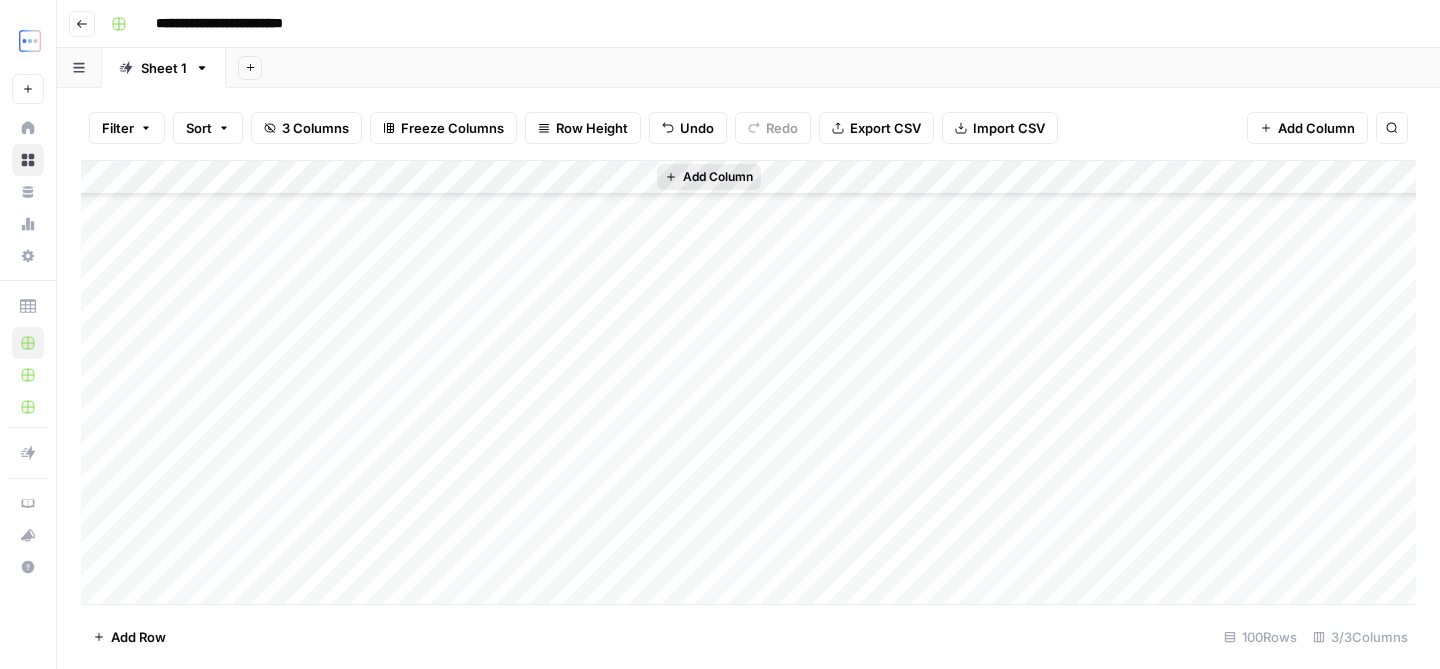 click 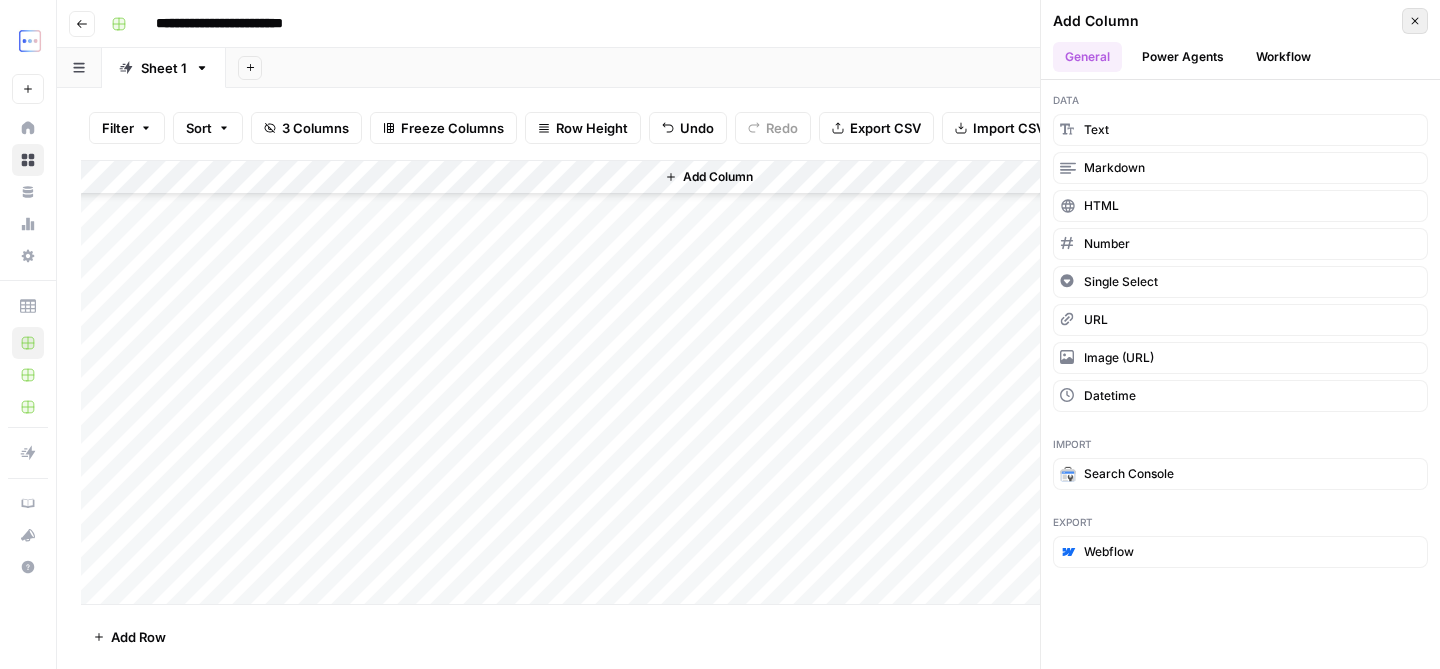 click 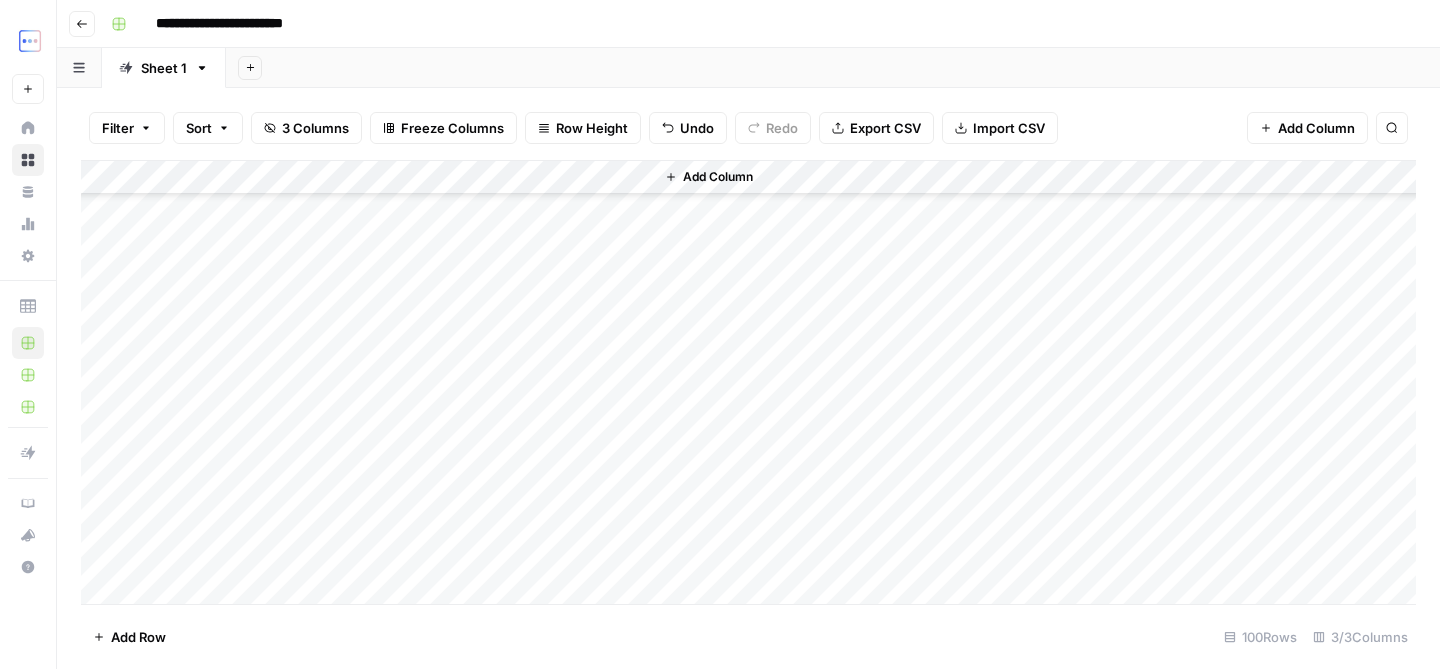 scroll, scrollTop: 0, scrollLeft: 0, axis: both 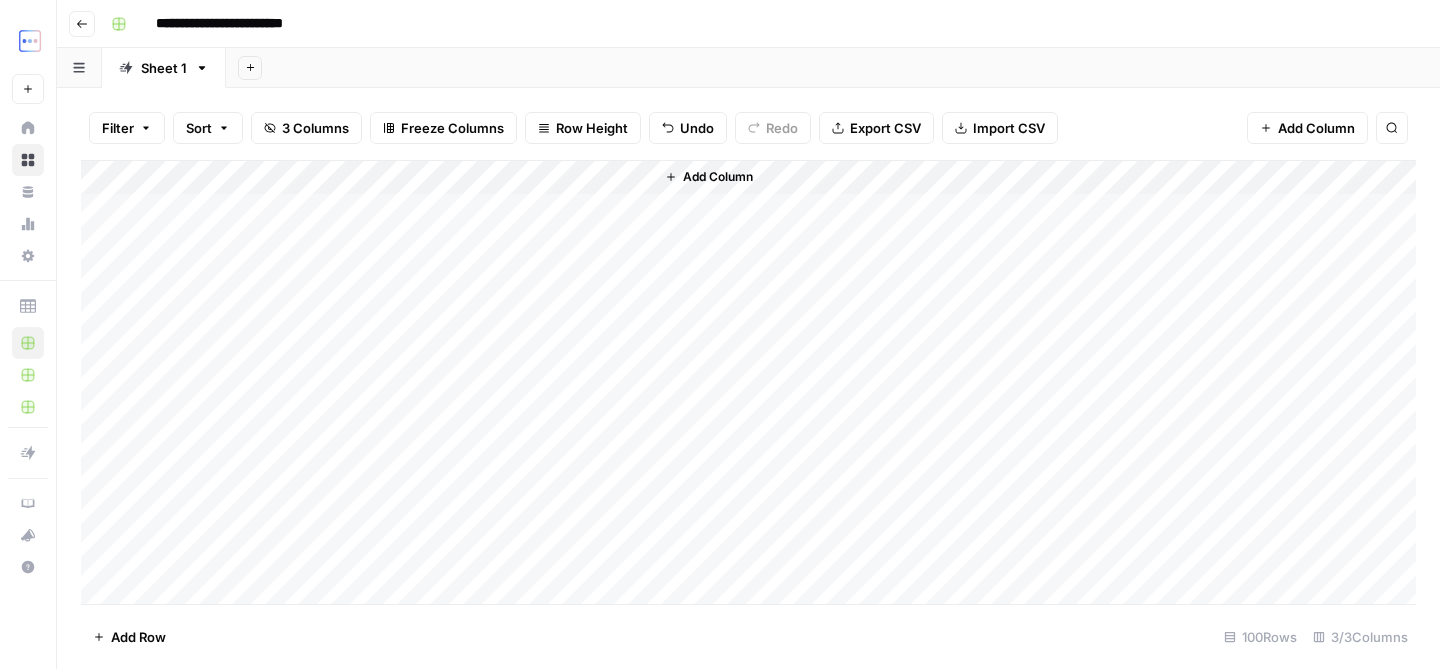 click on "Add Column" at bounding box center [1034, 382] 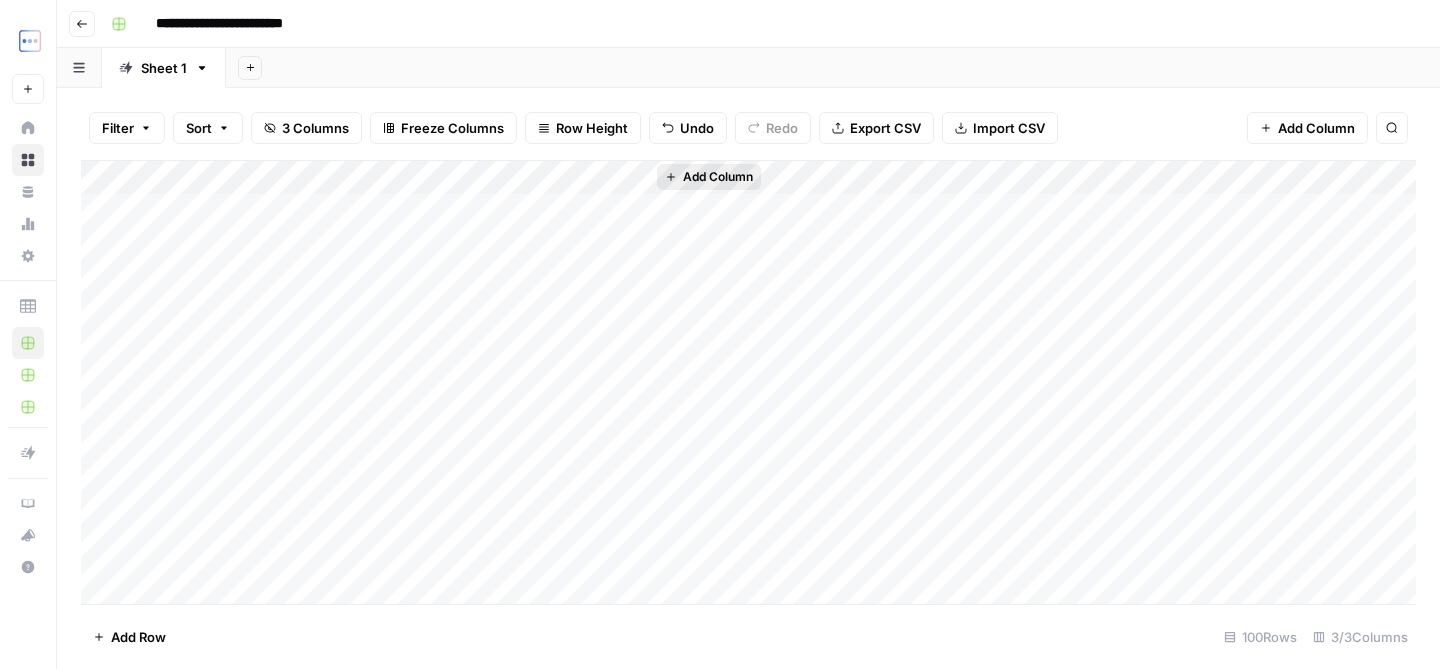 click 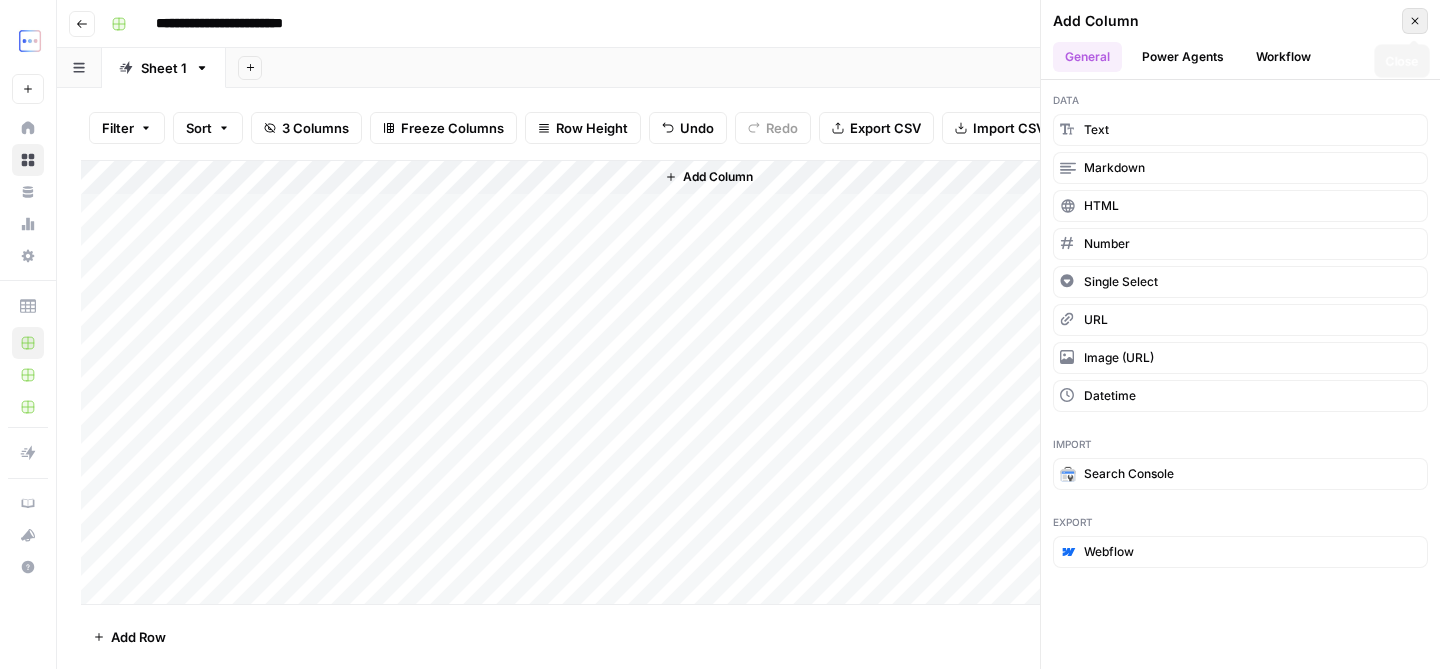 click 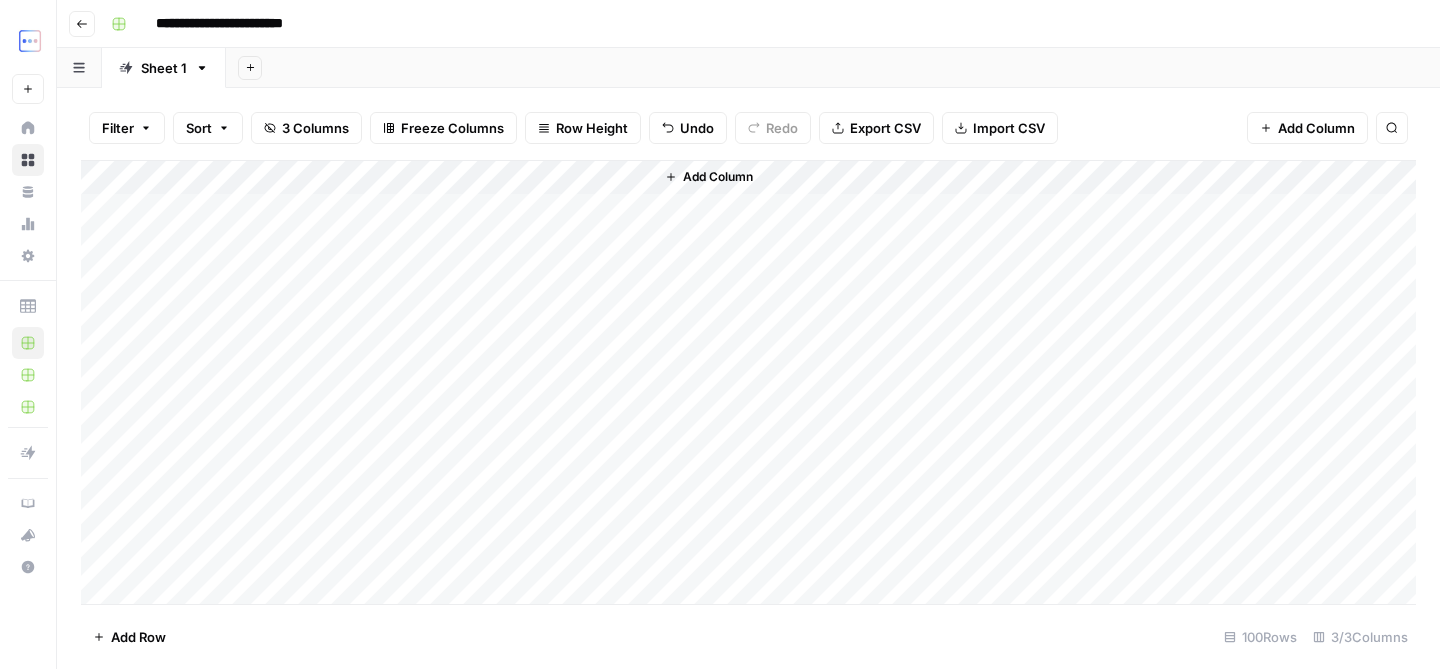 click on "Add Column" at bounding box center (1034, 382) 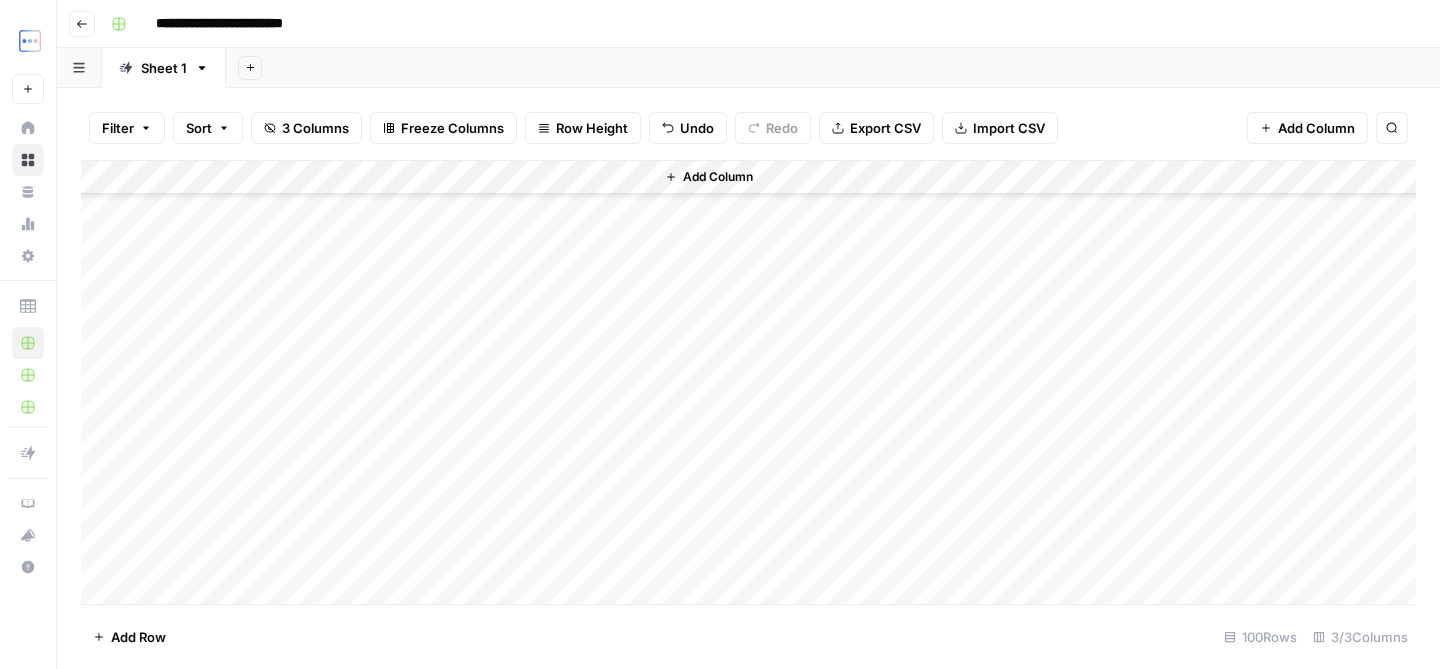 scroll, scrollTop: 3023, scrollLeft: 0, axis: vertical 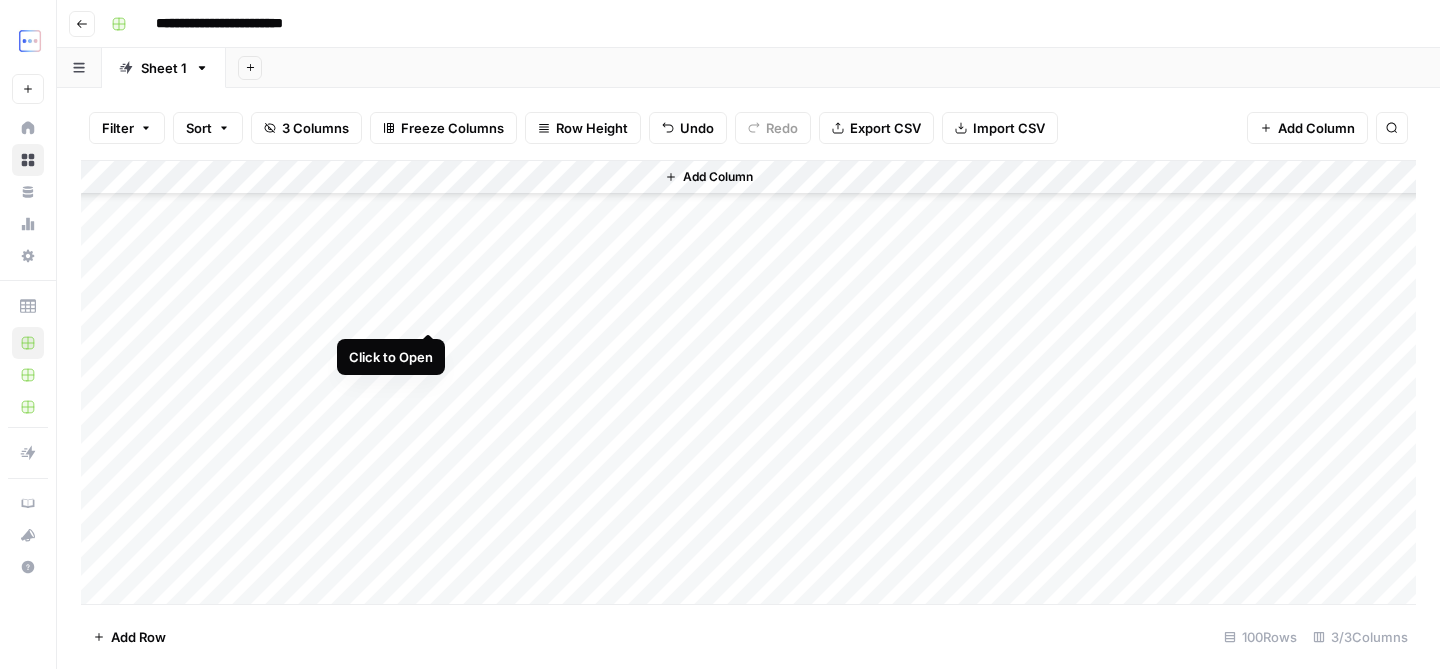 click on "Add Column" at bounding box center [748, 382] 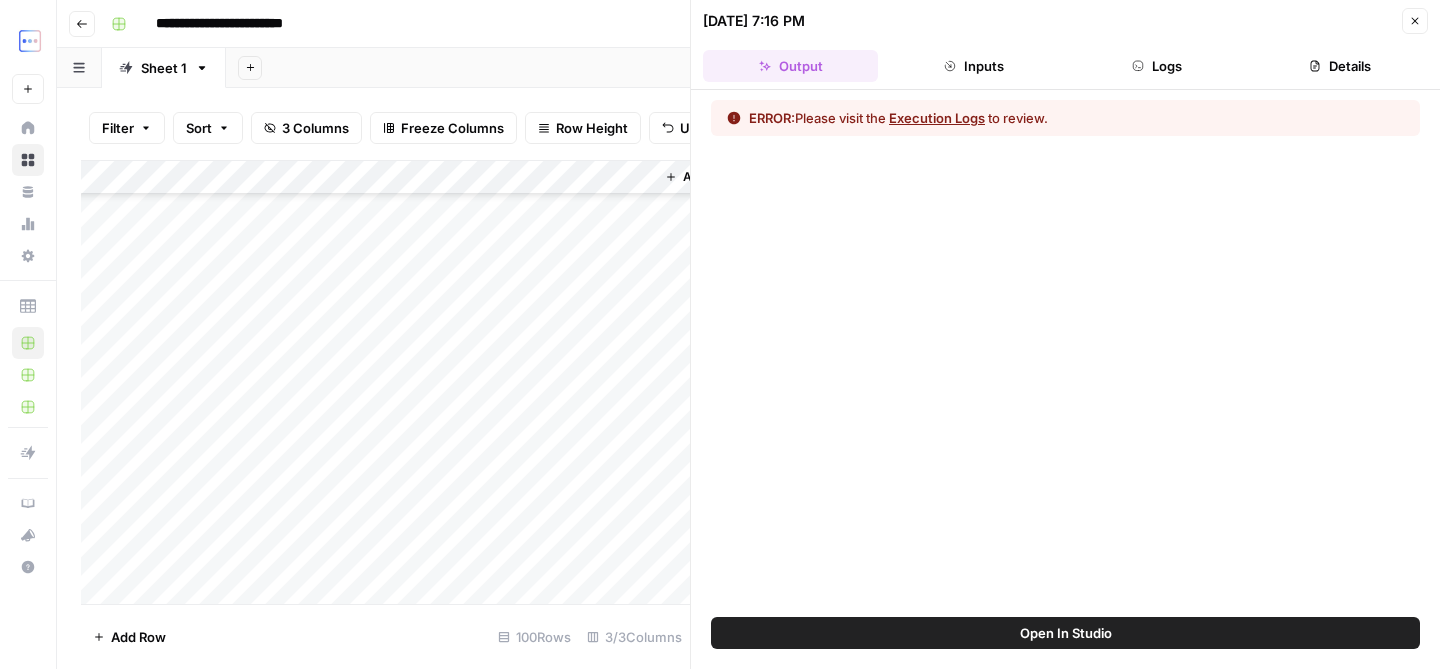 click on "Execution Logs" at bounding box center [937, 118] 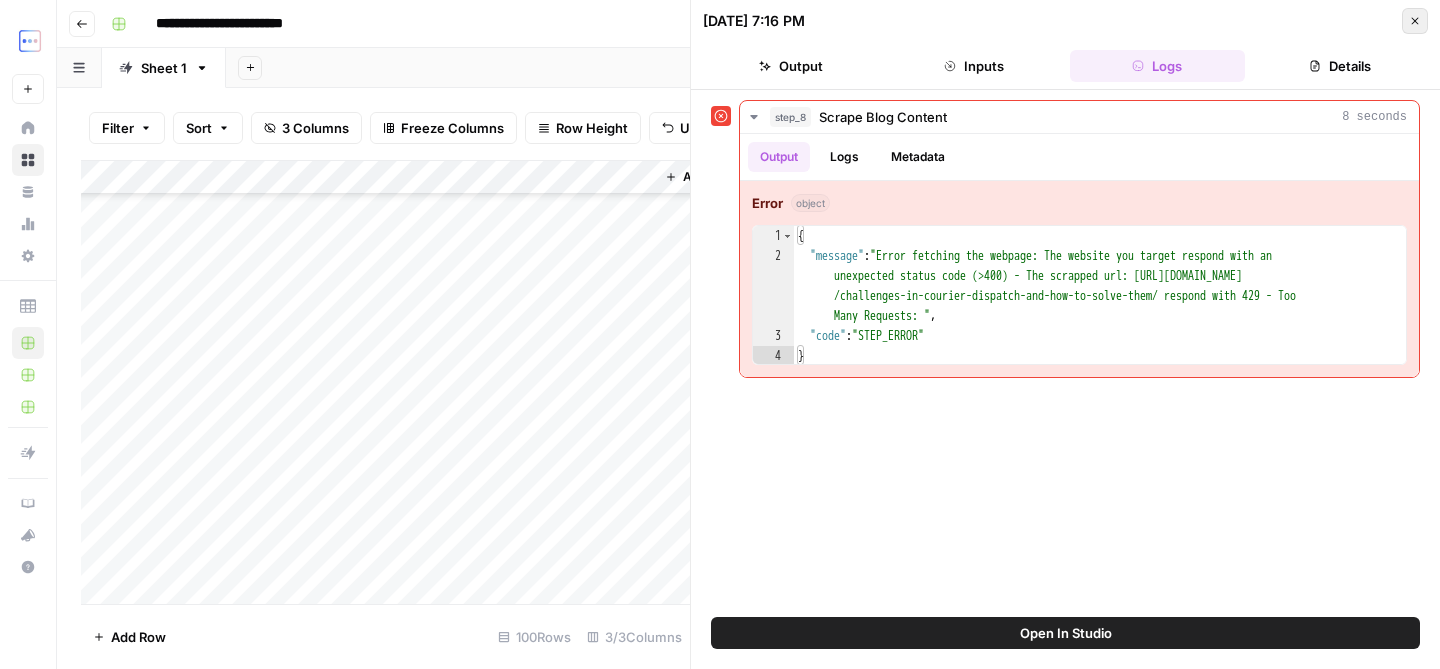 click on "Close" at bounding box center [1415, 21] 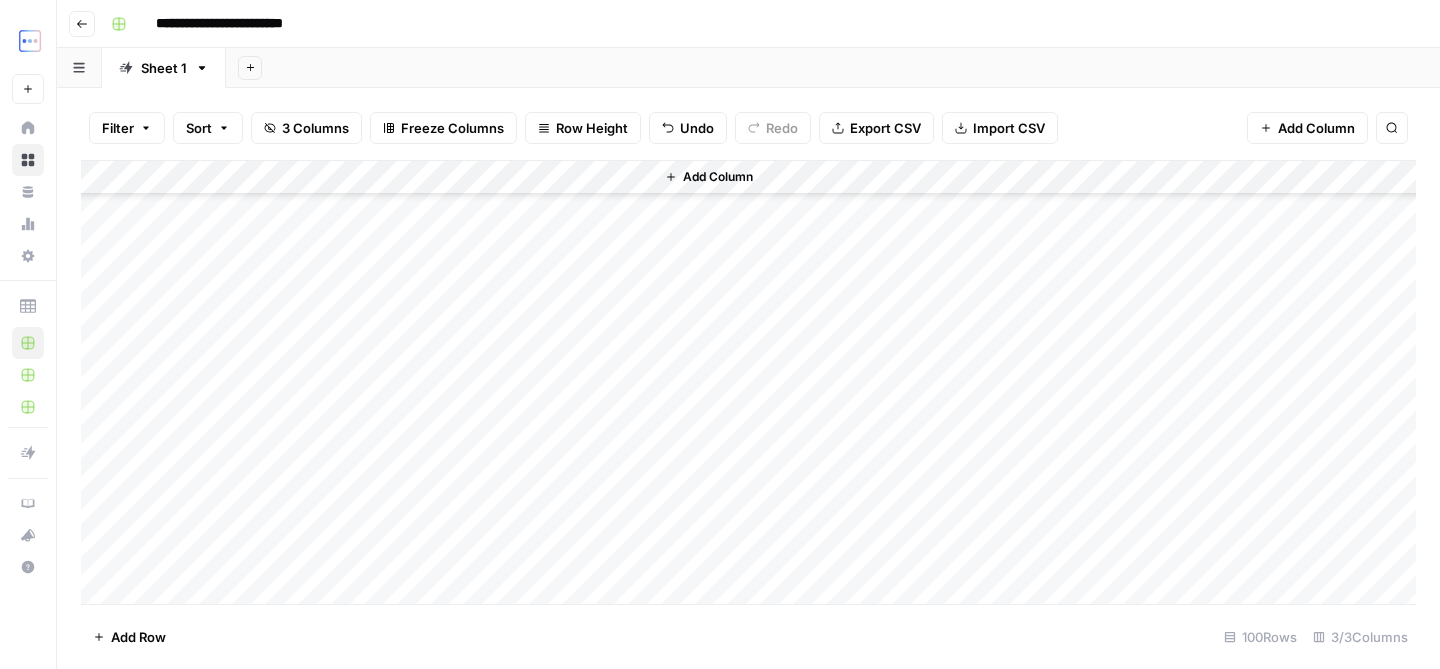 scroll, scrollTop: 0, scrollLeft: 0, axis: both 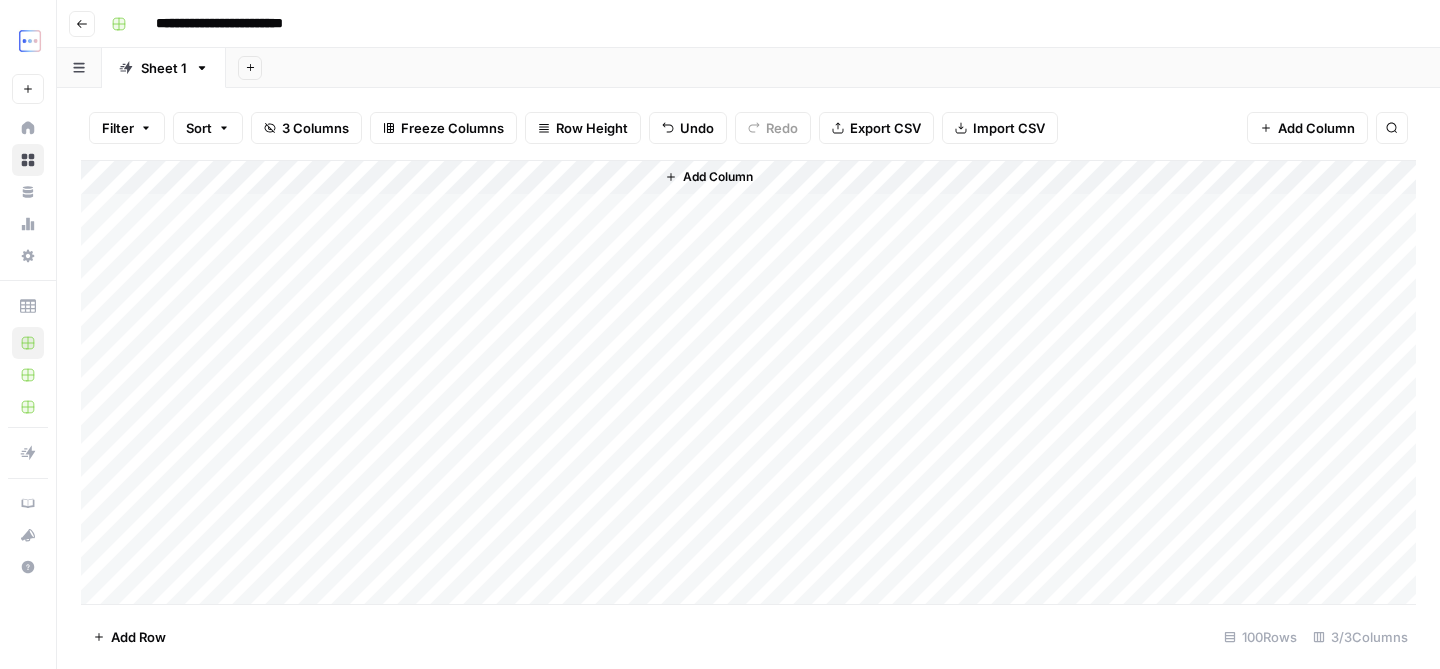 click on "Add Column" at bounding box center (748, 382) 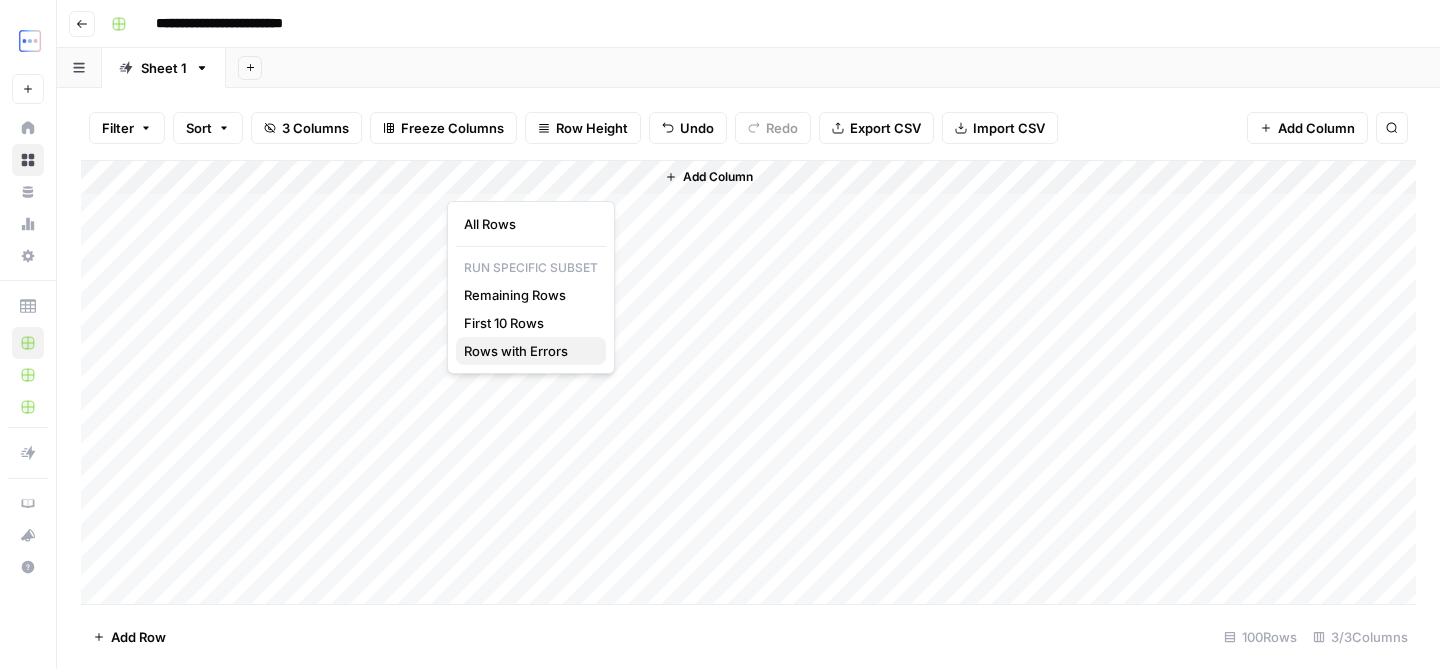 click on "Rows with Errors" at bounding box center [516, 351] 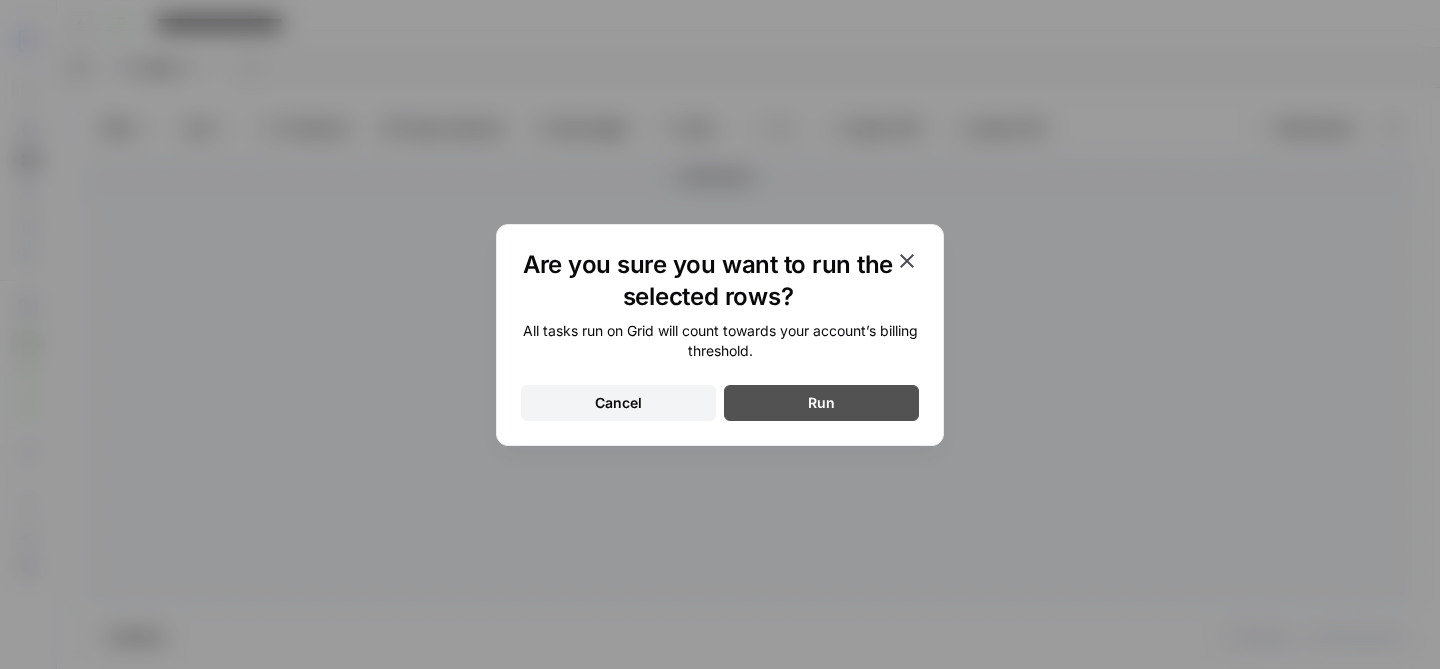 click on "Run" at bounding box center (821, 403) 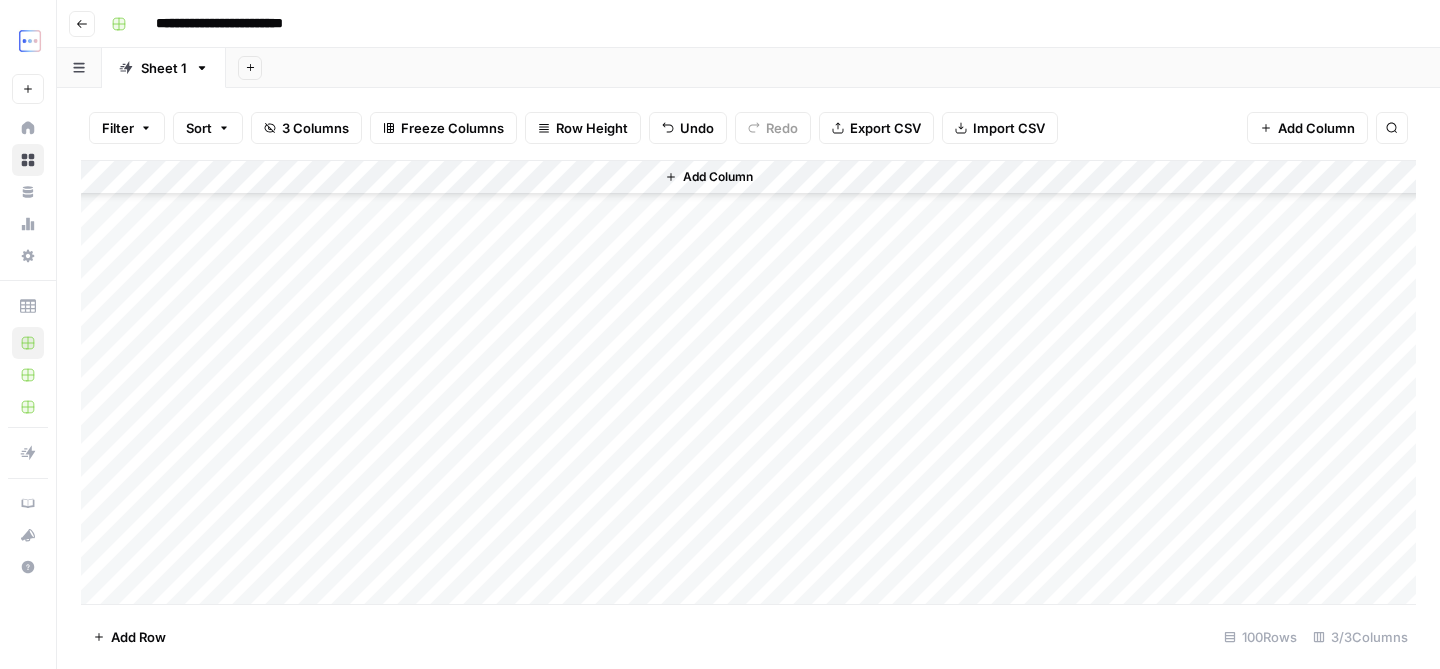 scroll, scrollTop: 0, scrollLeft: 0, axis: both 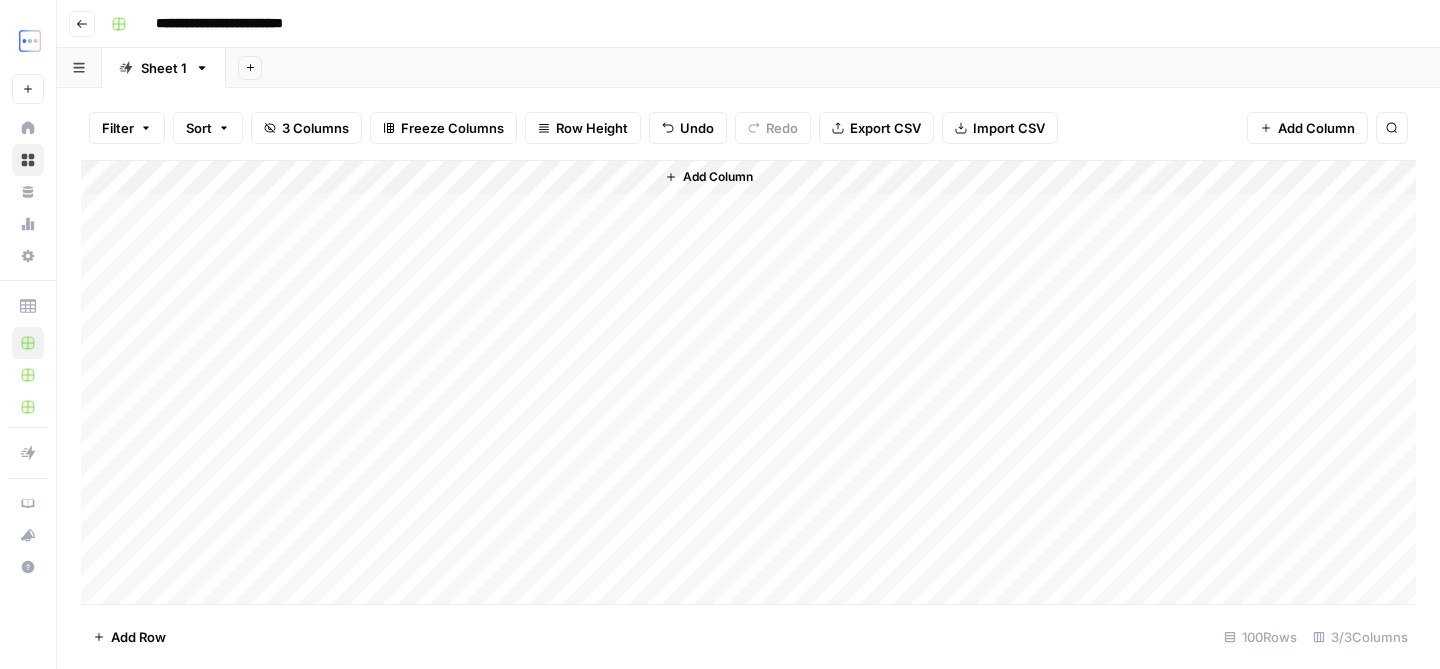 click on "Add Column" at bounding box center [748, 382] 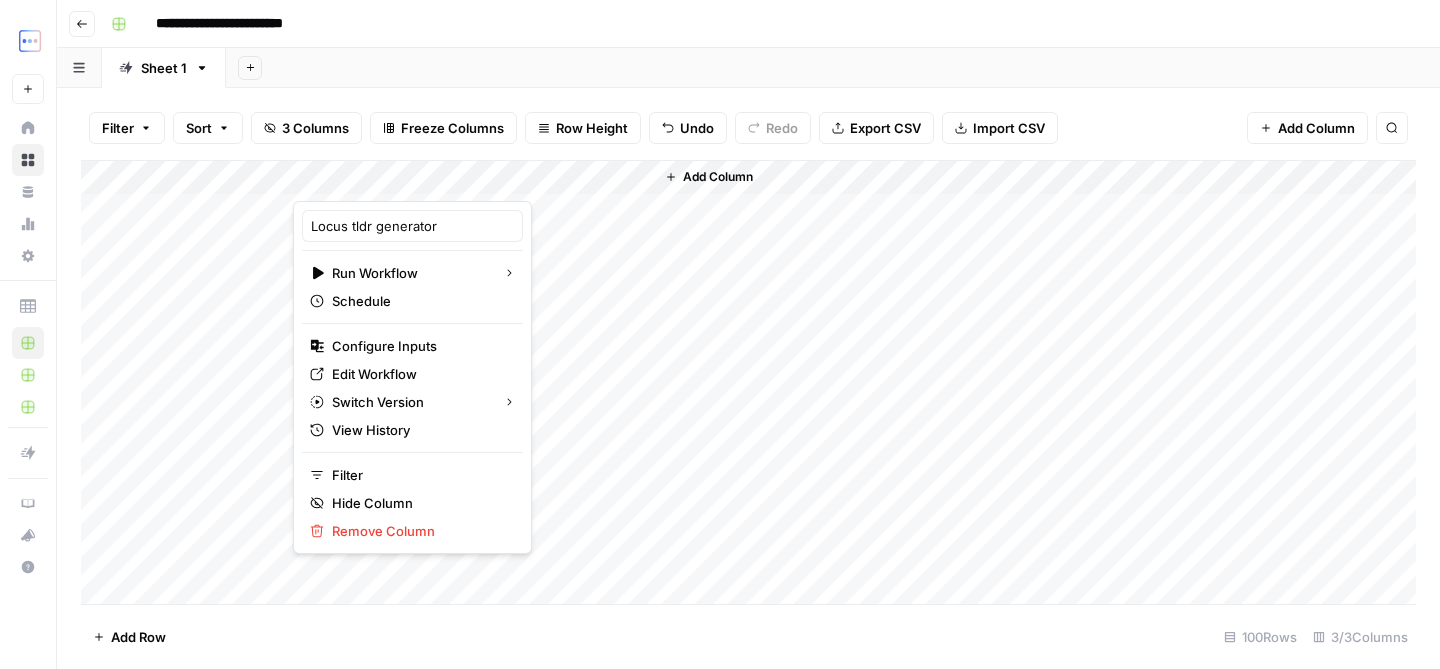 click at bounding box center (383, 181) 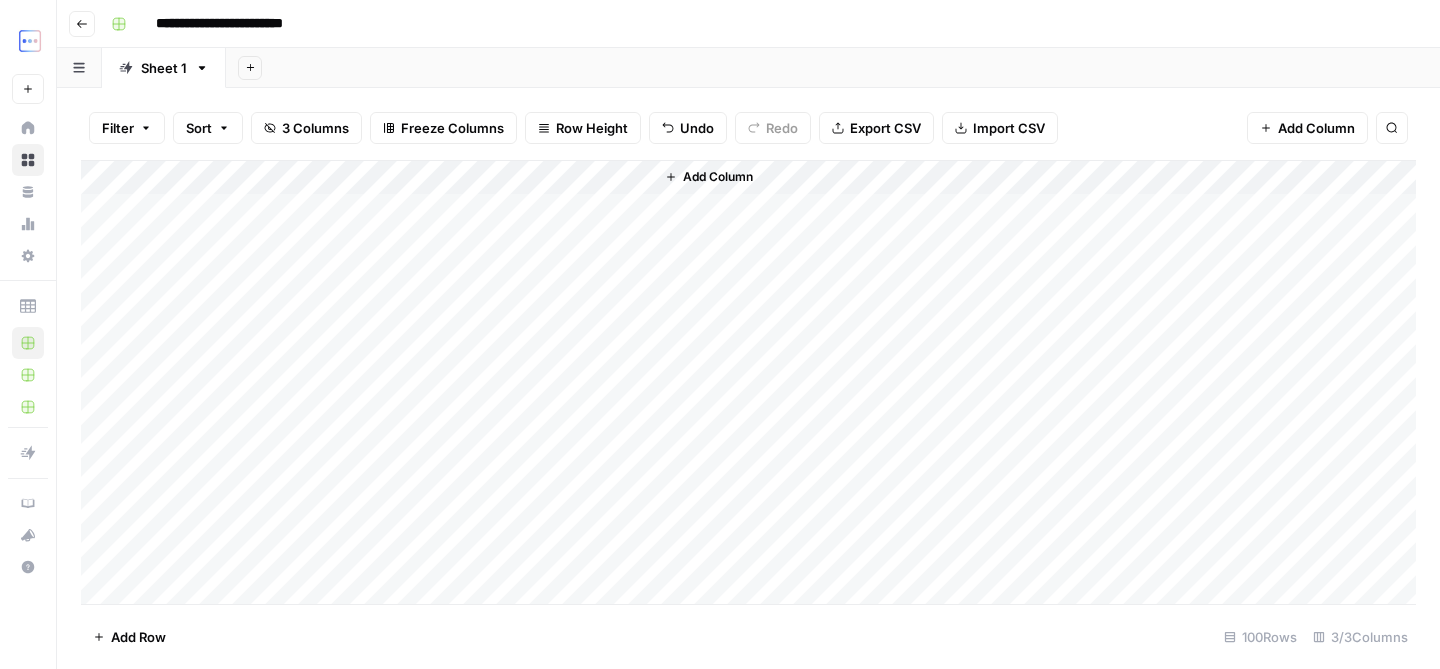 click on "Add Column" at bounding box center [748, 382] 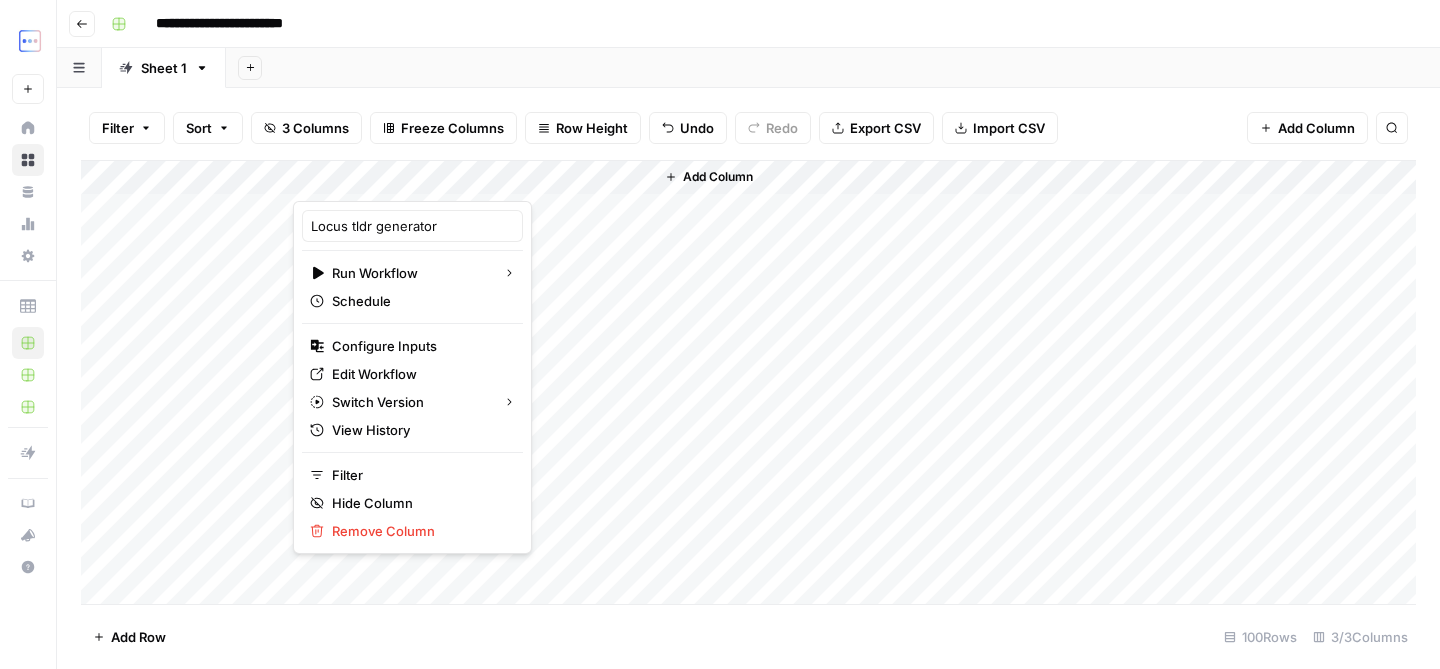 click at bounding box center (383, 181) 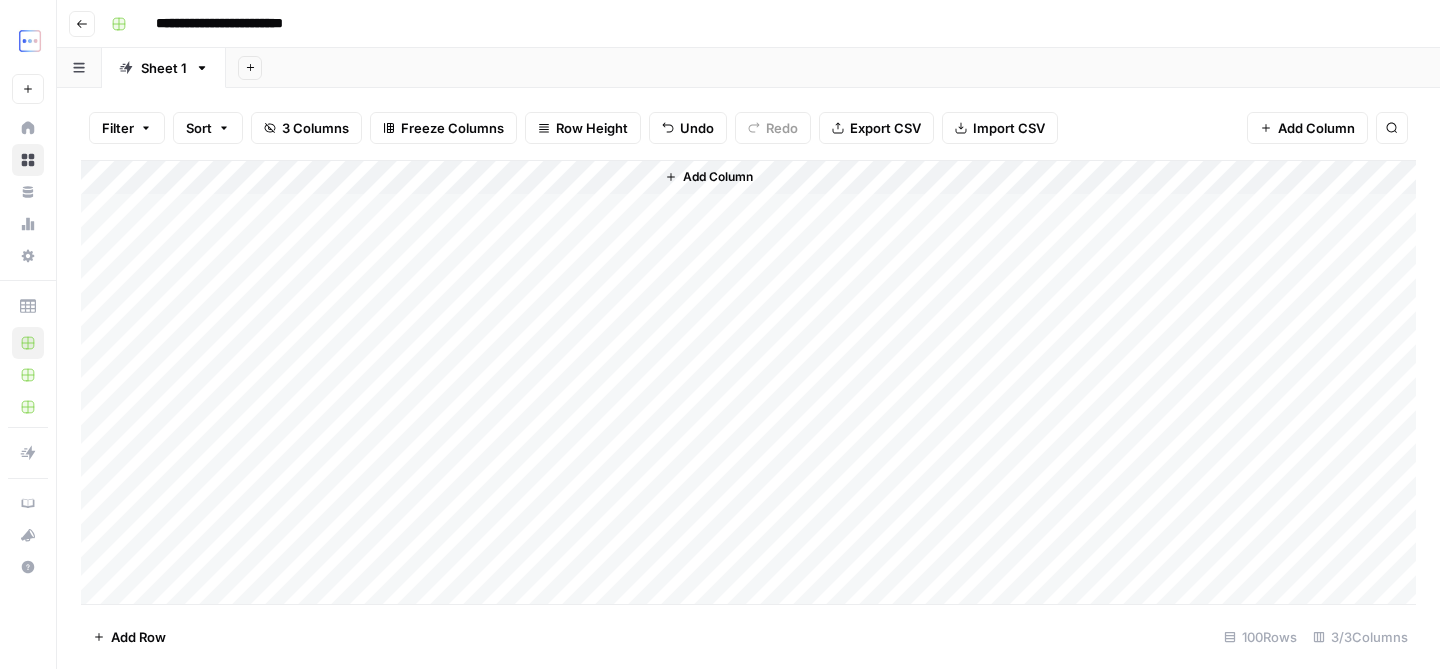 click on "Add Column" at bounding box center [748, 382] 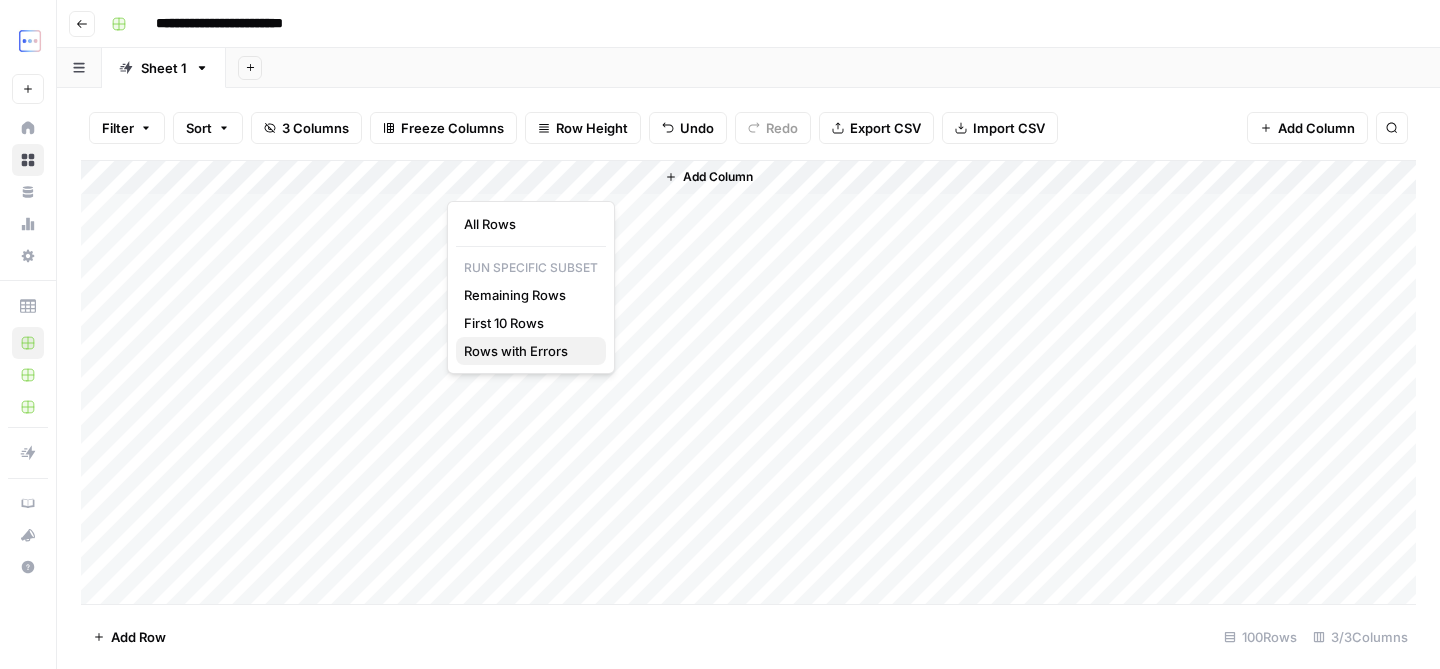 click on "Rows with Errors" at bounding box center [516, 351] 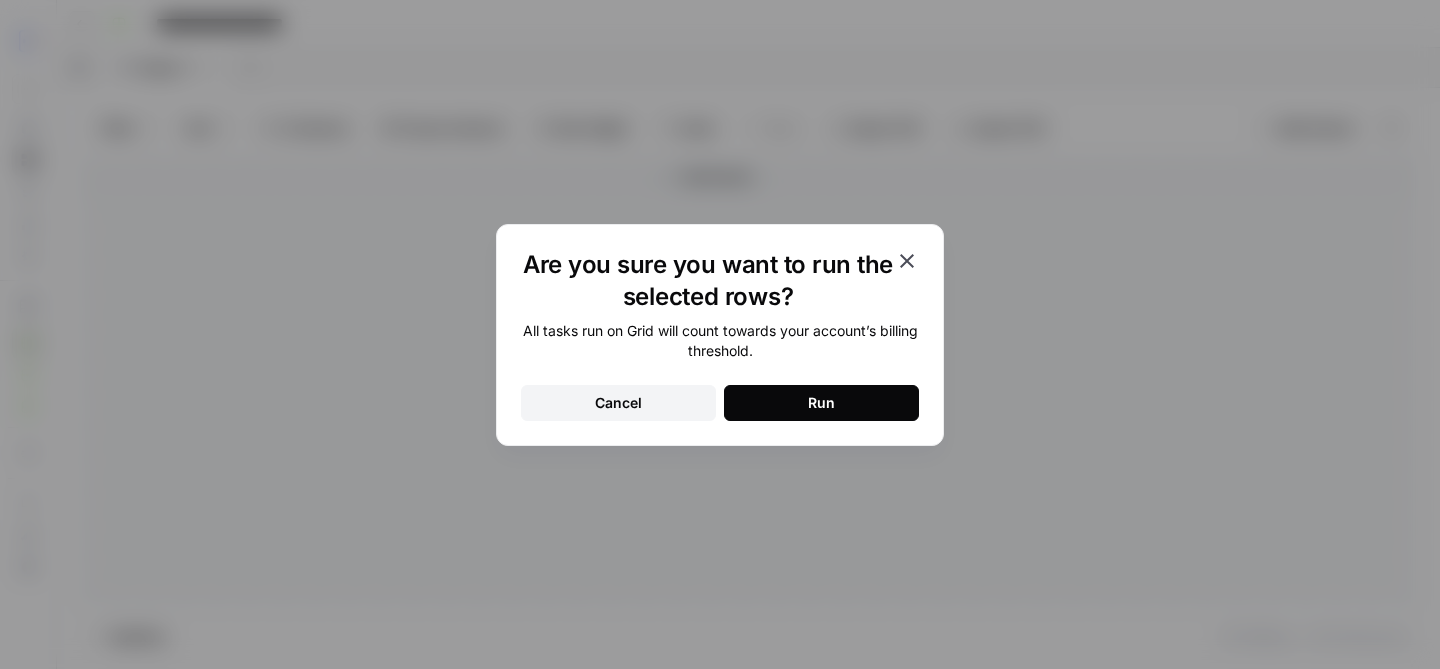 click 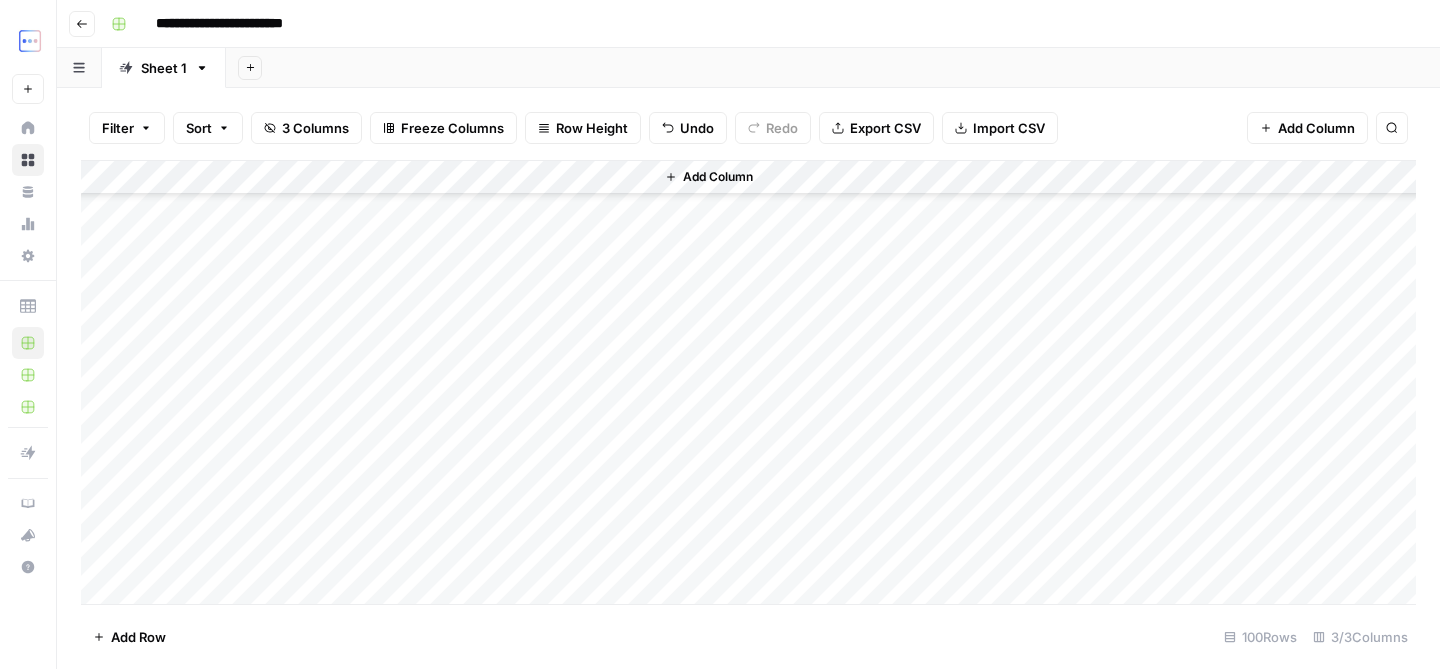 scroll, scrollTop: 1463, scrollLeft: 0, axis: vertical 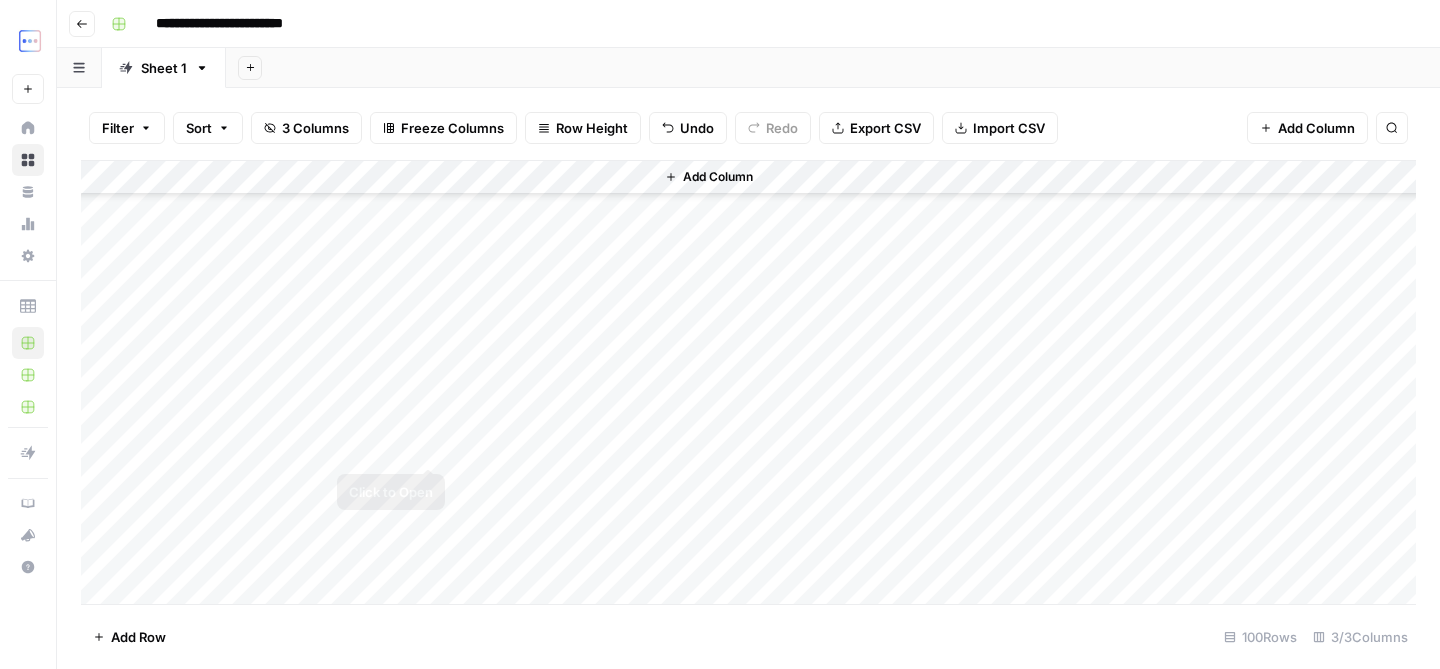 click on "Add Column" at bounding box center (748, 382) 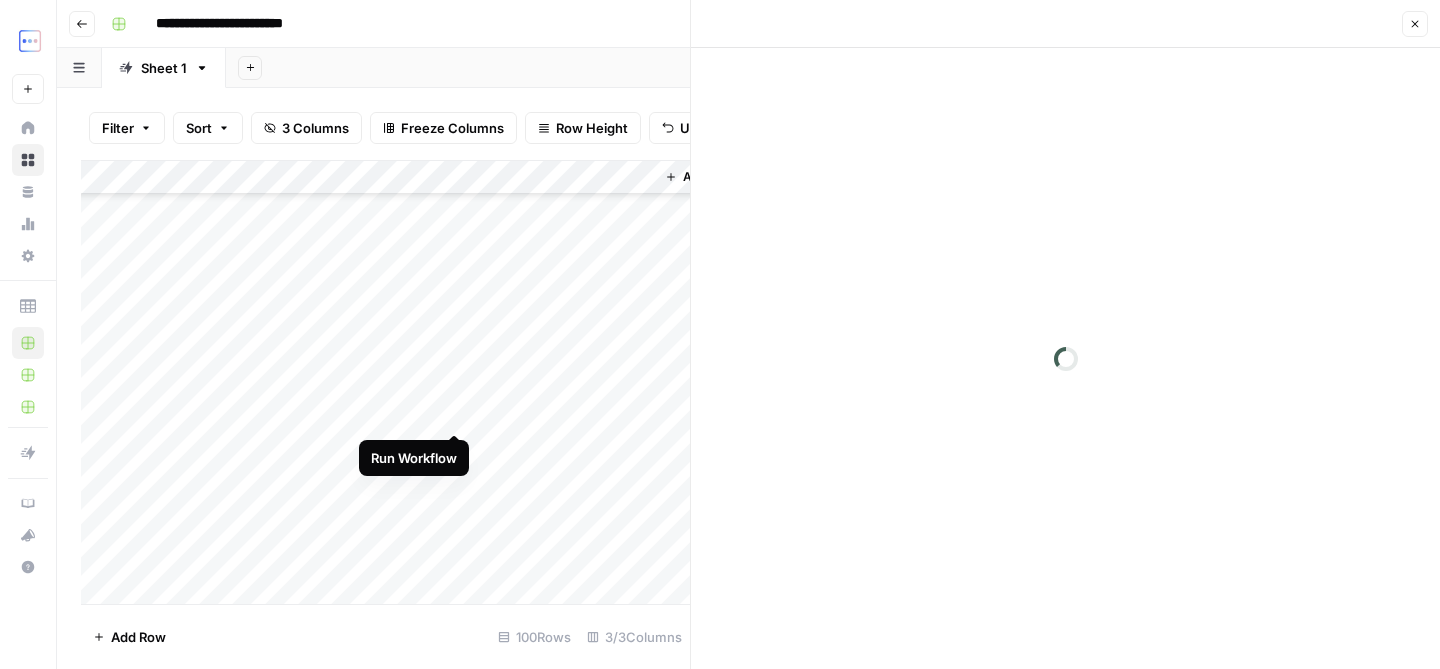 click on "Add Column" at bounding box center [385, 382] 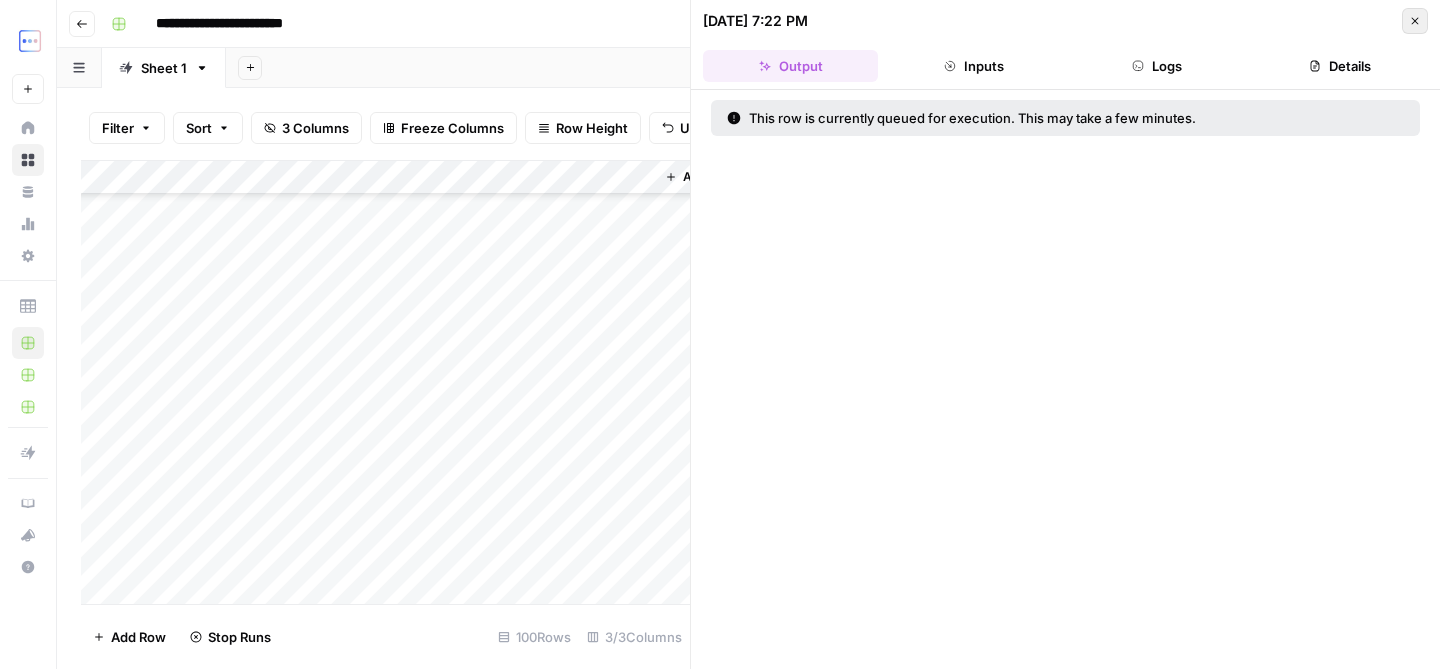 click 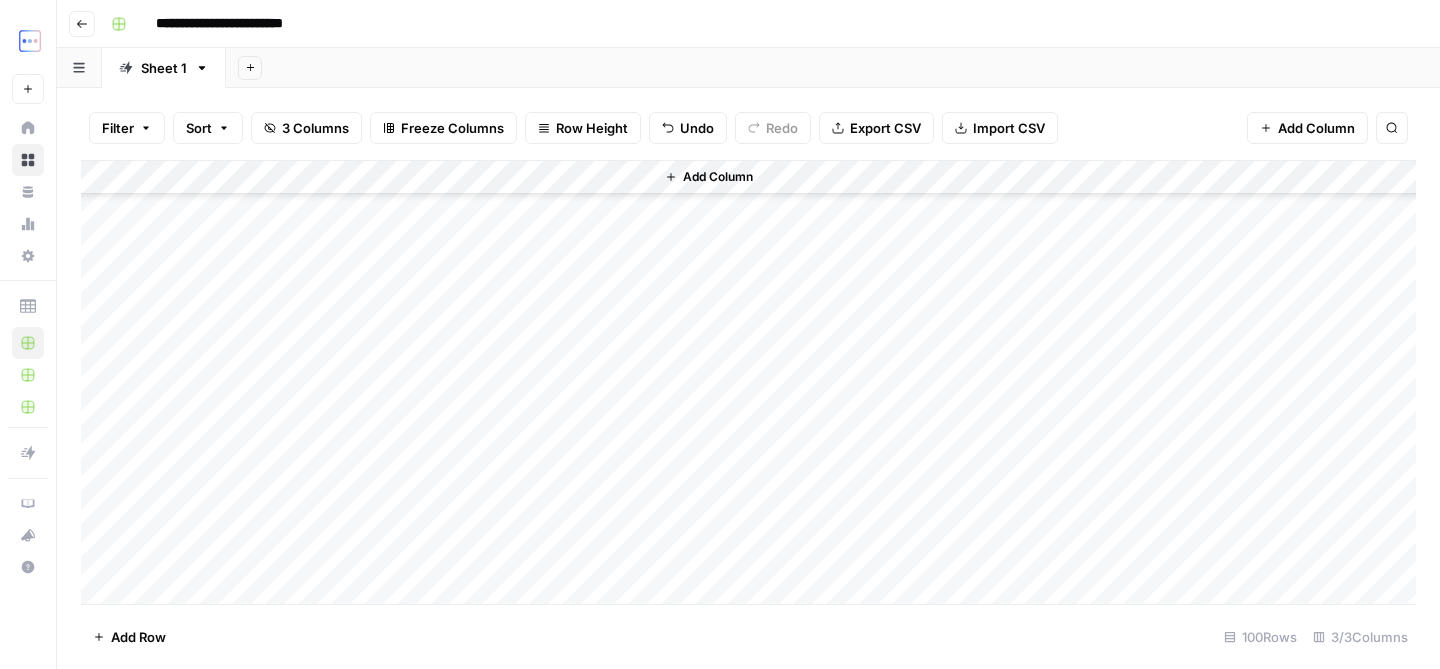 scroll, scrollTop: 2127, scrollLeft: 0, axis: vertical 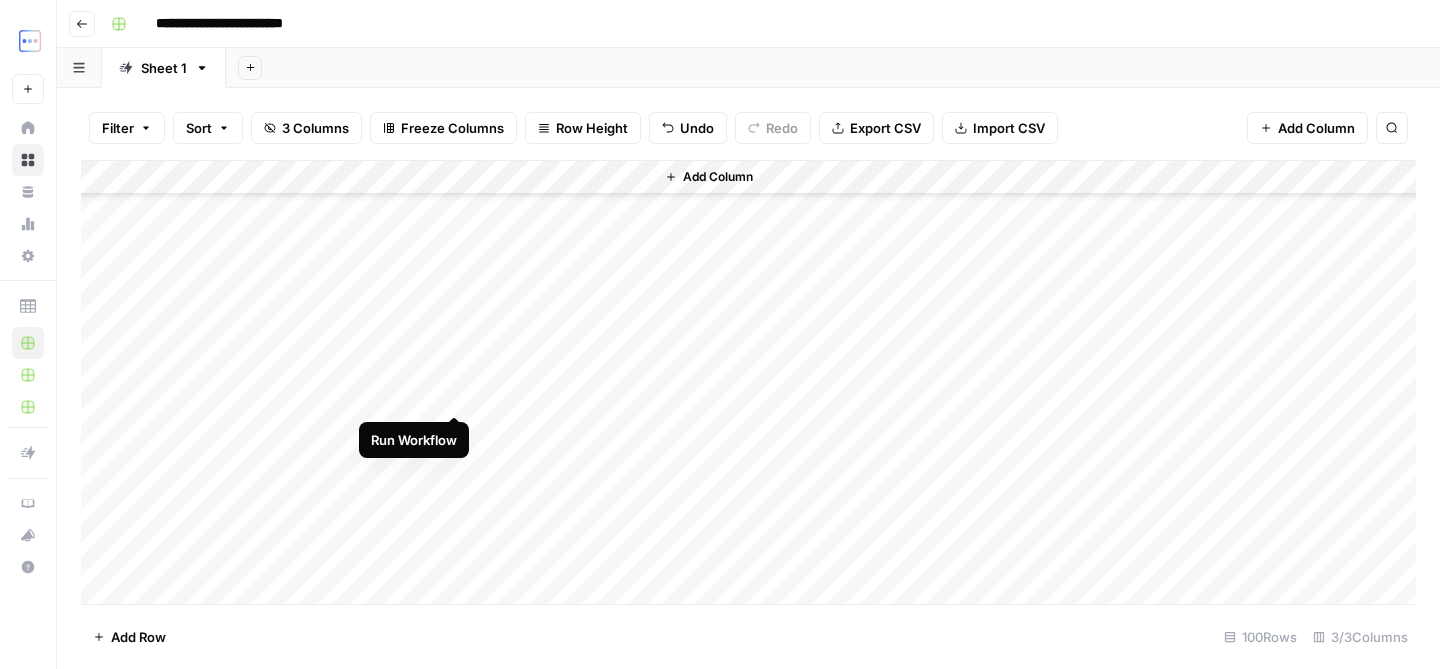 click on "Add Column" at bounding box center (748, 382) 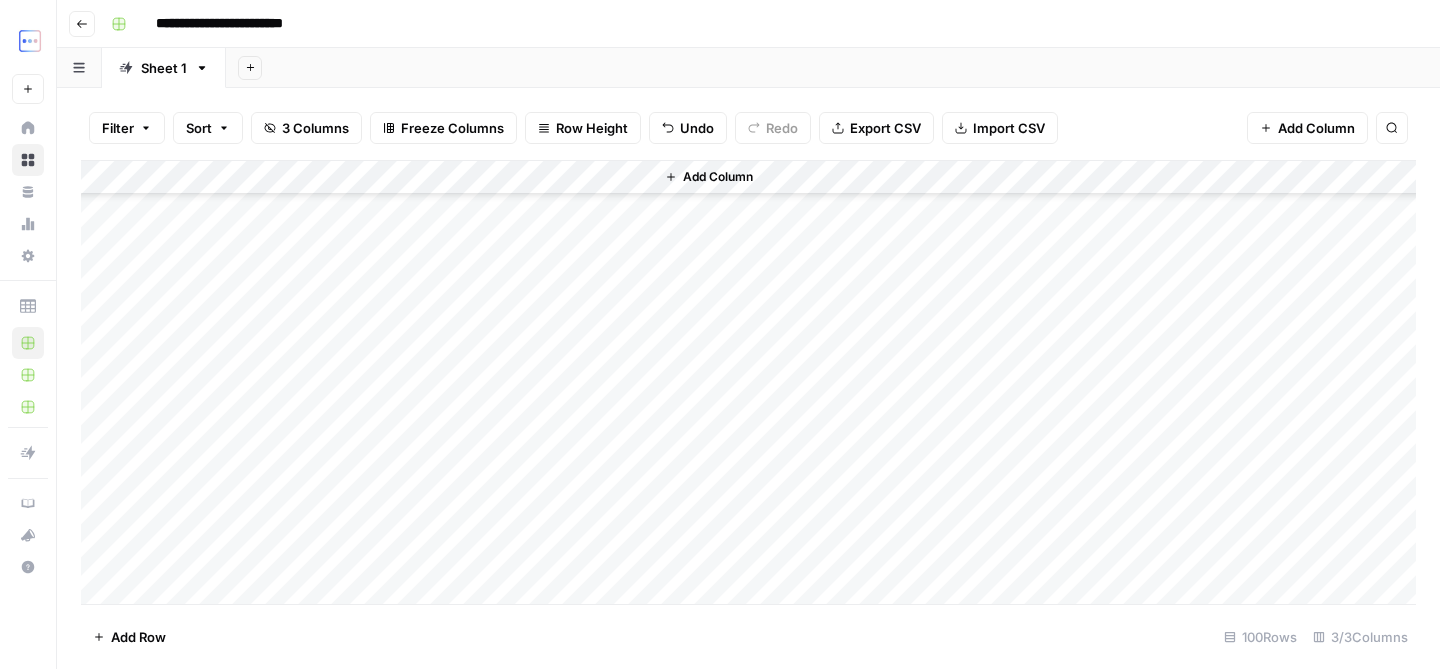 scroll, scrollTop: 1564, scrollLeft: 0, axis: vertical 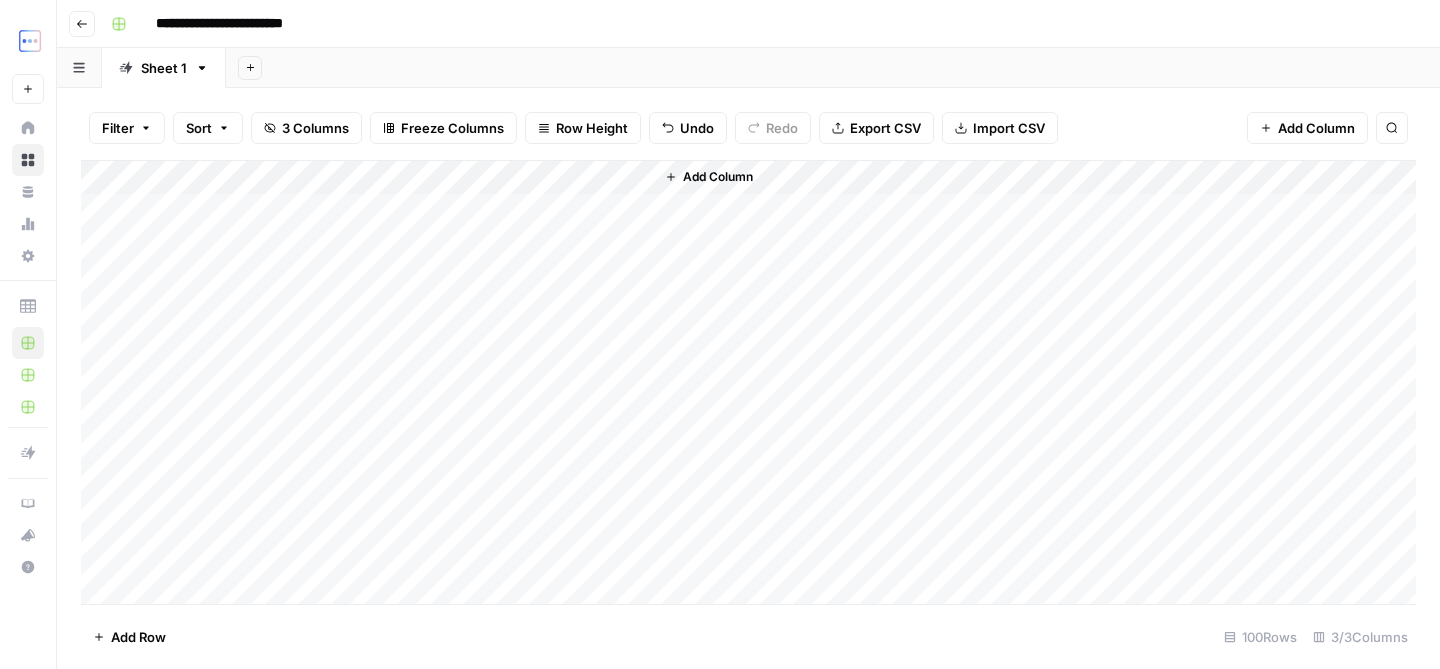 click on "Add Column" at bounding box center (748, 382) 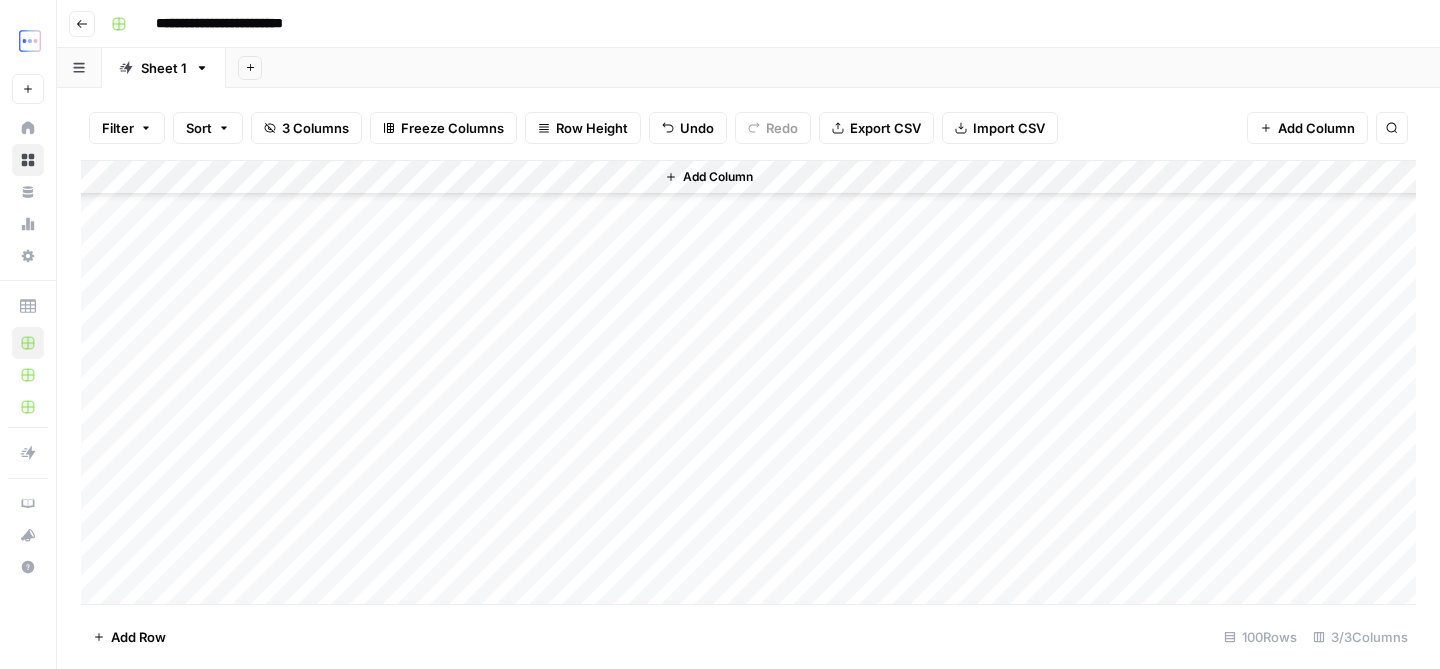 scroll, scrollTop: 3023, scrollLeft: 0, axis: vertical 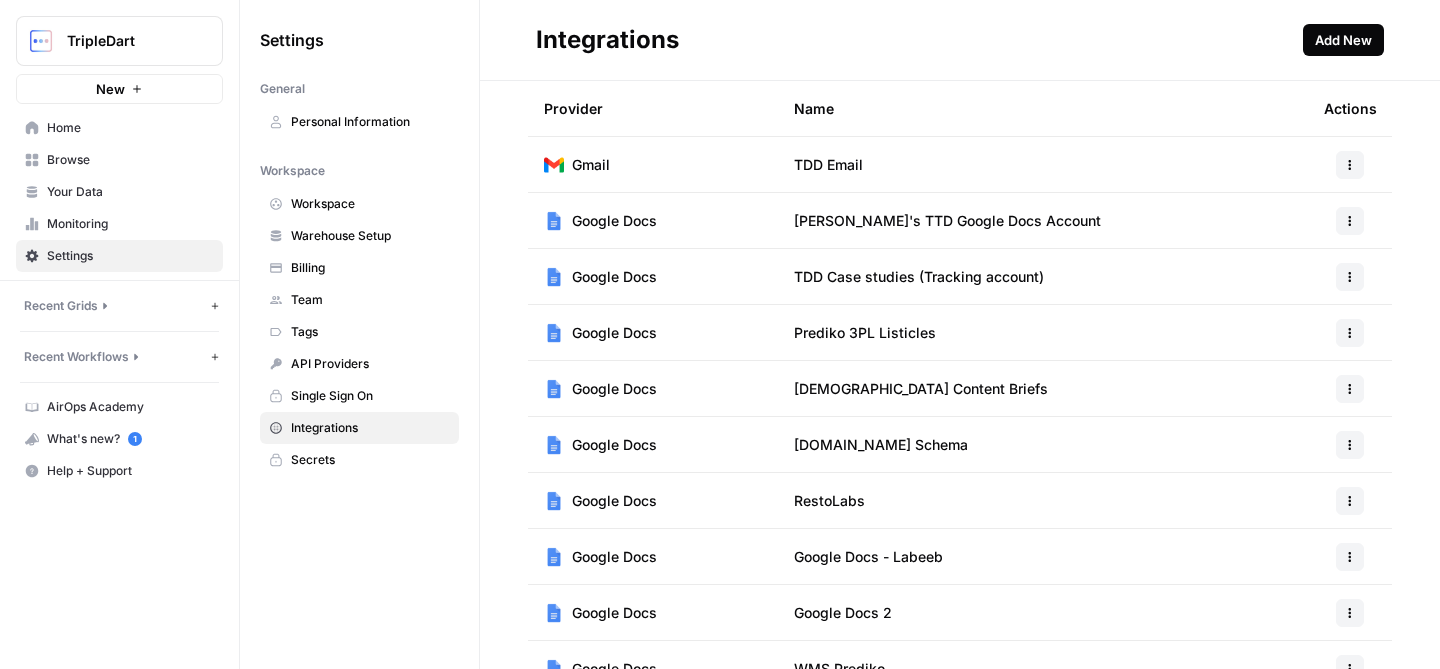 click on "Add New" at bounding box center [1343, 40] 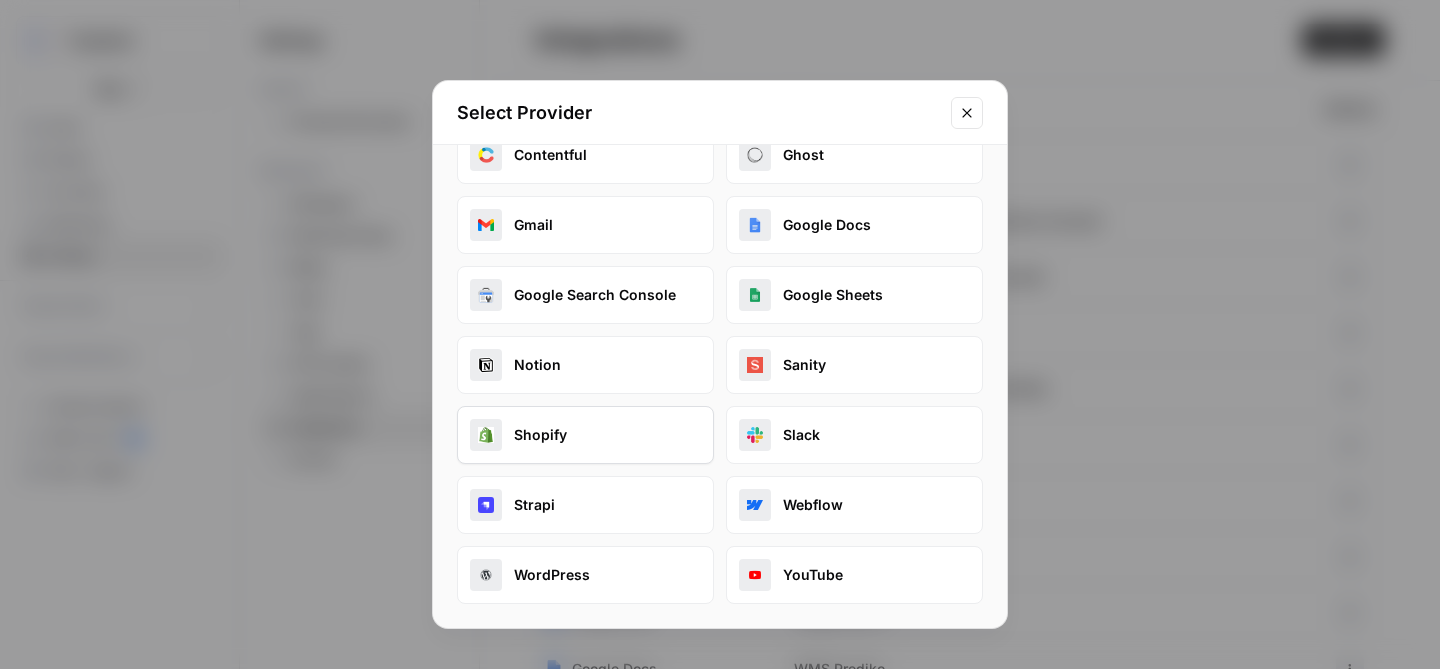 scroll, scrollTop: 0, scrollLeft: 0, axis: both 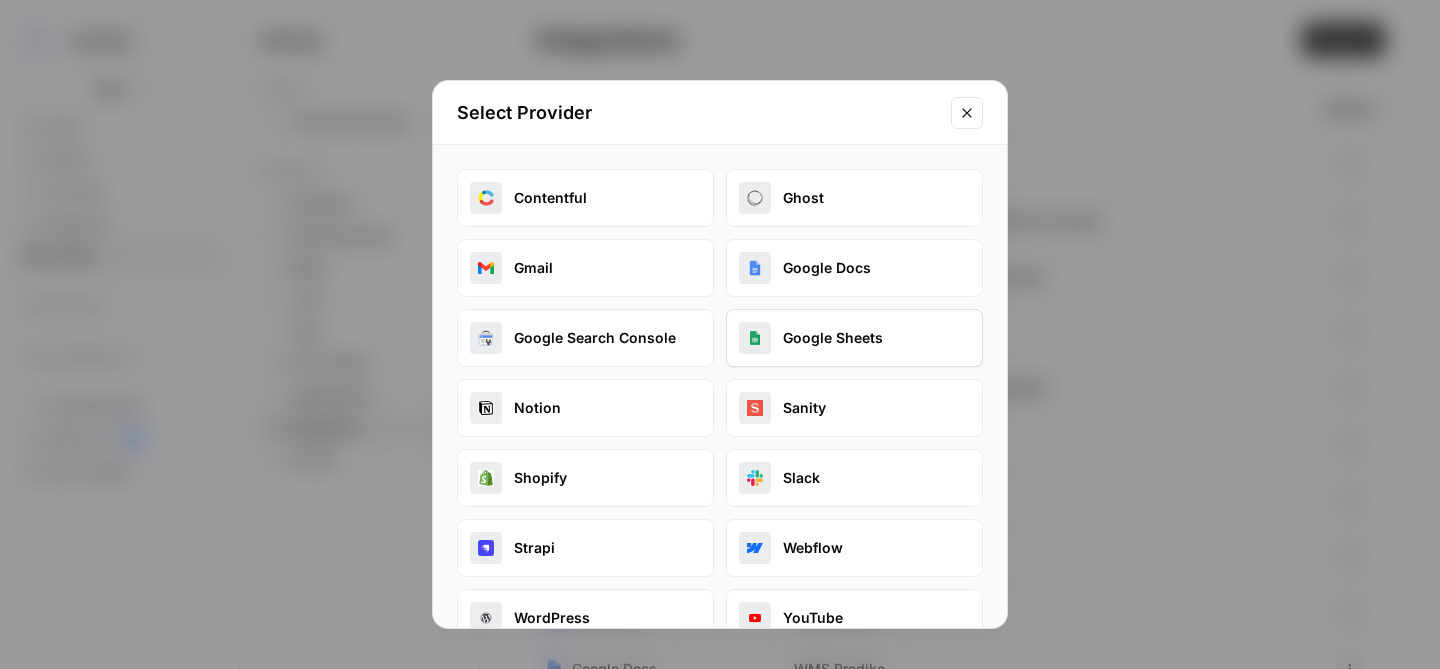 click on "Google Sheets" at bounding box center (854, 338) 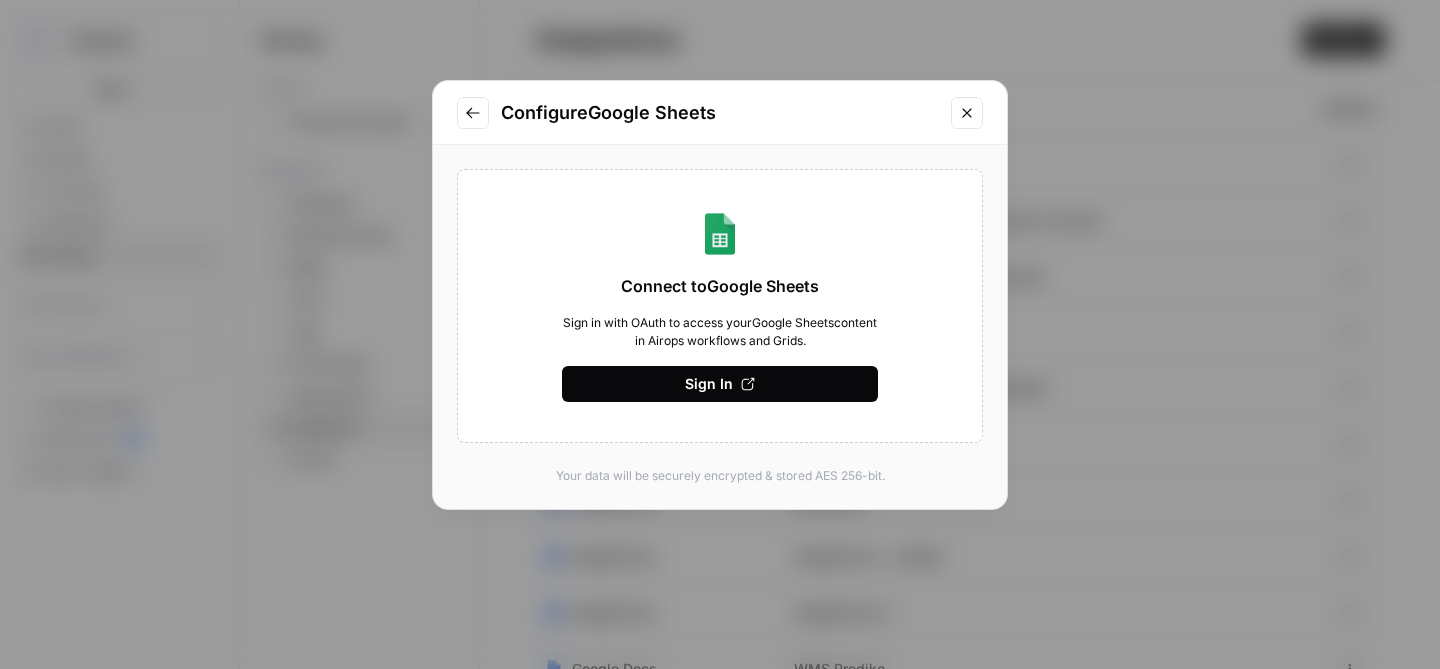 click 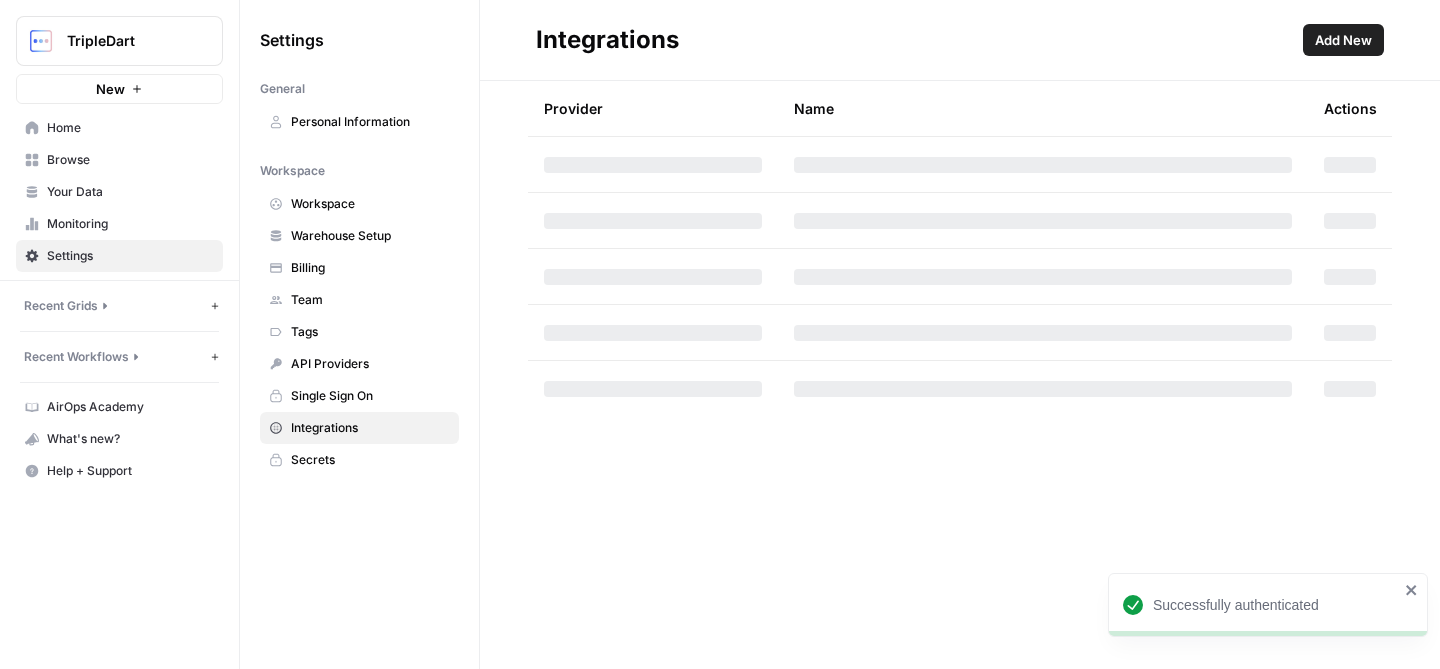 scroll, scrollTop: 0, scrollLeft: 0, axis: both 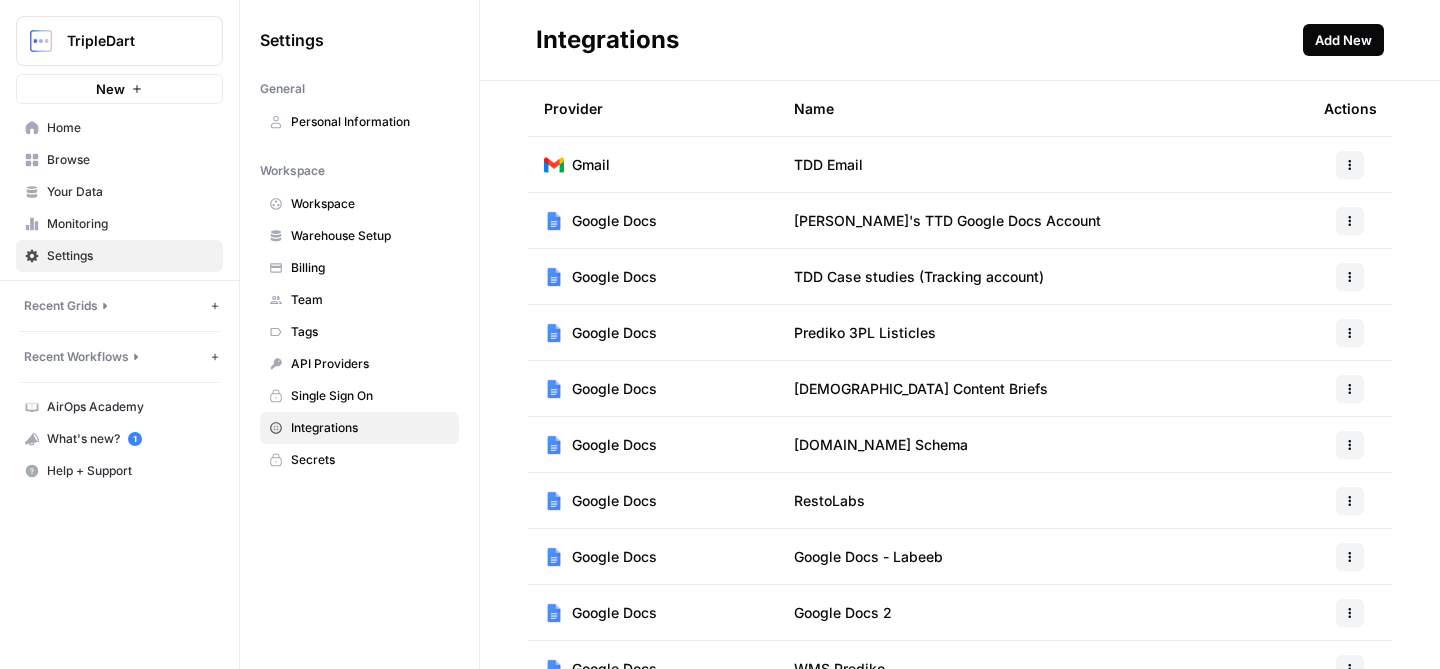 click on "Add New" at bounding box center [1343, 40] 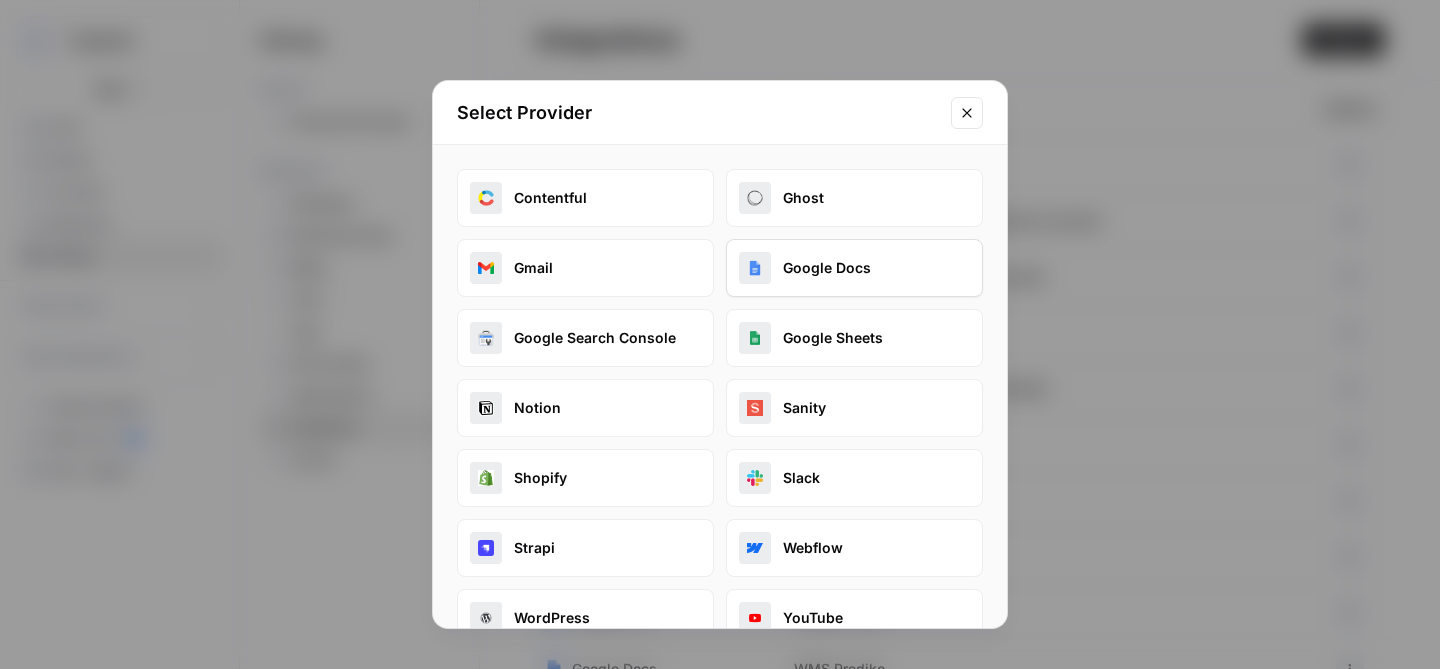 click on "Google Docs" at bounding box center [854, 268] 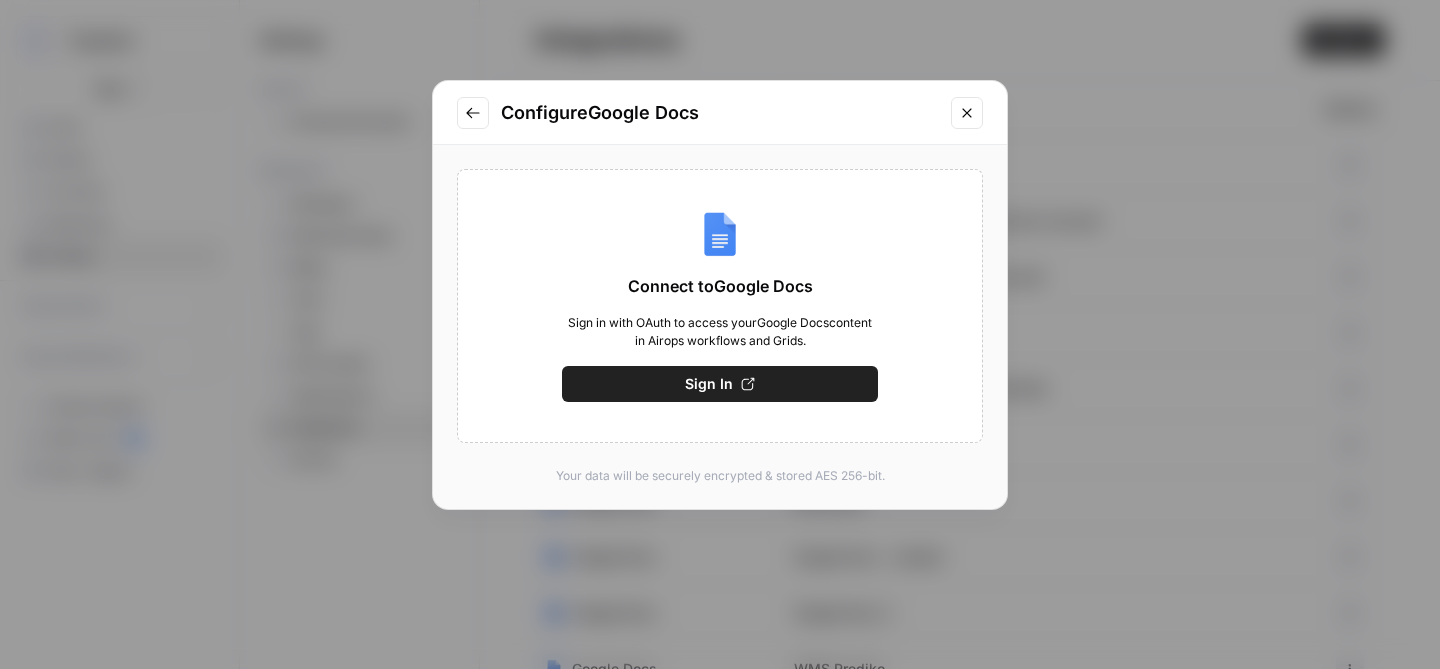 click on "Connect to  Google Docs Sign in with OAuth to access your  Google Docs  content in Airops workflows and Grids. Sign In" at bounding box center [720, 306] 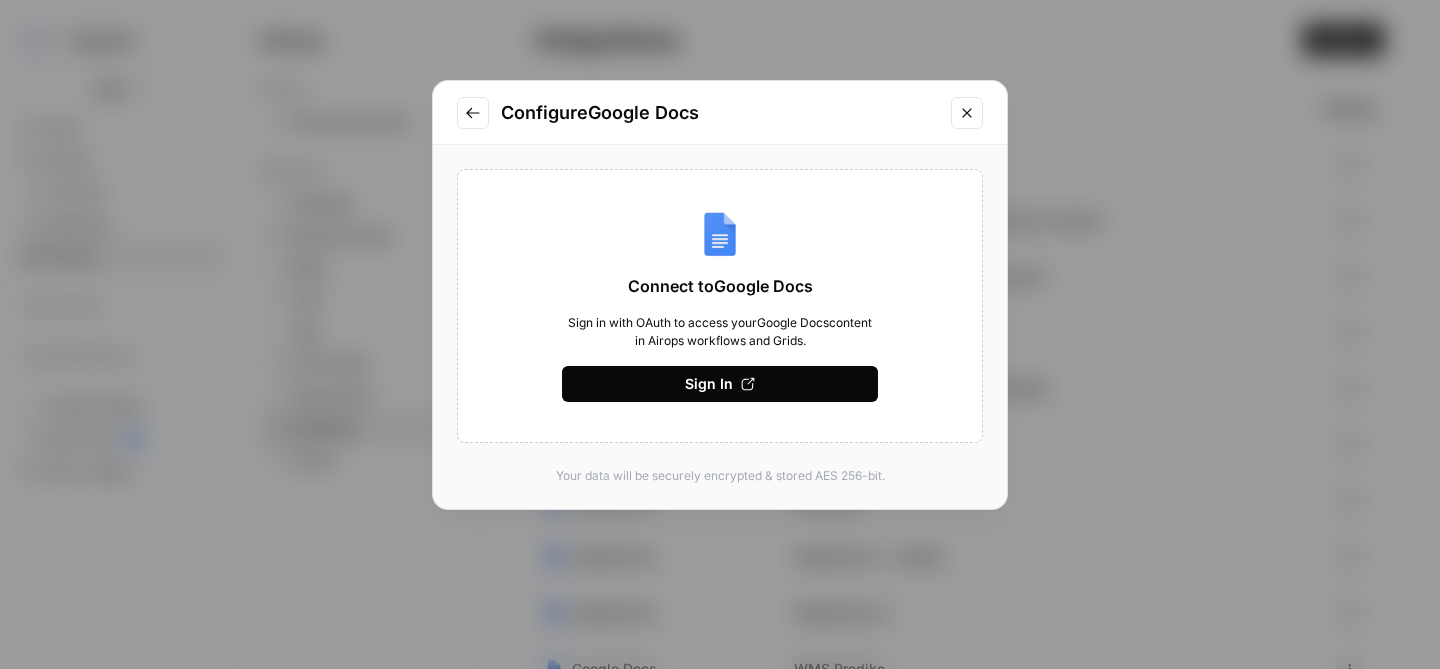 click on "Sign In" at bounding box center [720, 384] 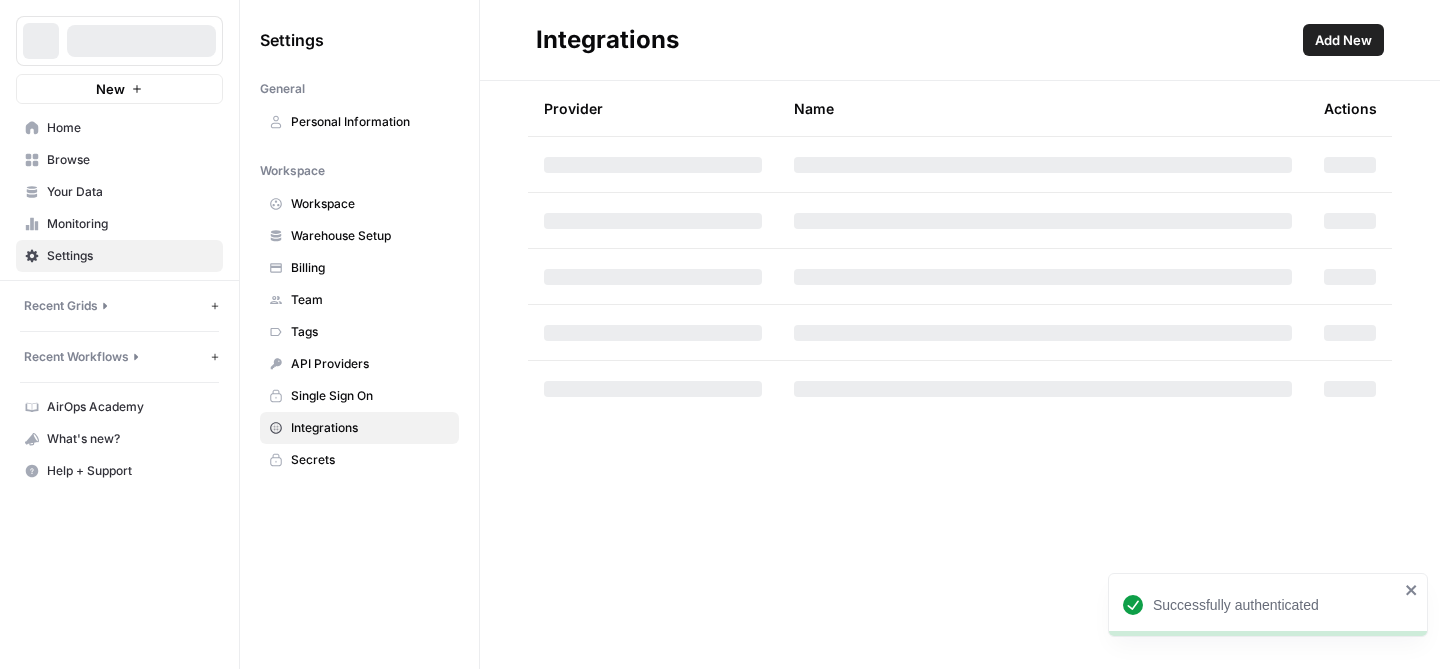 scroll, scrollTop: 0, scrollLeft: 0, axis: both 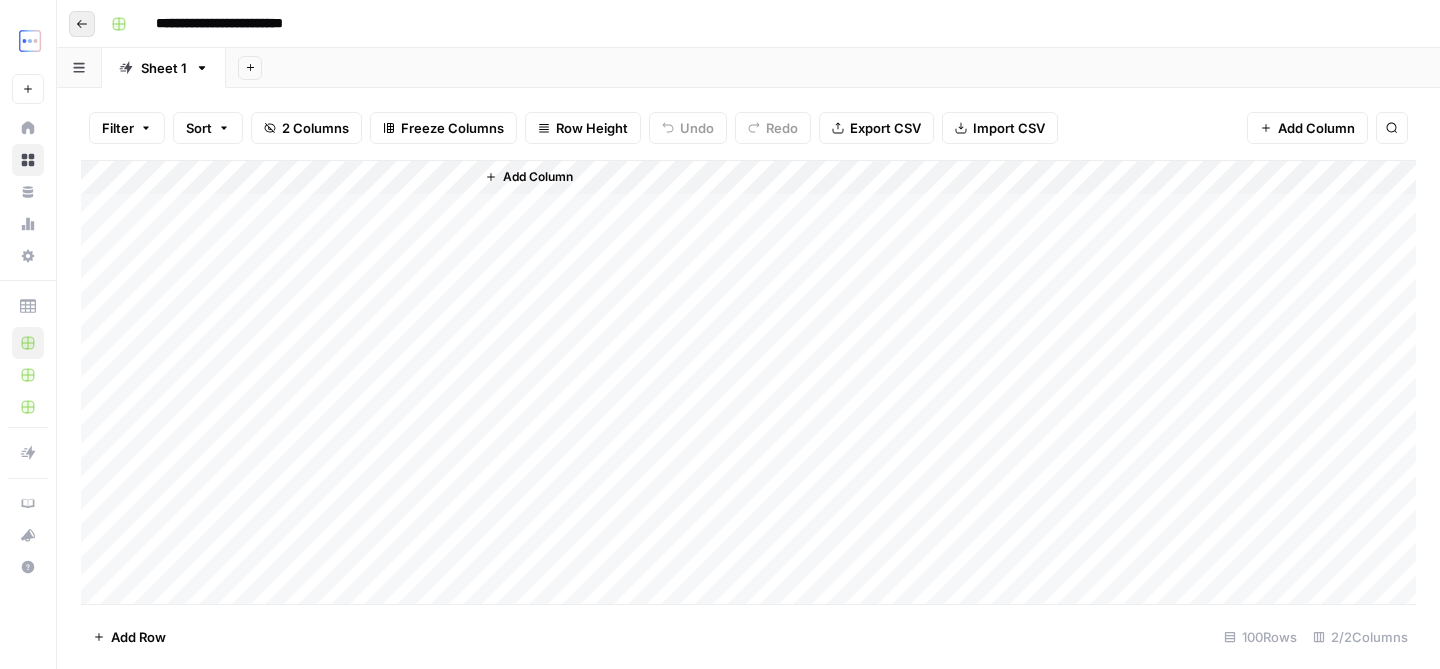 click 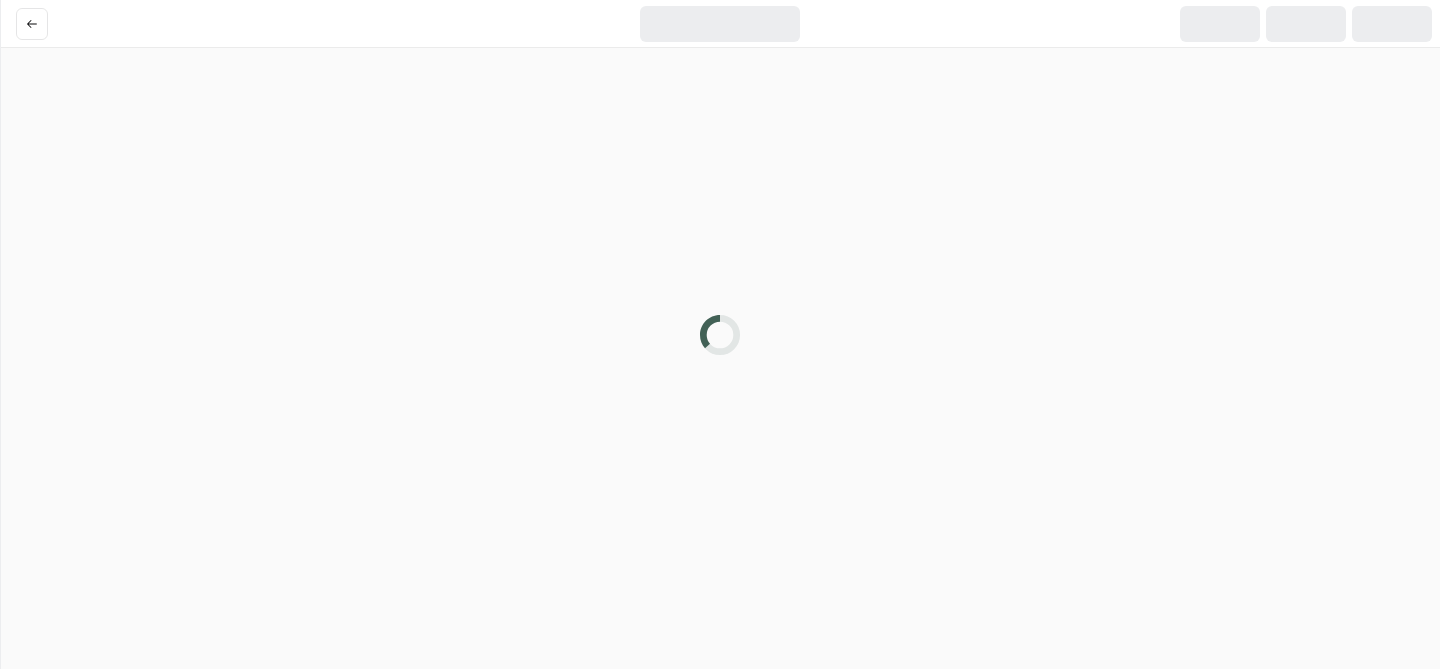 scroll, scrollTop: 0, scrollLeft: 0, axis: both 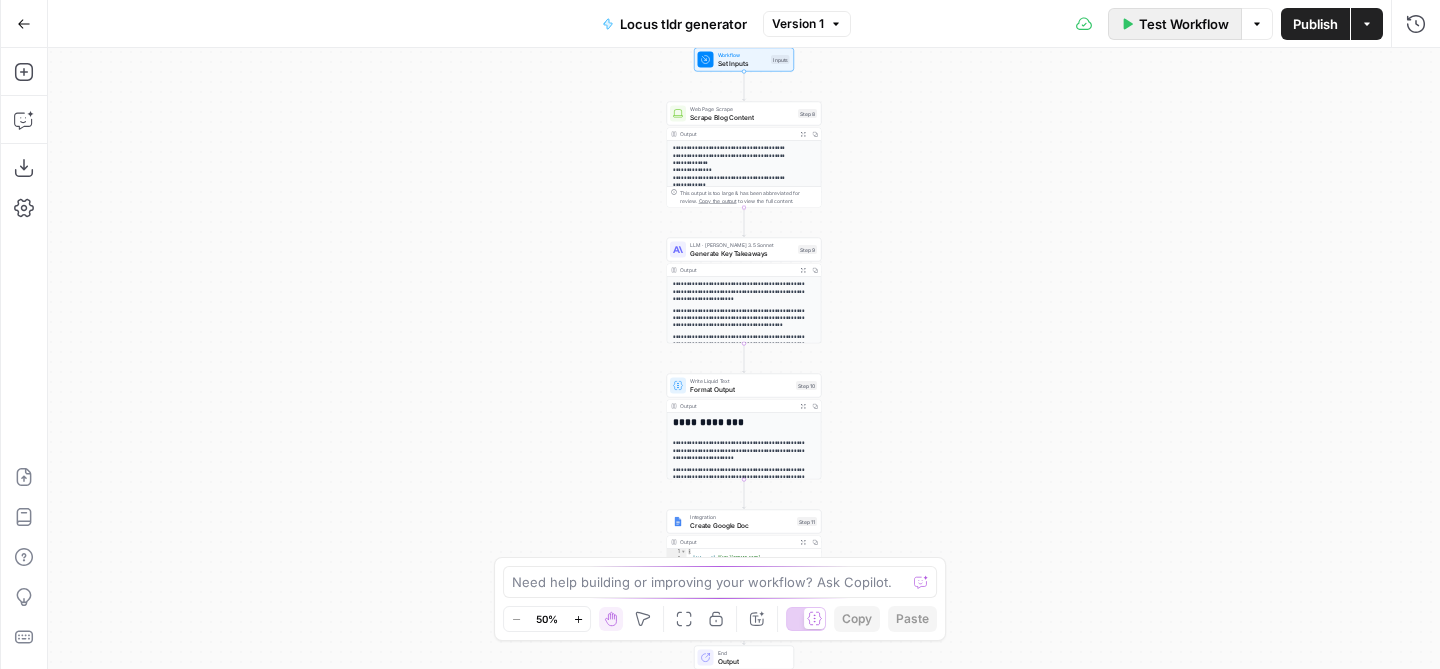 click on "Test Workflow" at bounding box center [1175, 24] 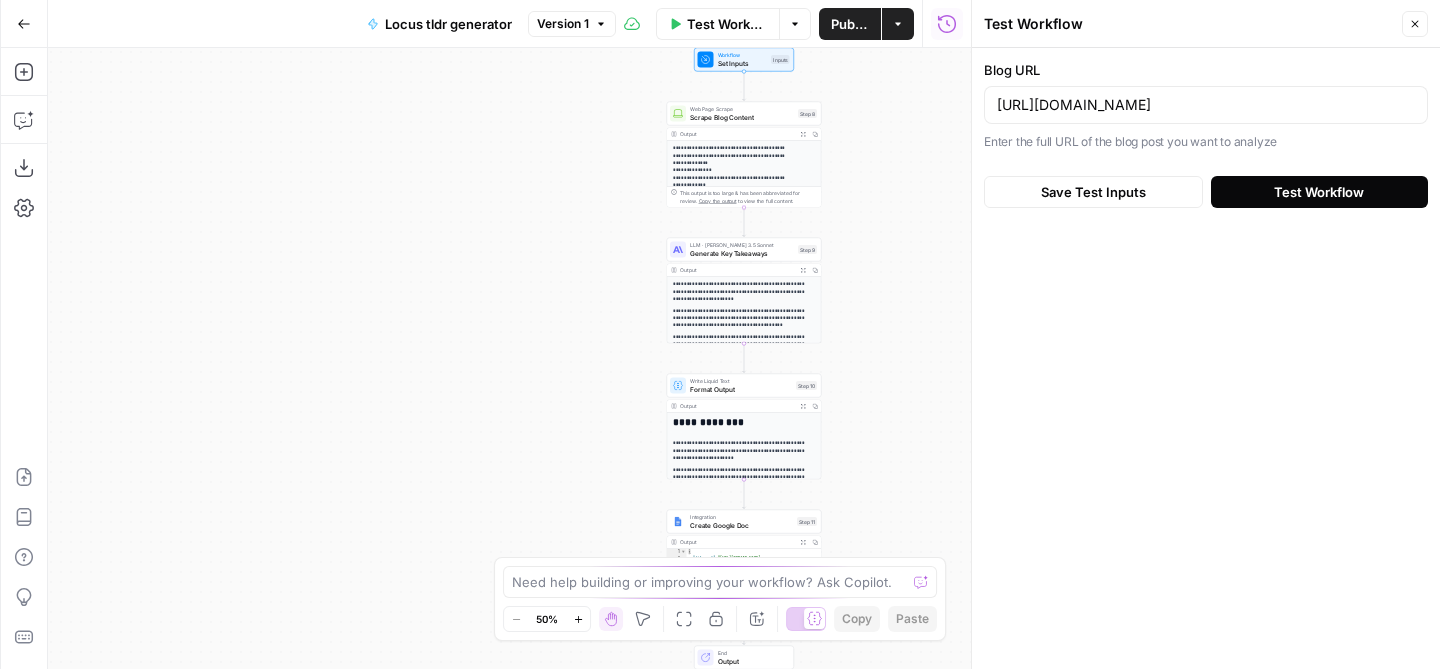 click on "Test Workflow" at bounding box center [1319, 192] 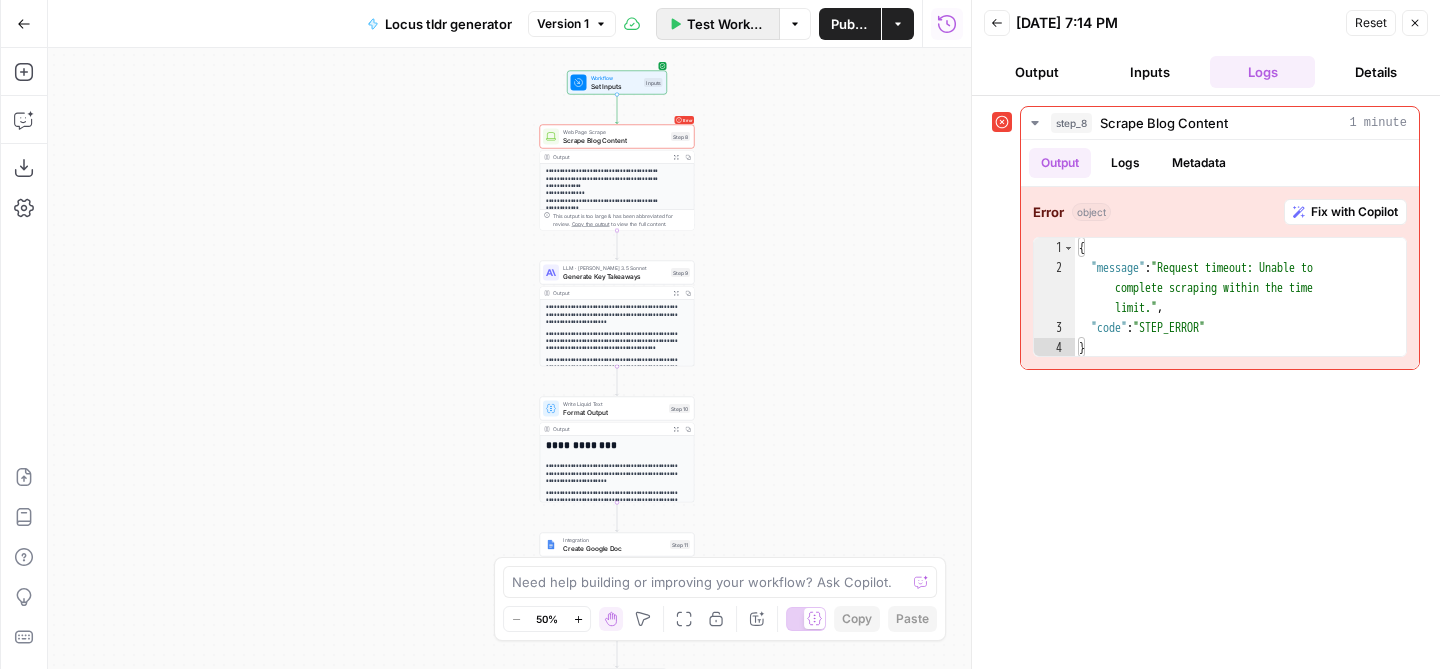 click on "Test Workflow" at bounding box center (727, 24) 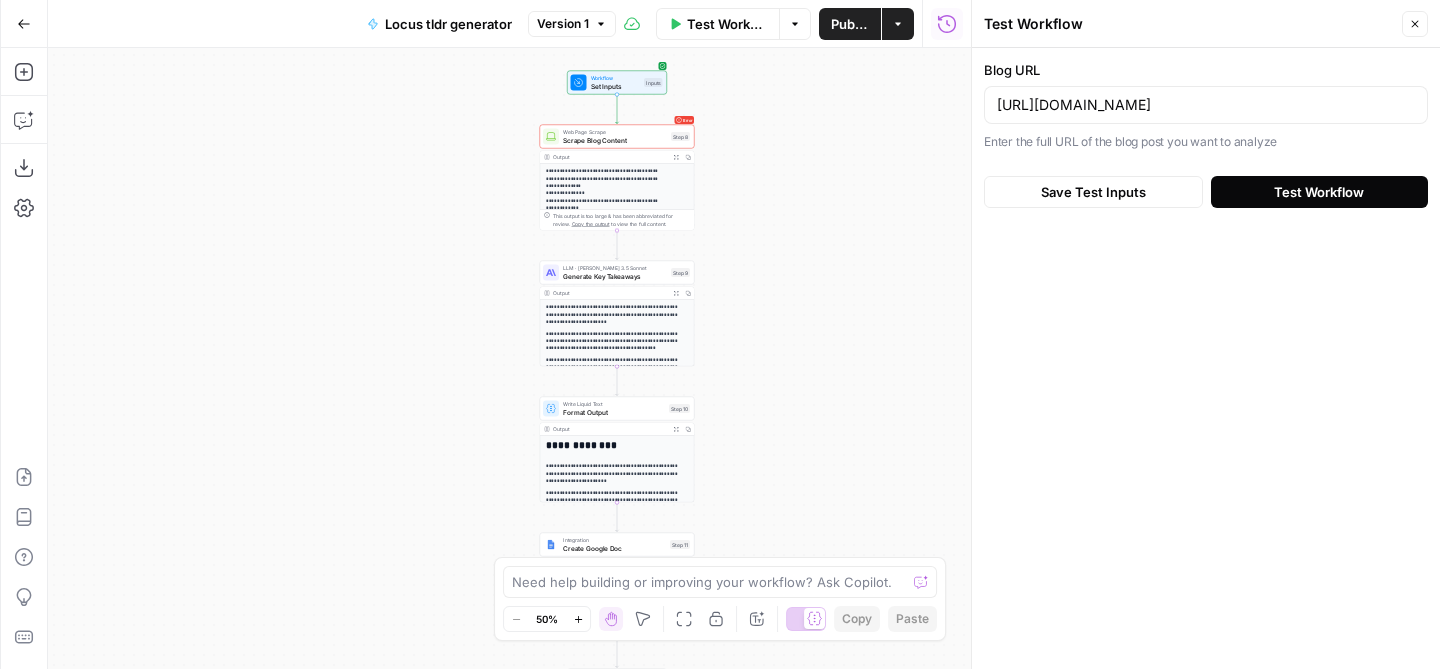 click on "Test Workflow" at bounding box center (1319, 192) 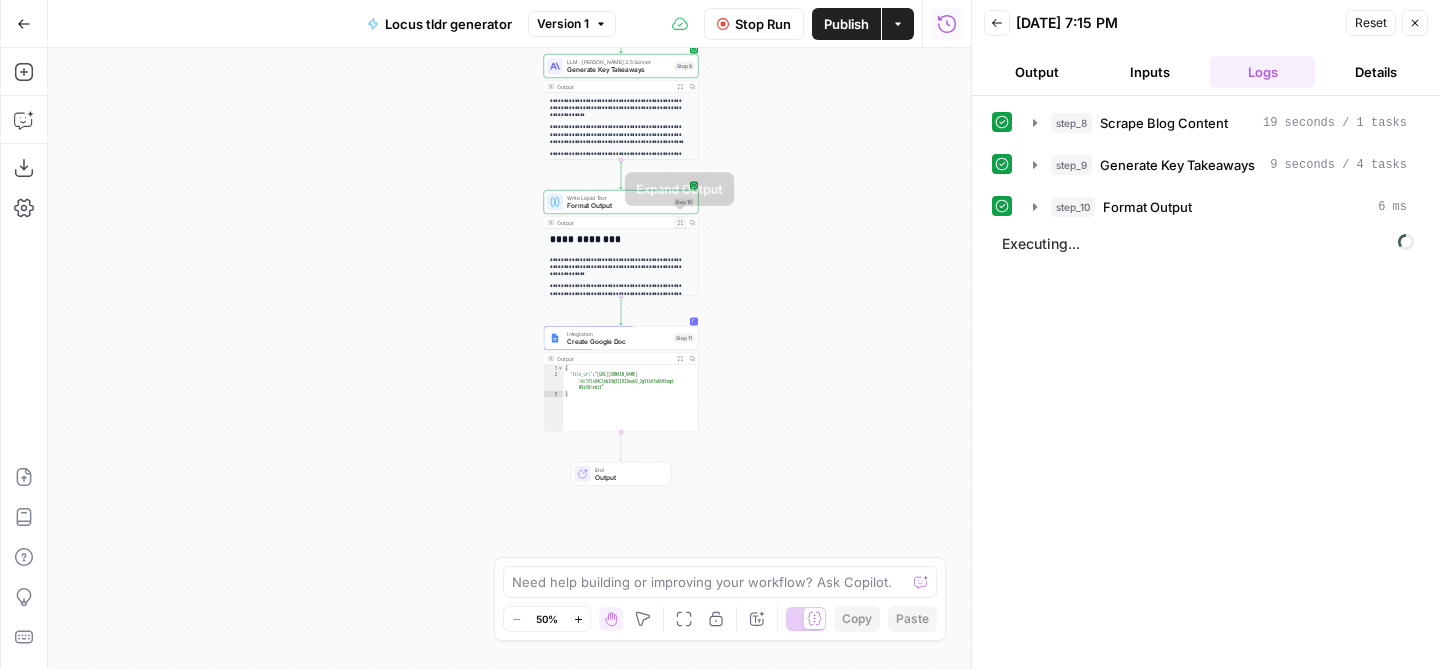 click 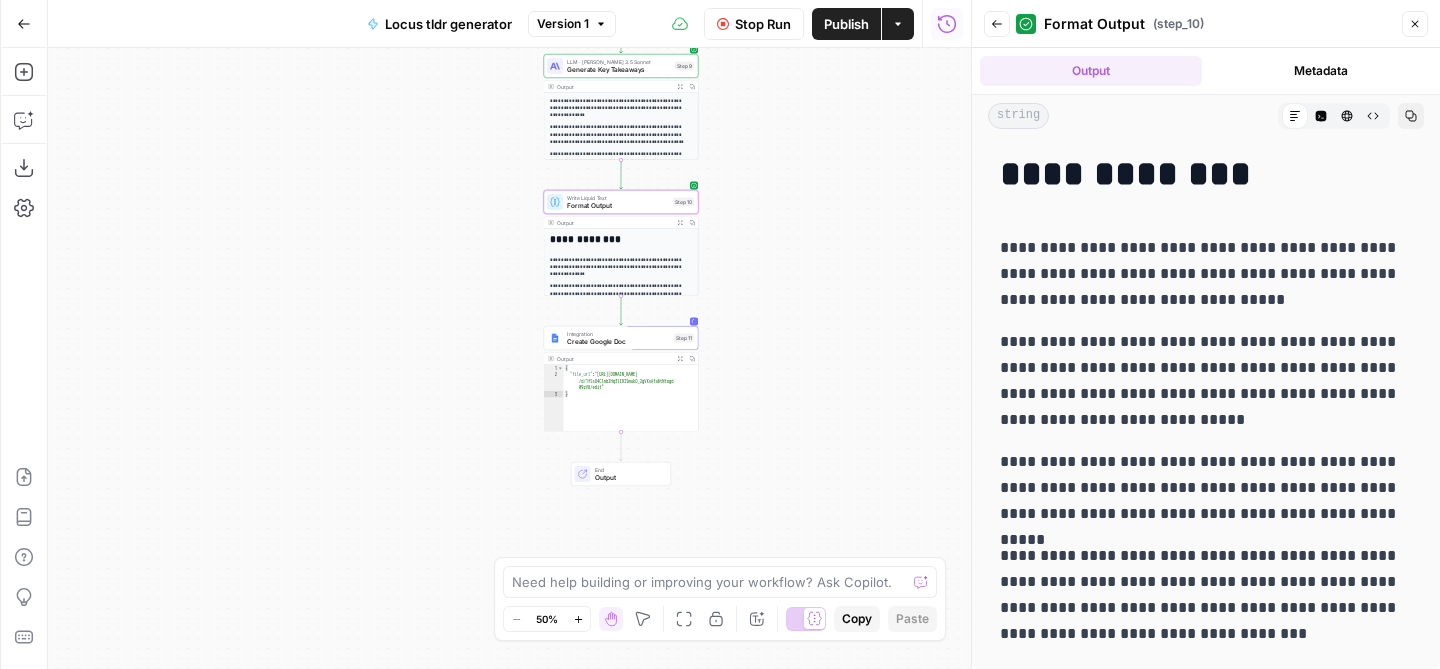 click on "**********" at bounding box center (1206, 595) 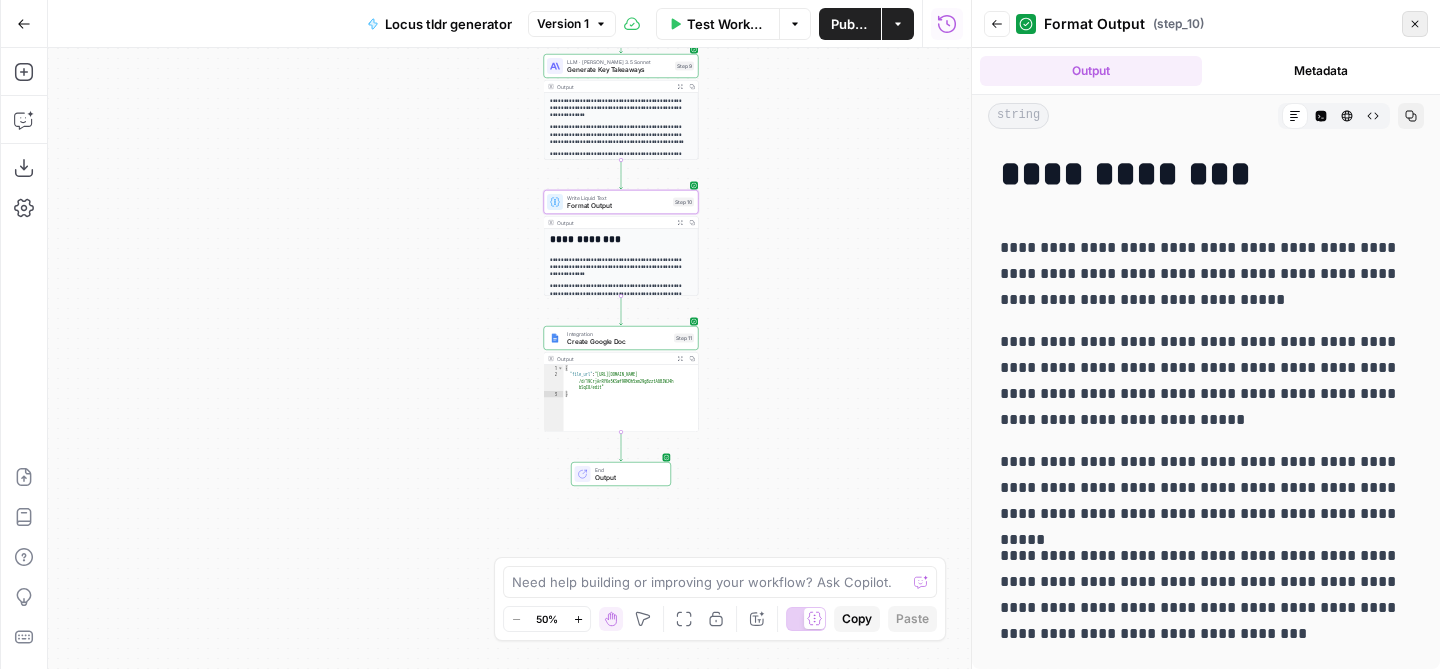 click 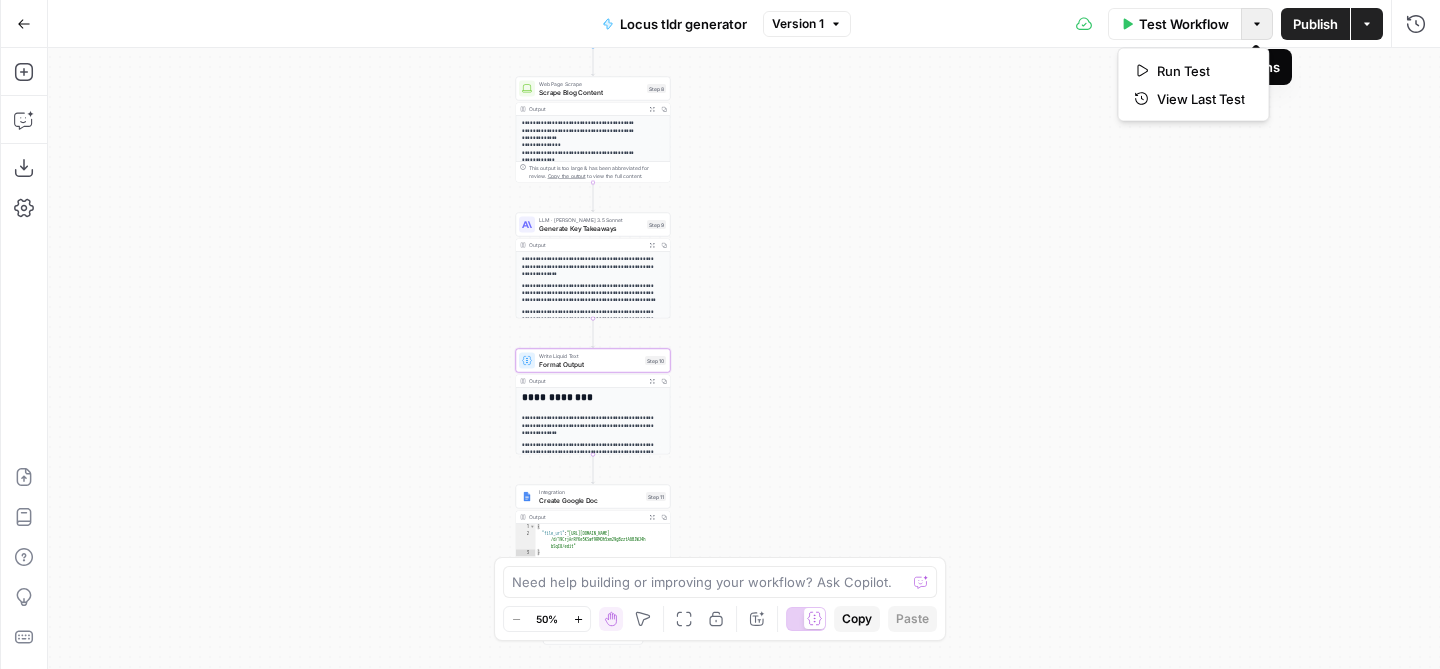 click 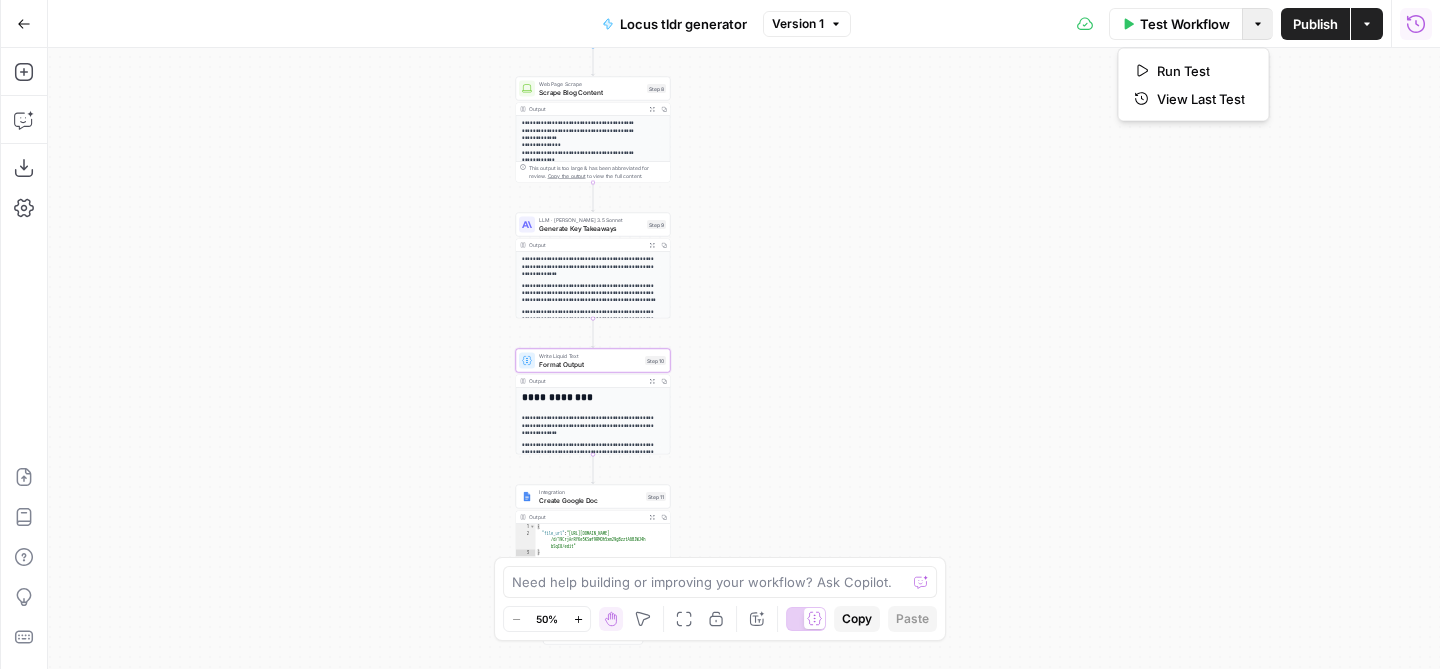 click 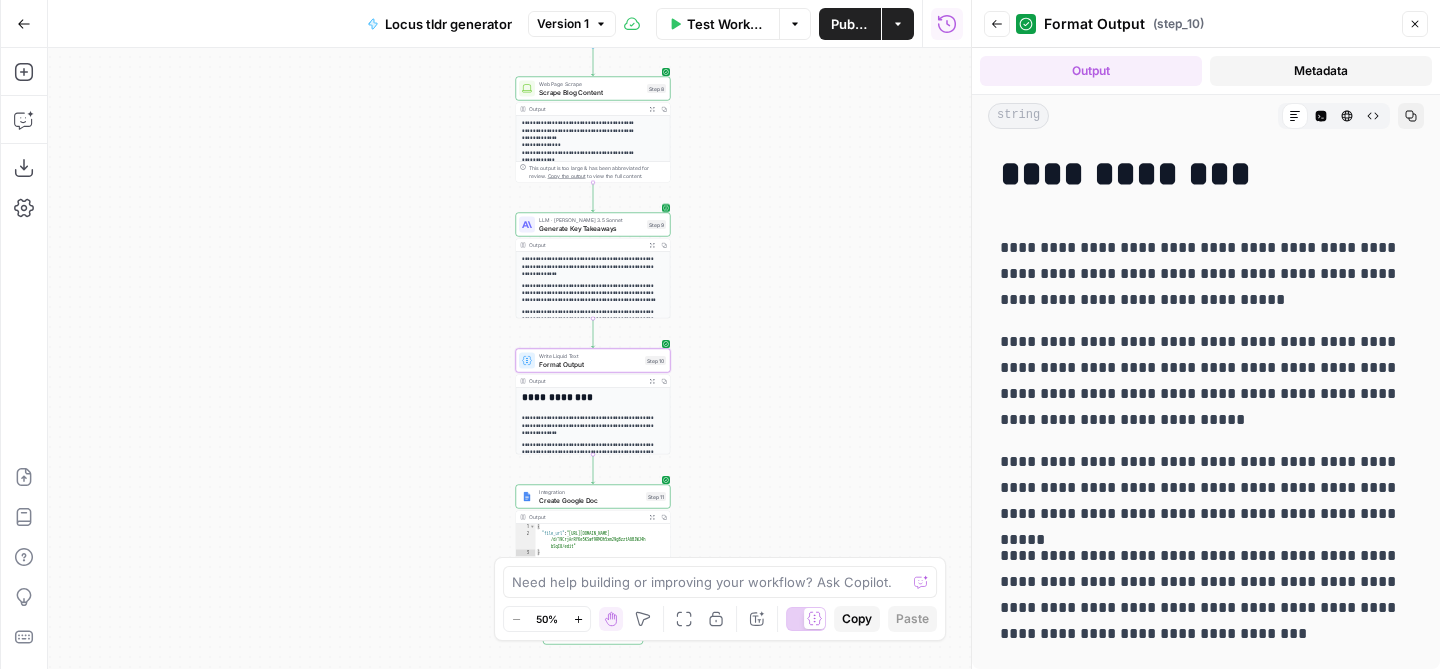 click on "Metadata" at bounding box center [1321, 71] 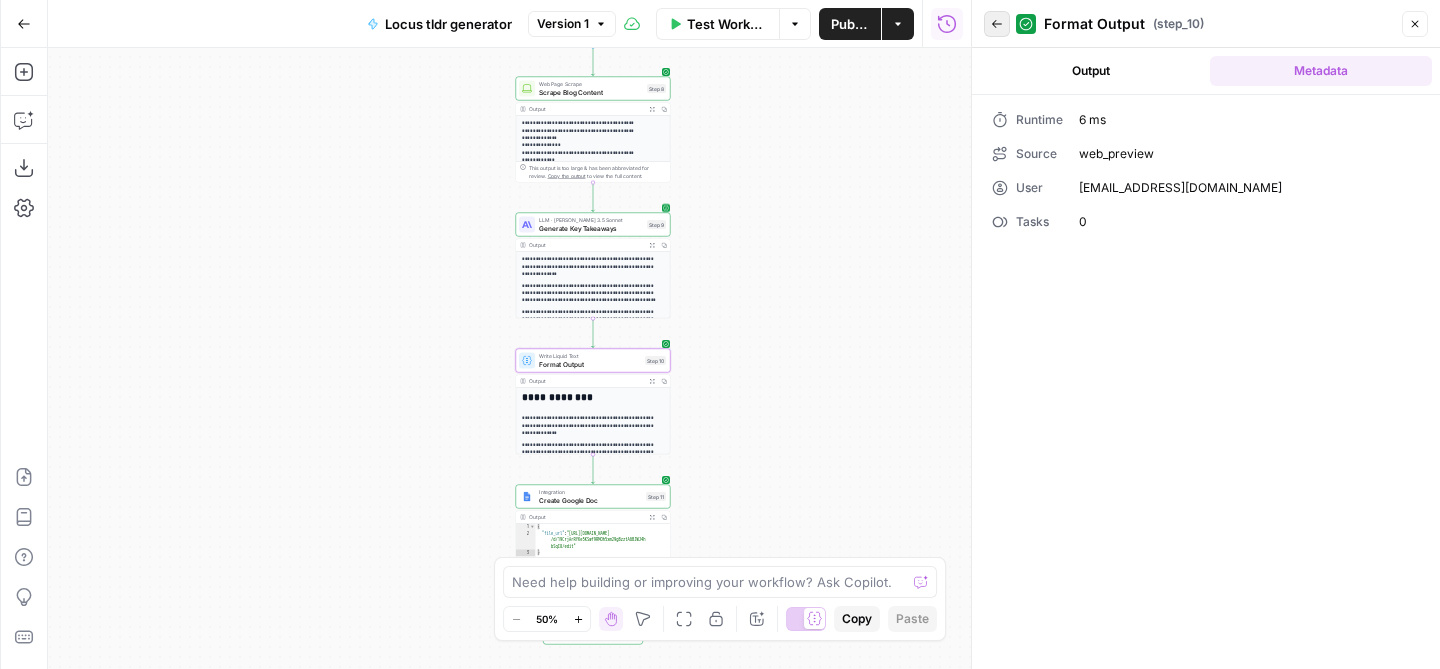 click on "Back" at bounding box center [997, 24] 